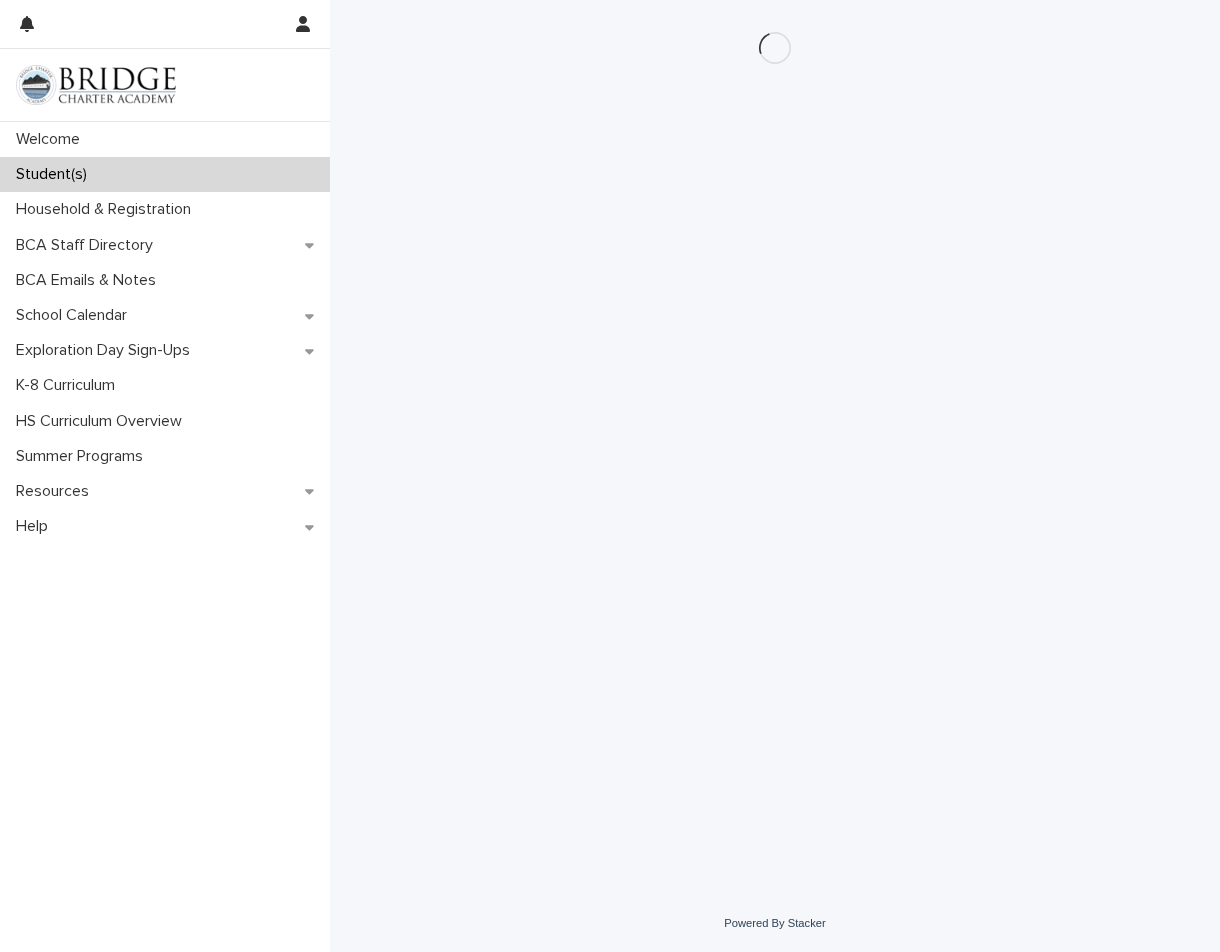scroll, scrollTop: 0, scrollLeft: 0, axis: both 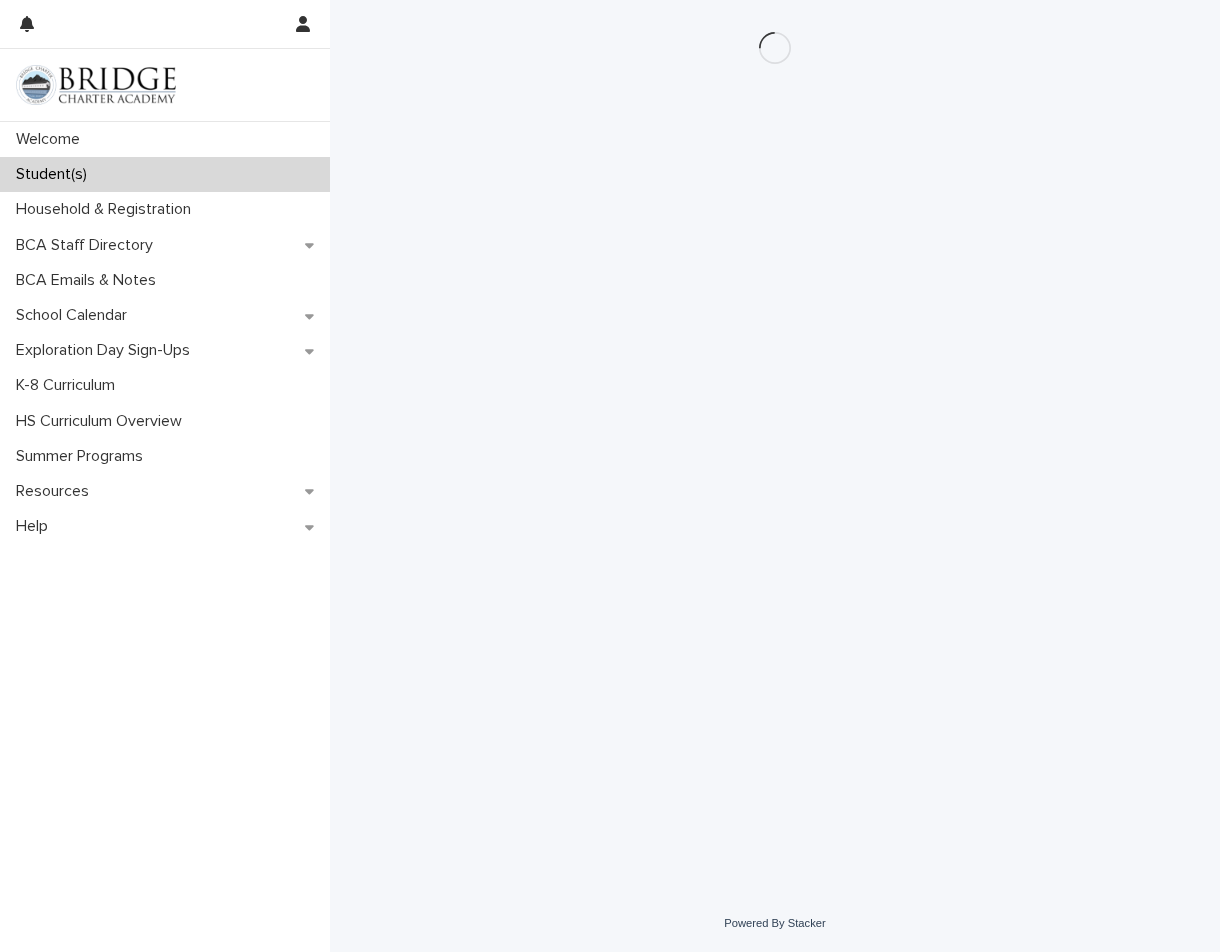 click on "Loading... Saving… Loading... Saving…" at bounding box center (775, 422) 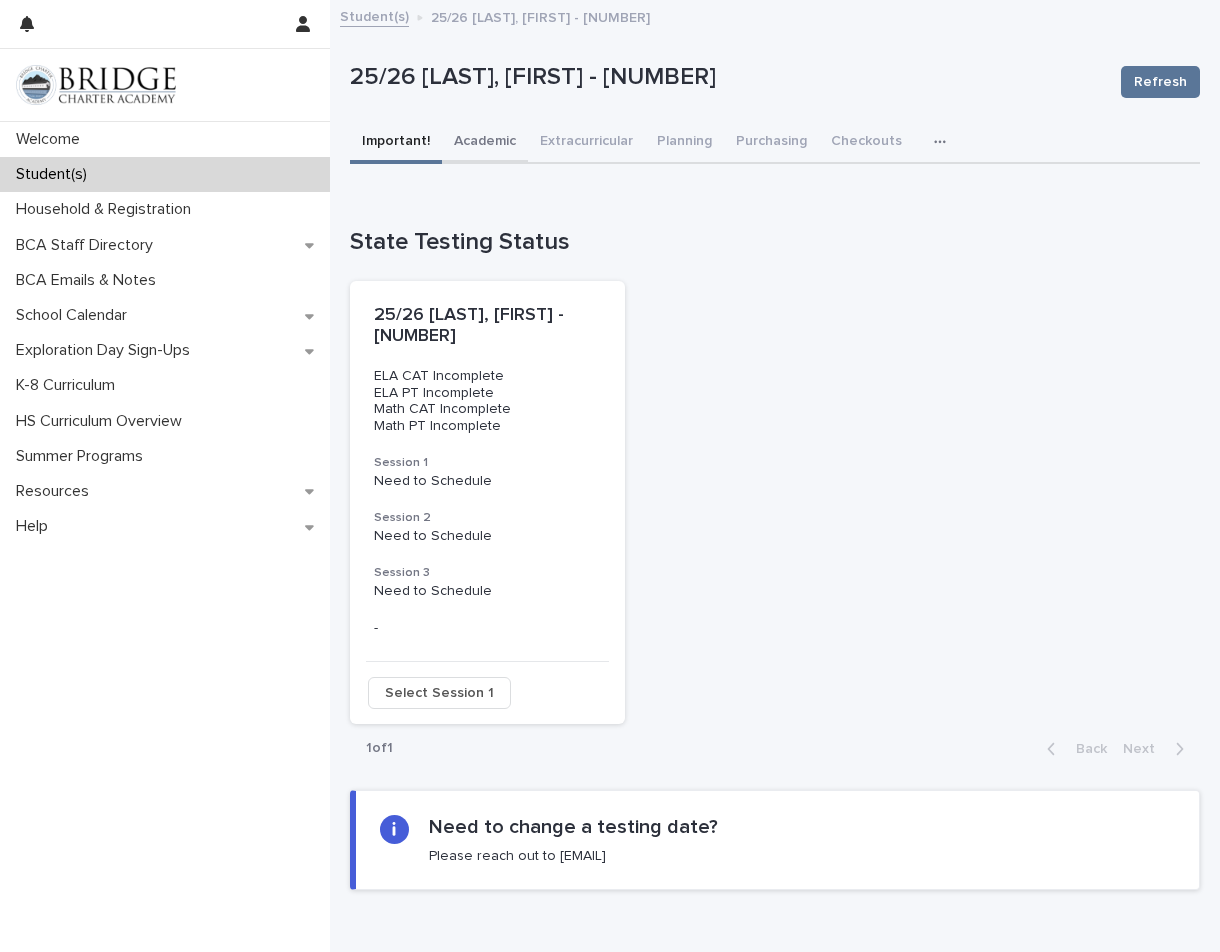 click on "Academic" at bounding box center (485, 143) 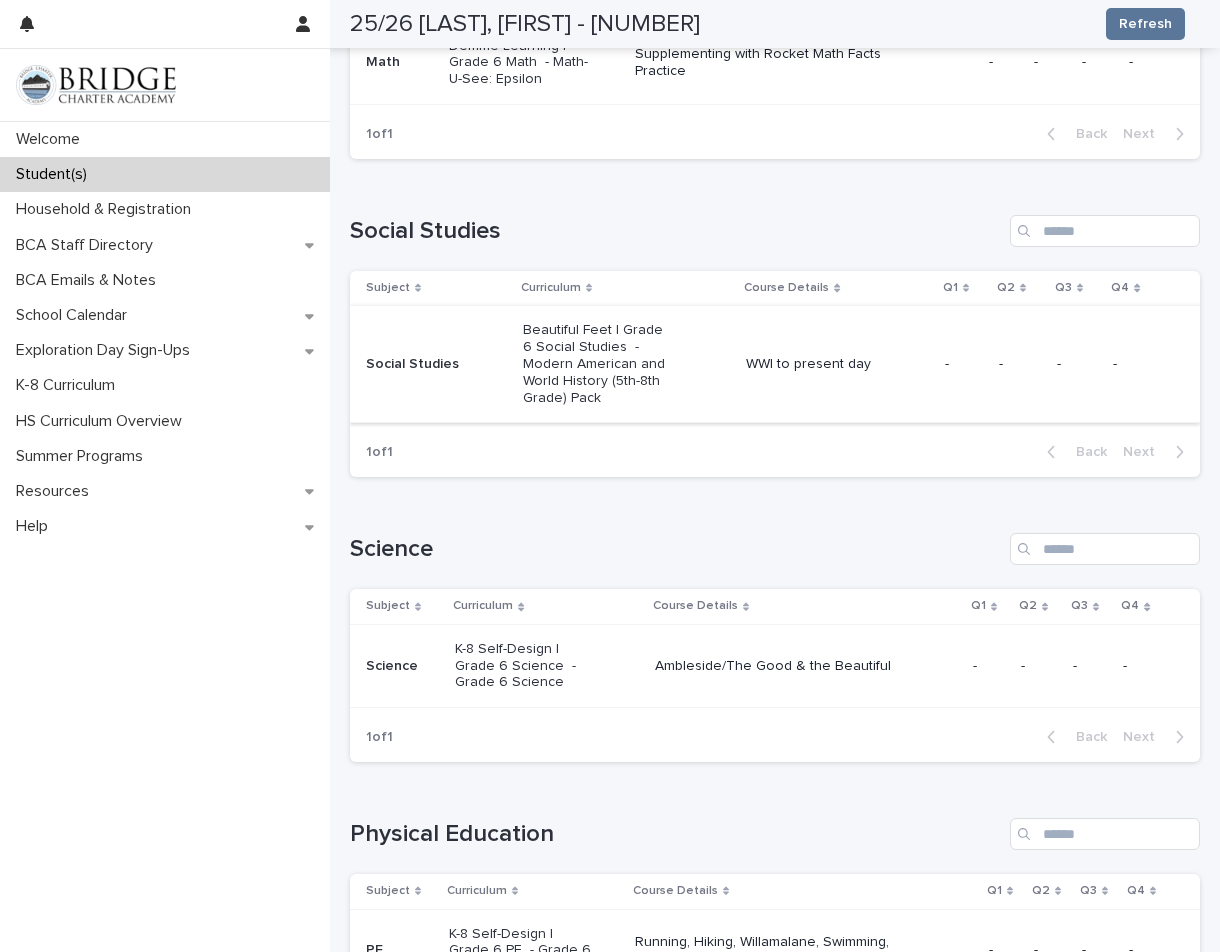 scroll, scrollTop: 1000, scrollLeft: 0, axis: vertical 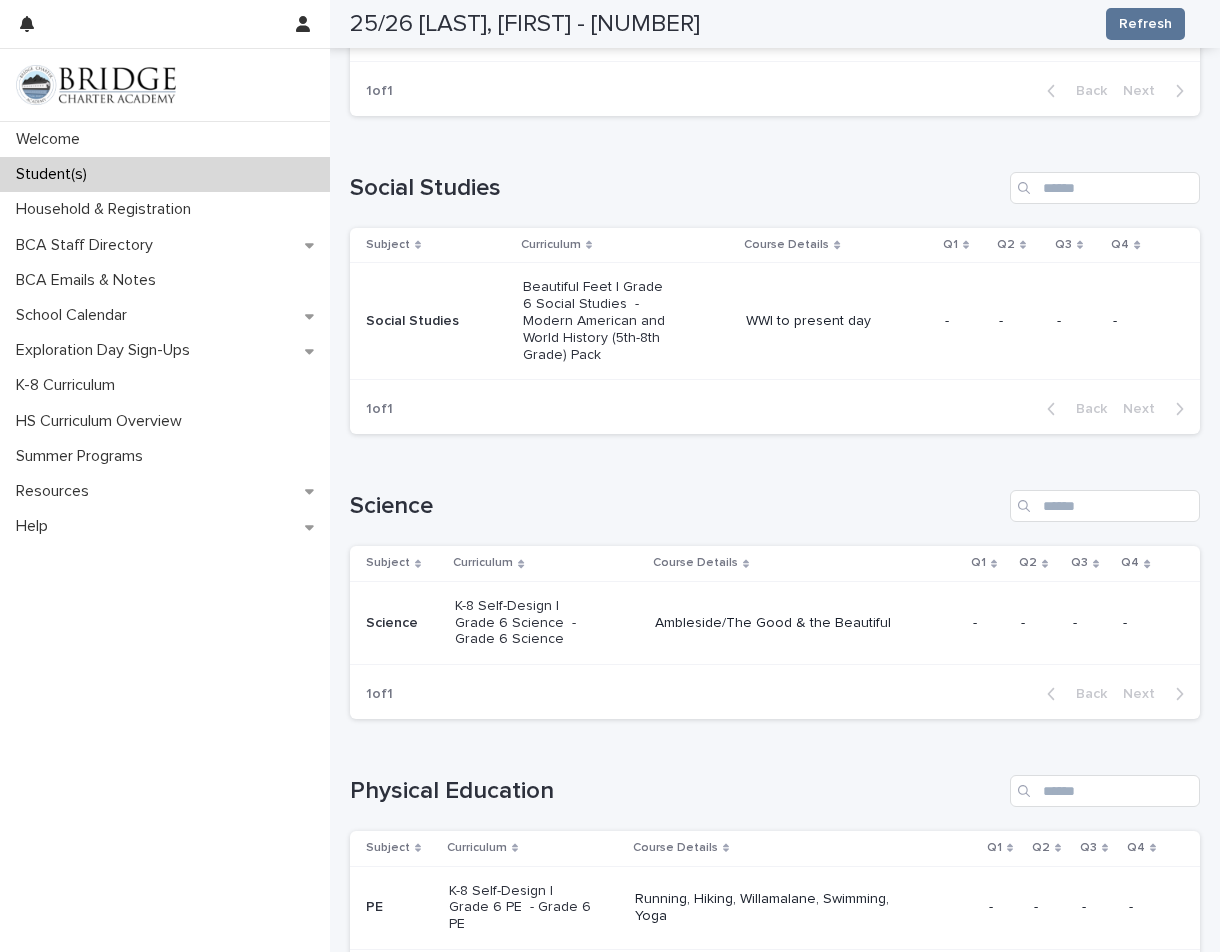click on "Social Studies" at bounding box center [436, 321] 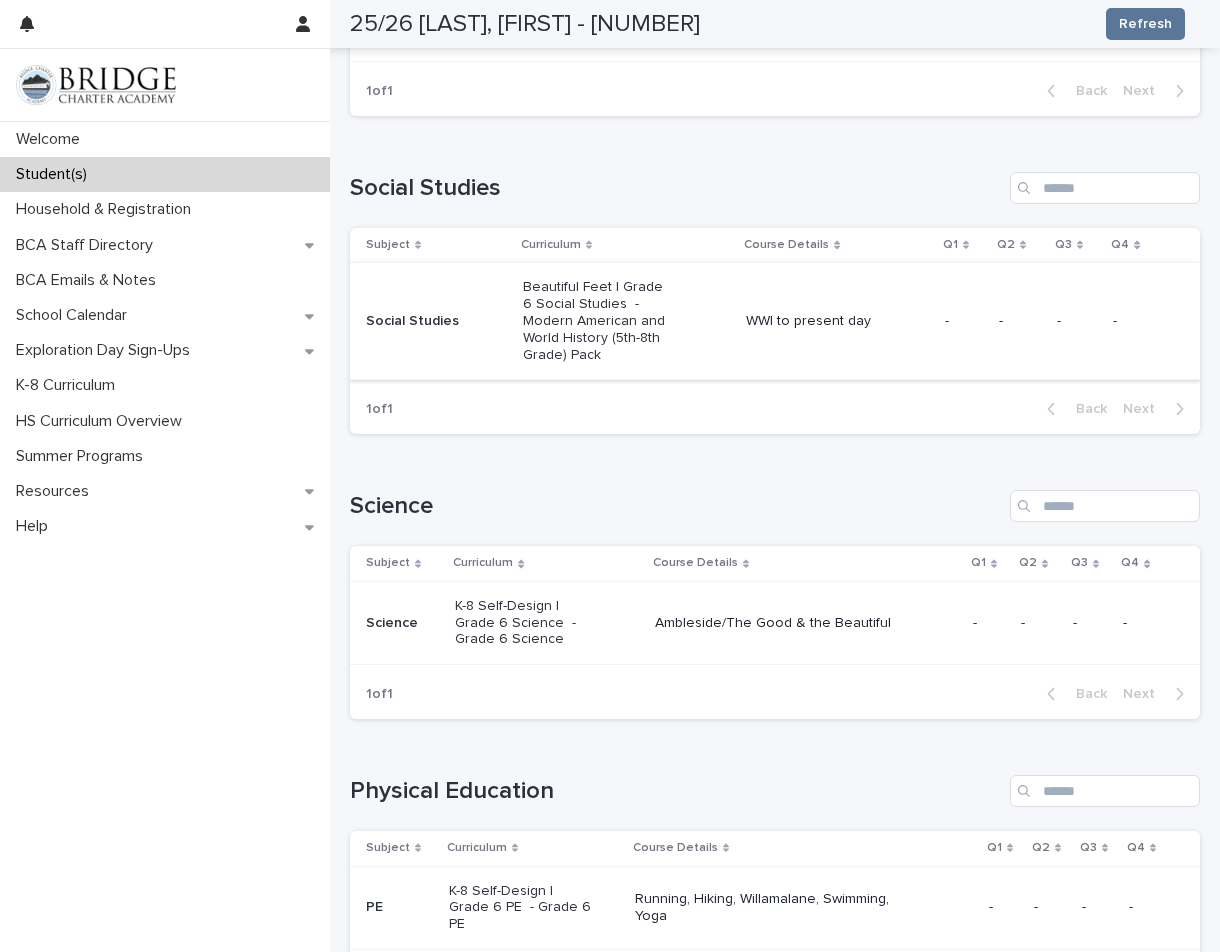 scroll, scrollTop: 0, scrollLeft: 0, axis: both 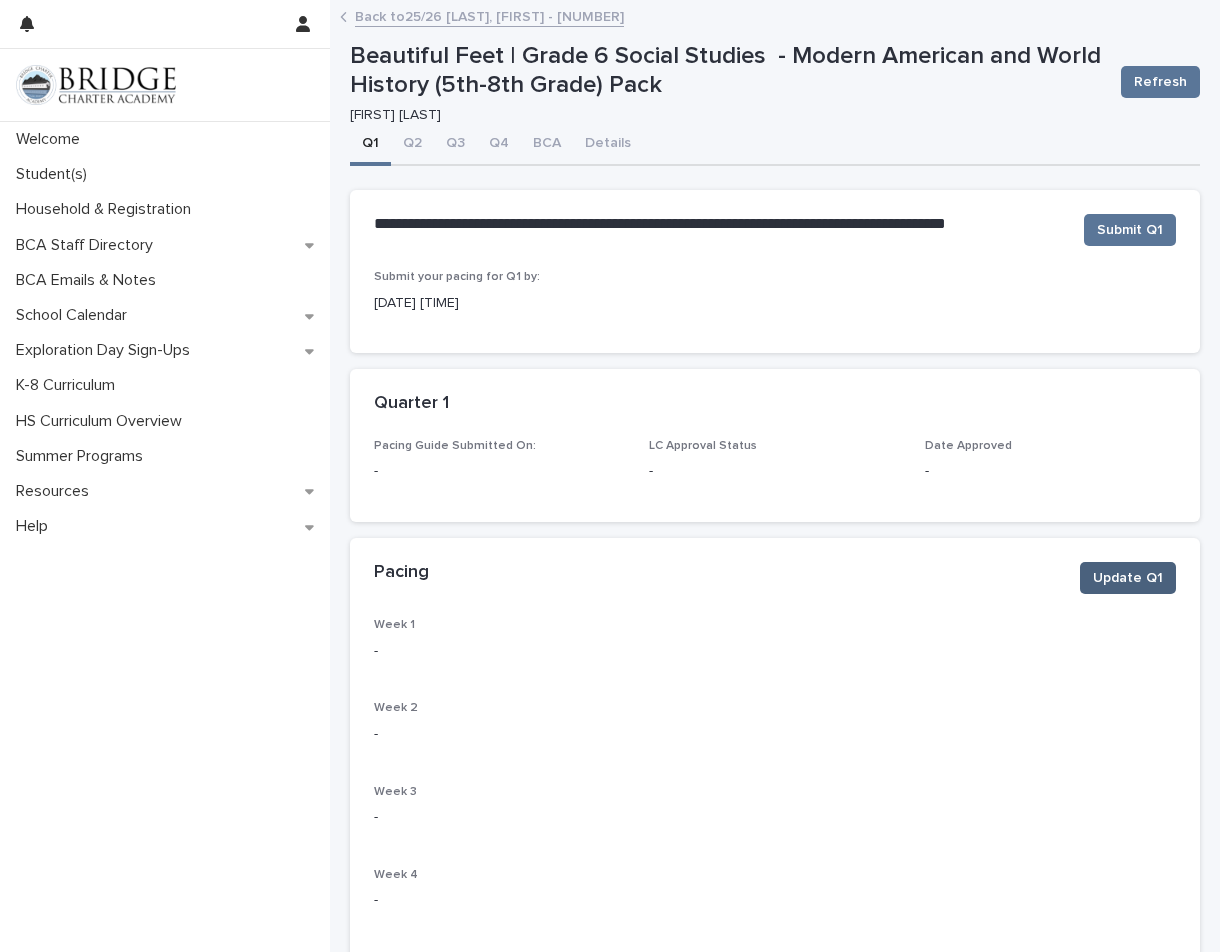 click on "Update Q1" at bounding box center [1128, 578] 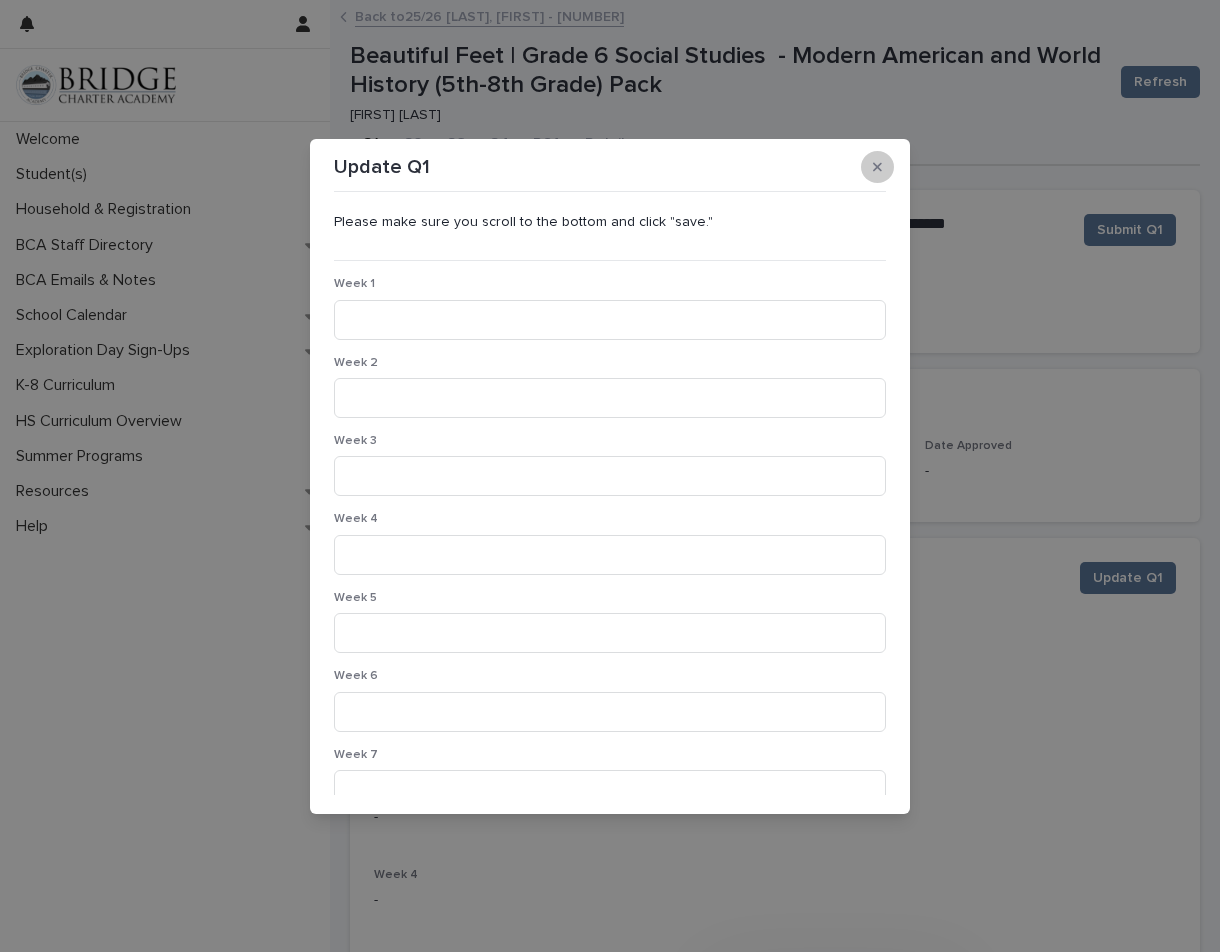click at bounding box center (877, 167) 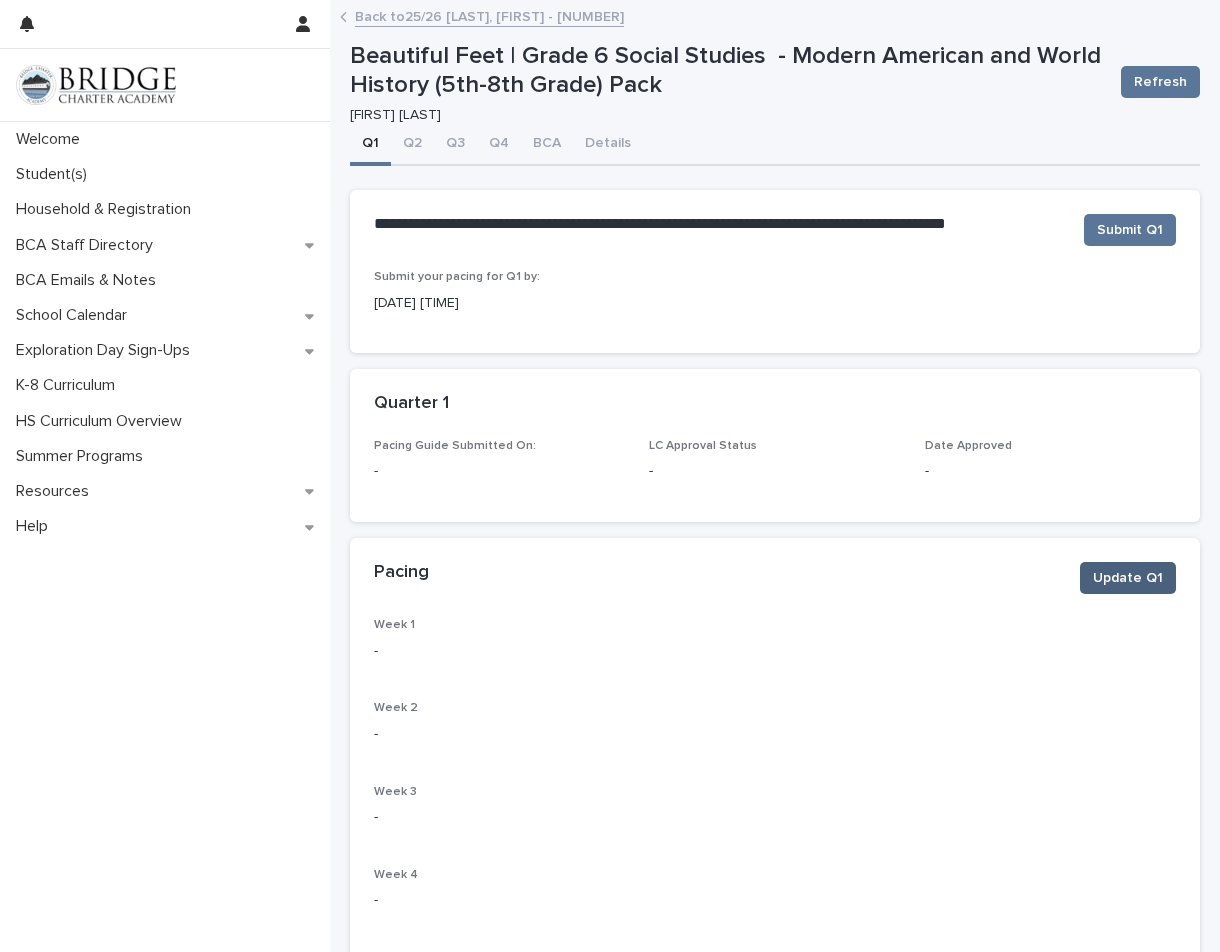 click on "Update Q1" at bounding box center (1128, 578) 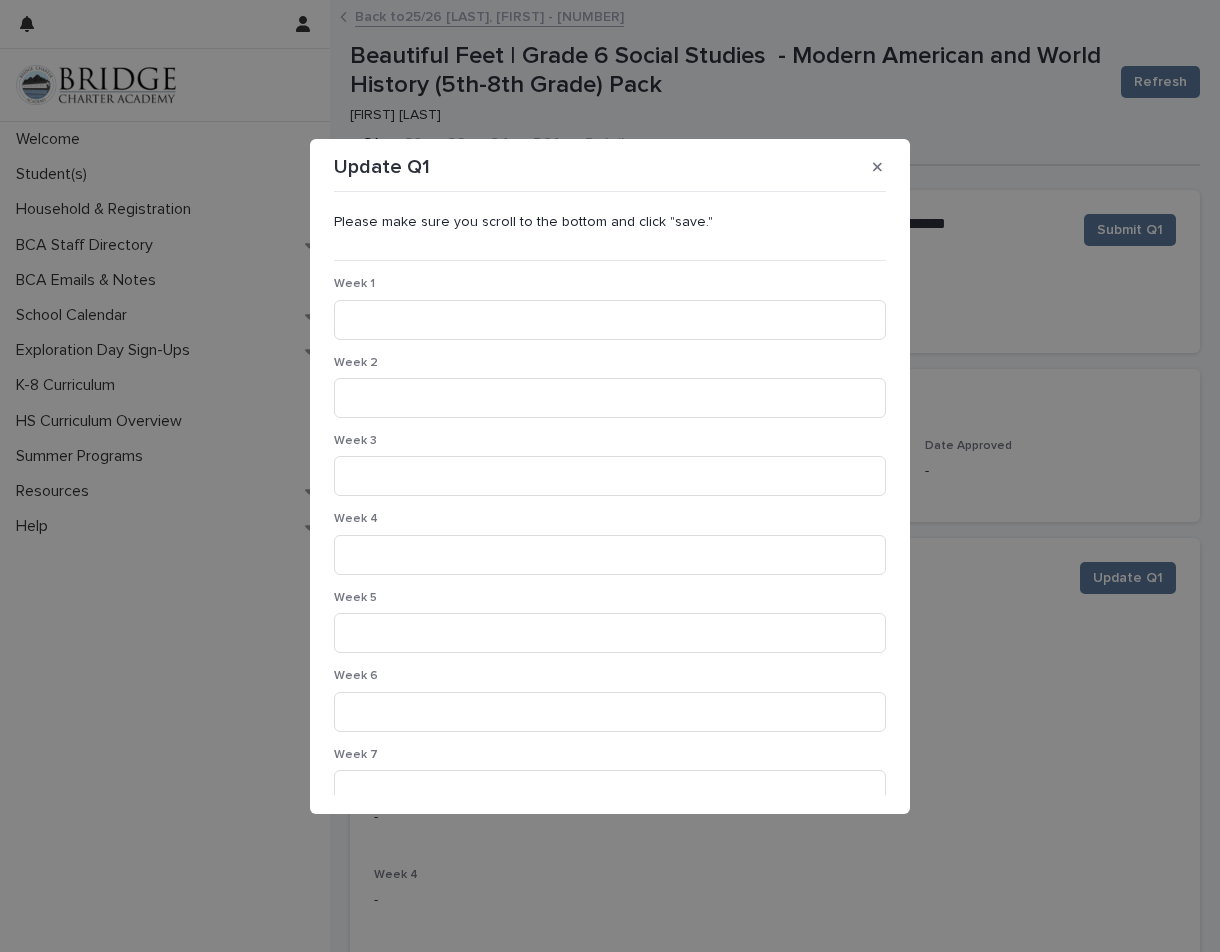 click on "Week 1" at bounding box center [610, 316] 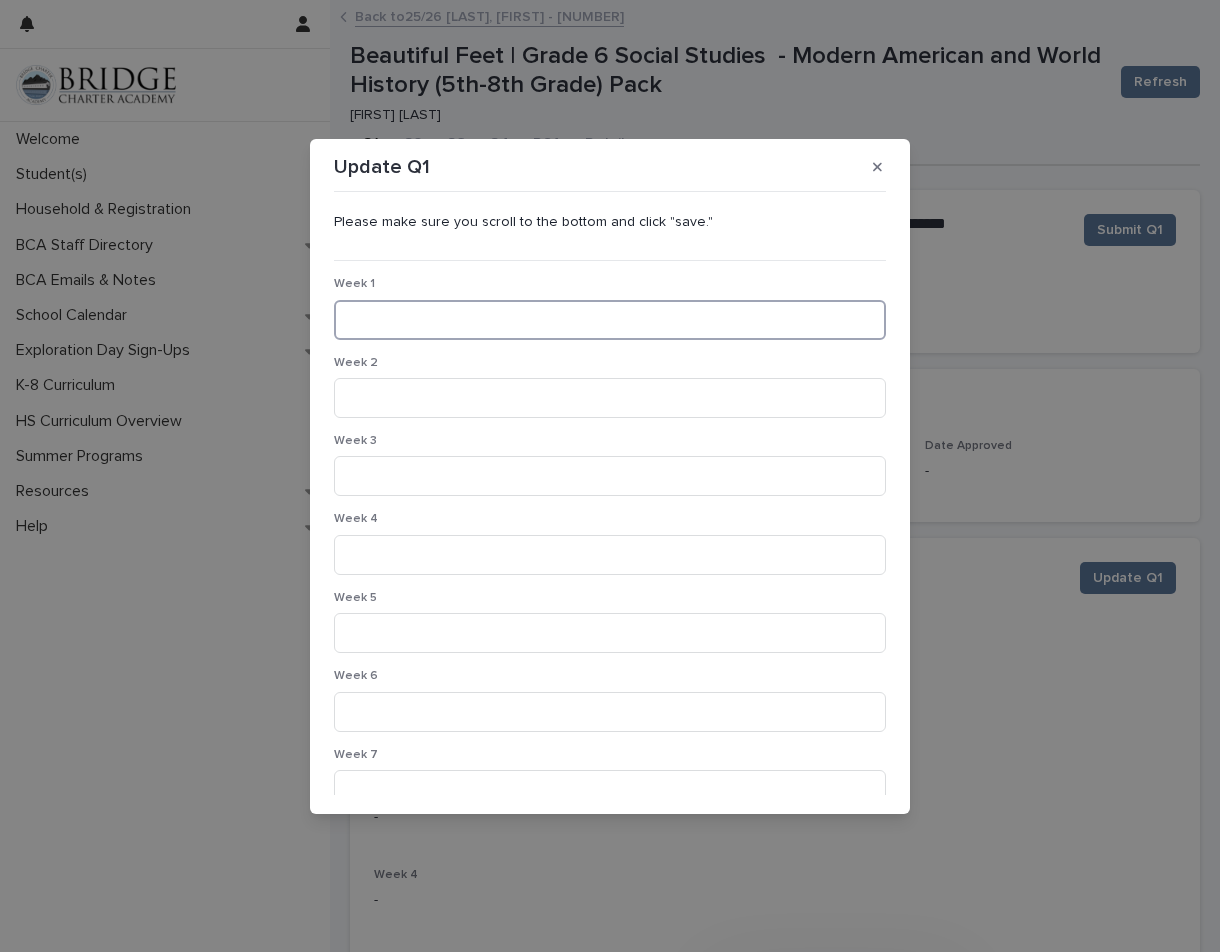 click at bounding box center (610, 320) 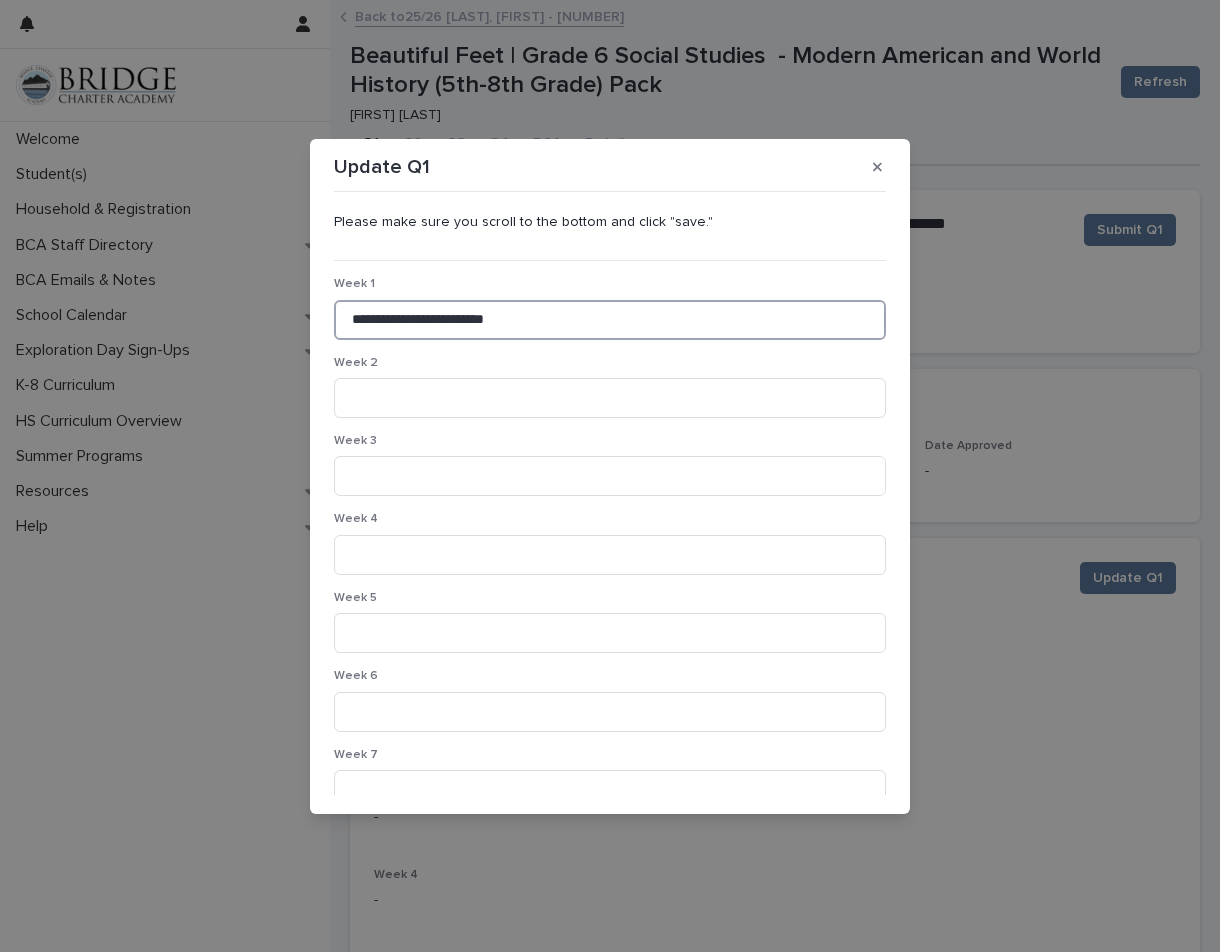 type on "**********" 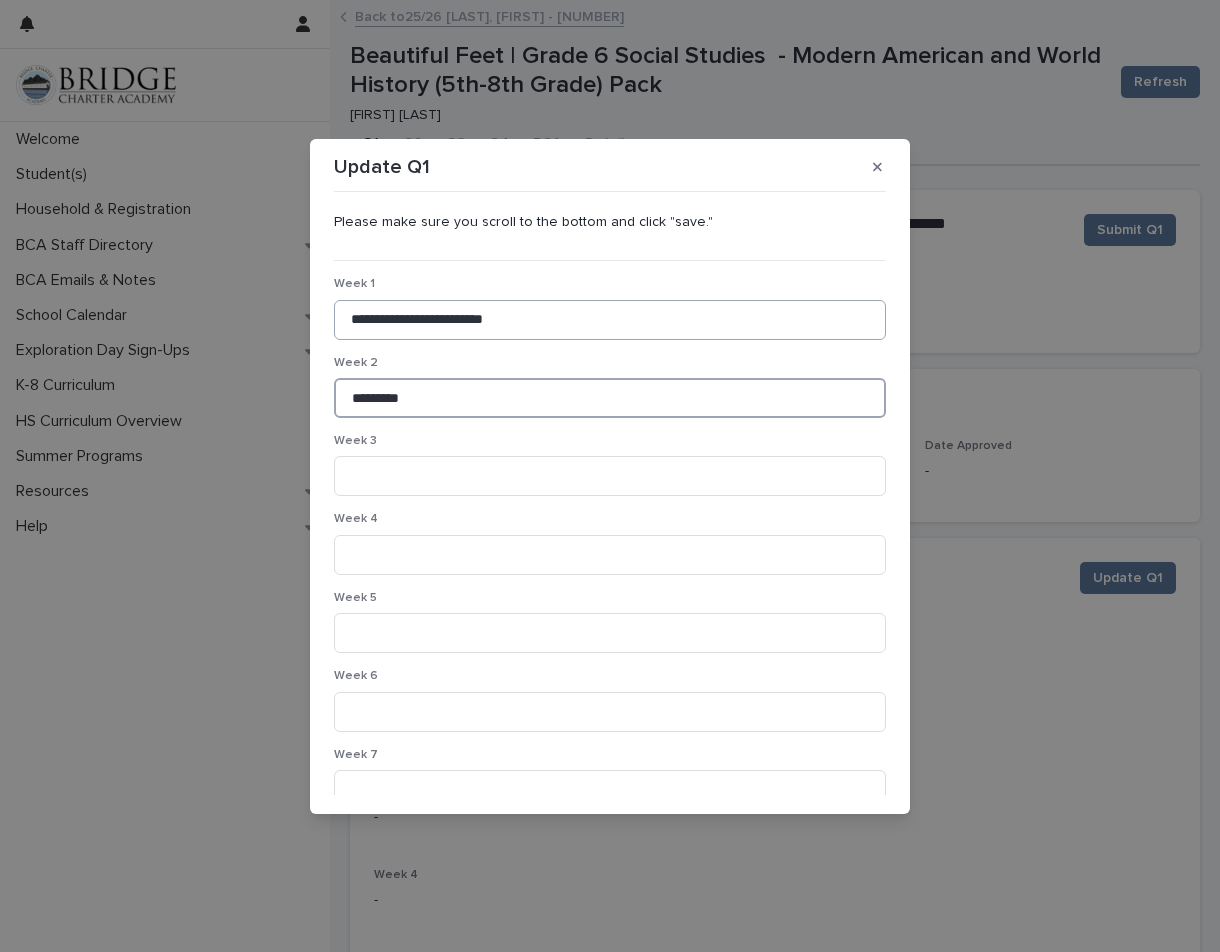 type on "*********" 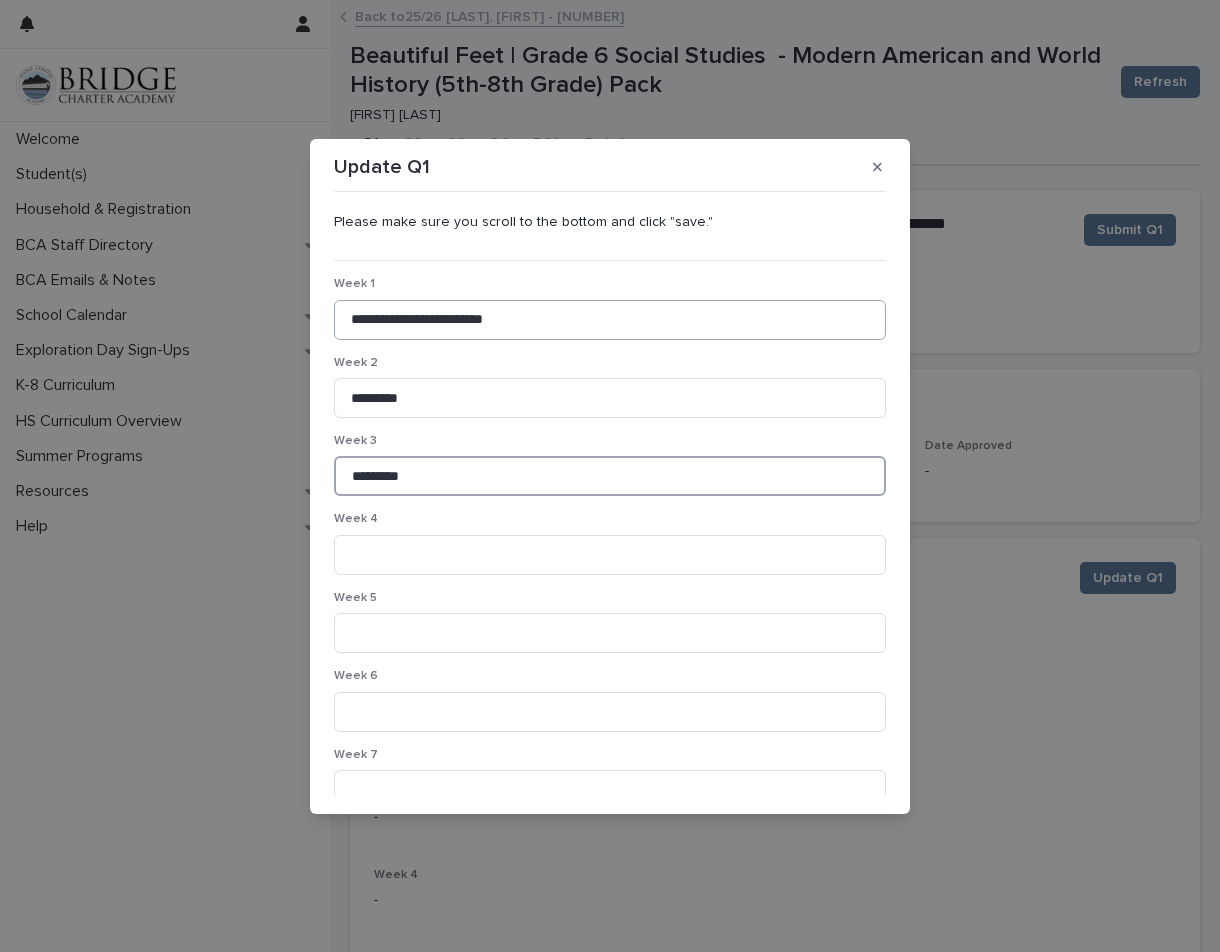 type on "*********" 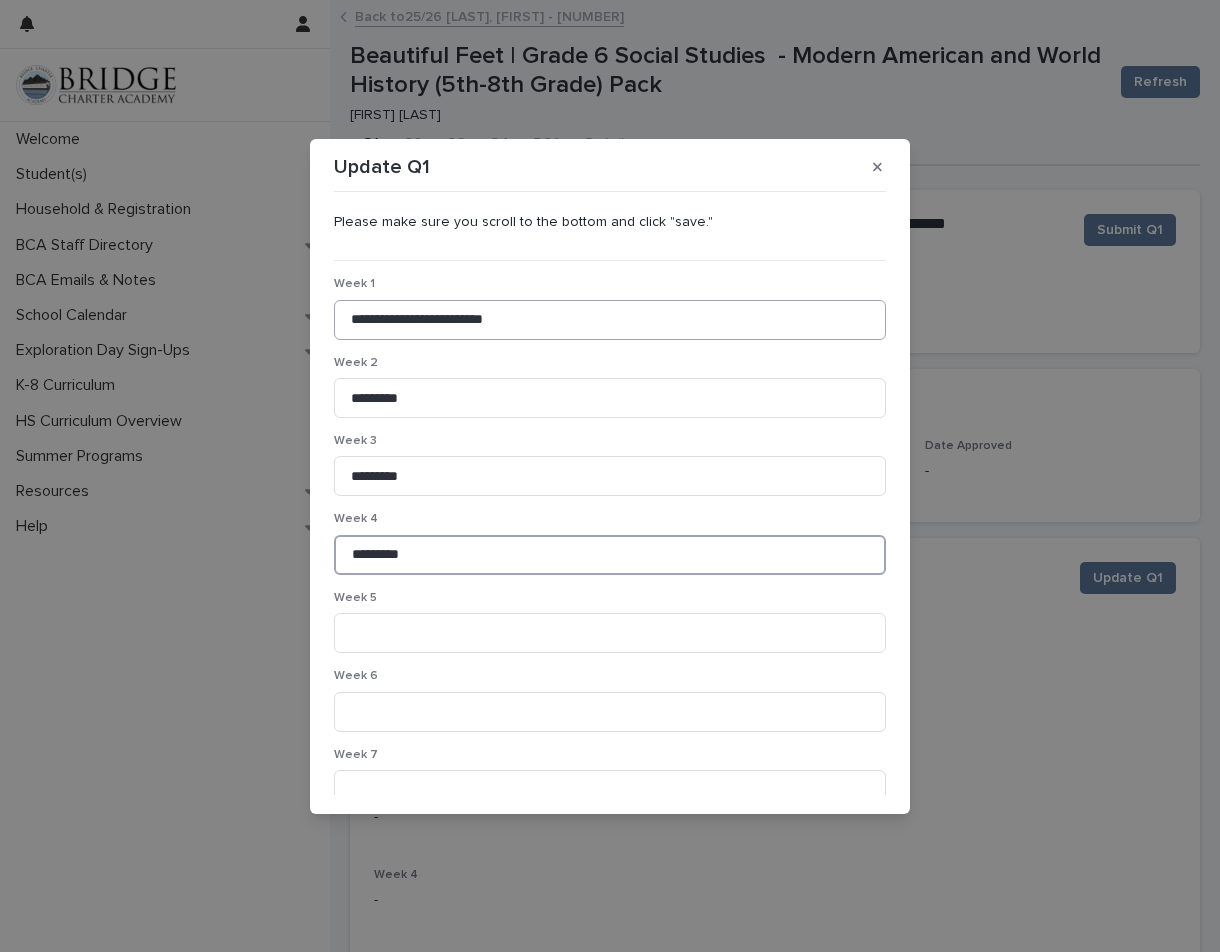 type on "*********" 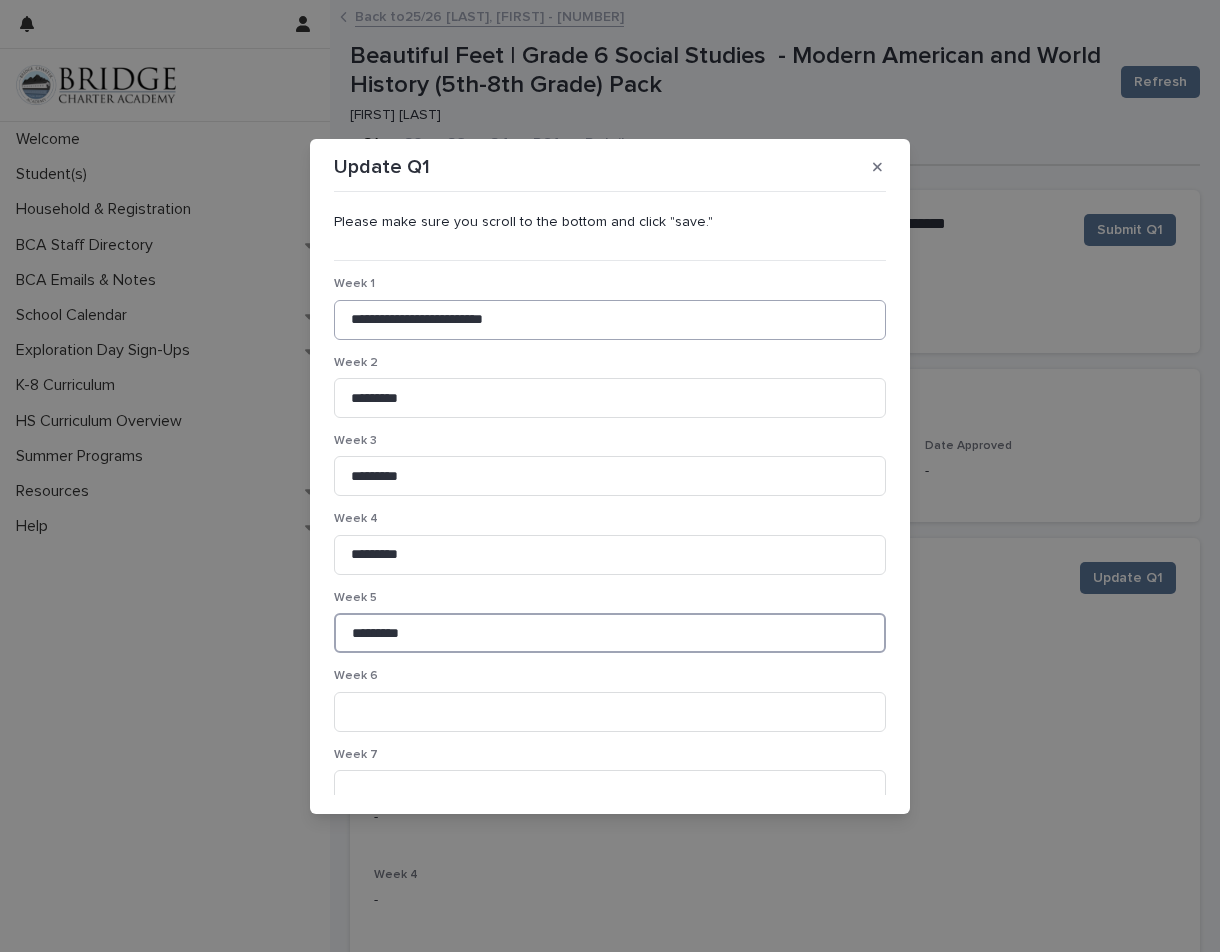 type on "*********" 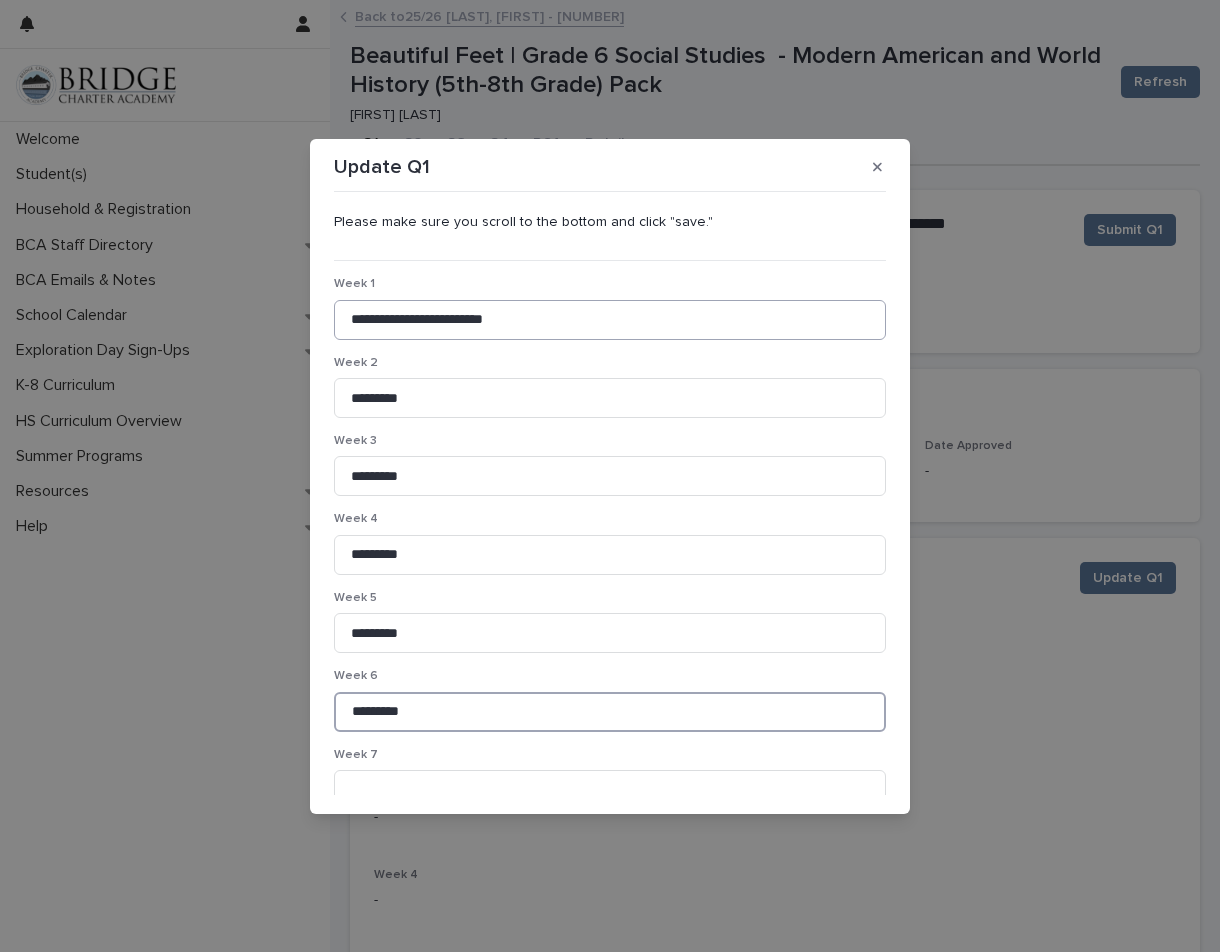 type on "*********" 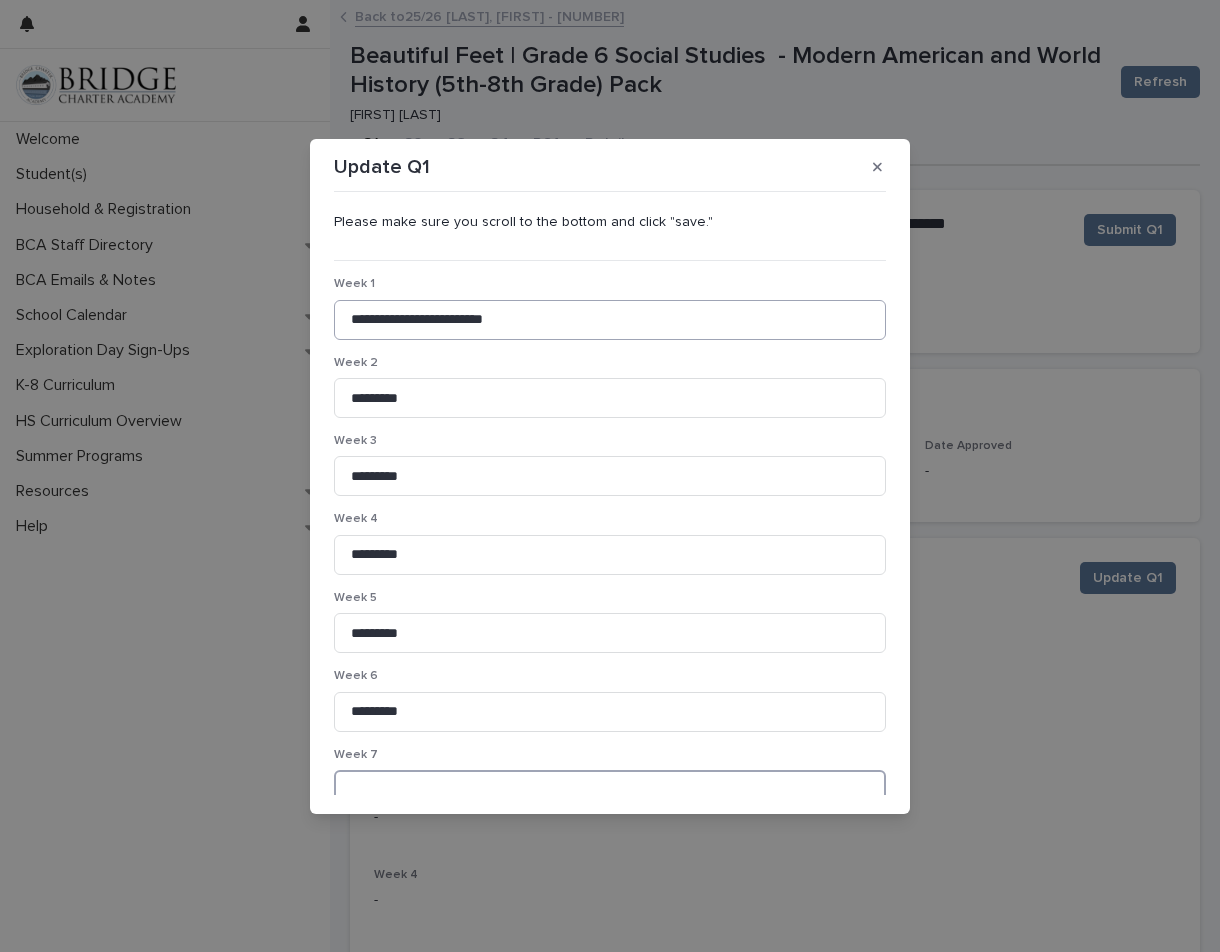 scroll, scrollTop: 16, scrollLeft: 0, axis: vertical 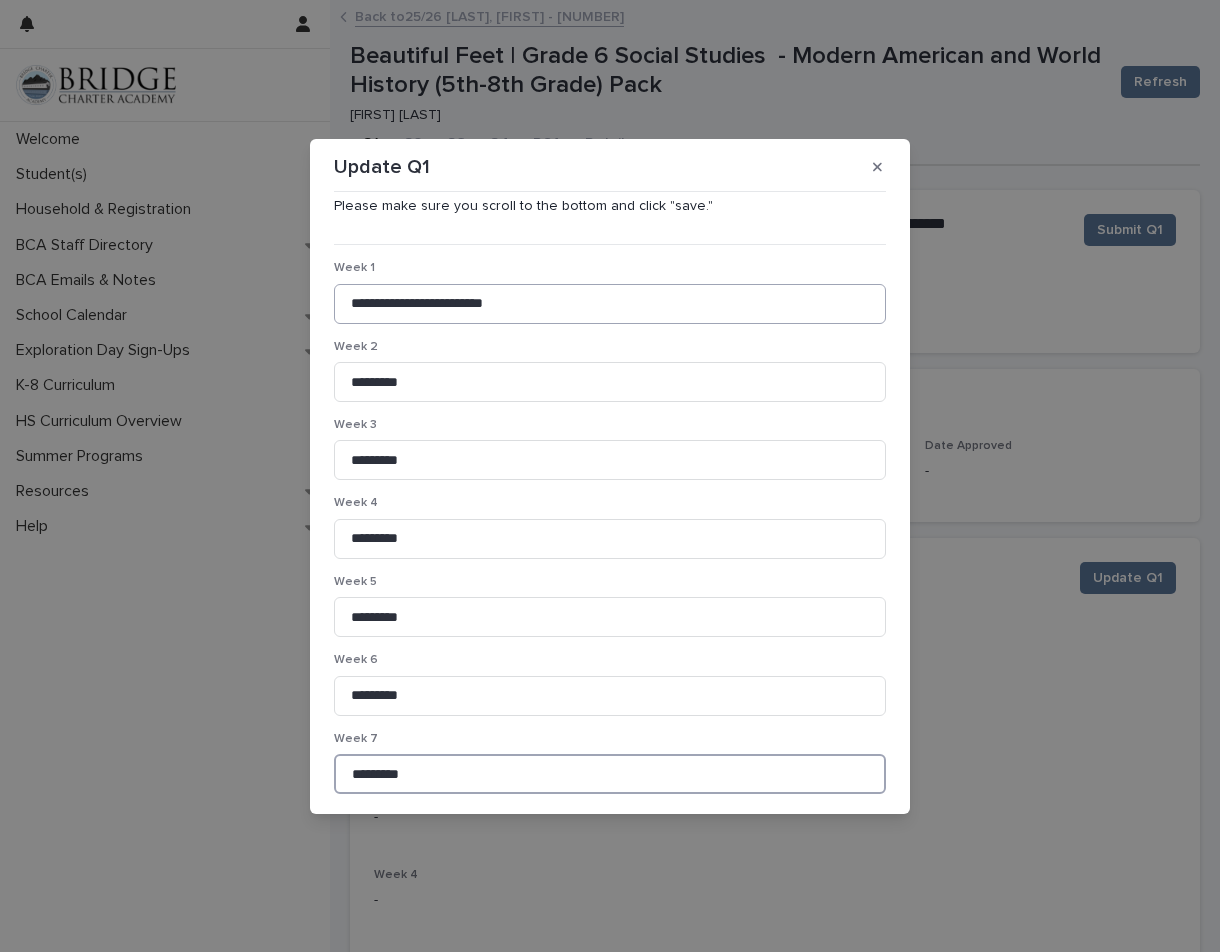 type on "*********" 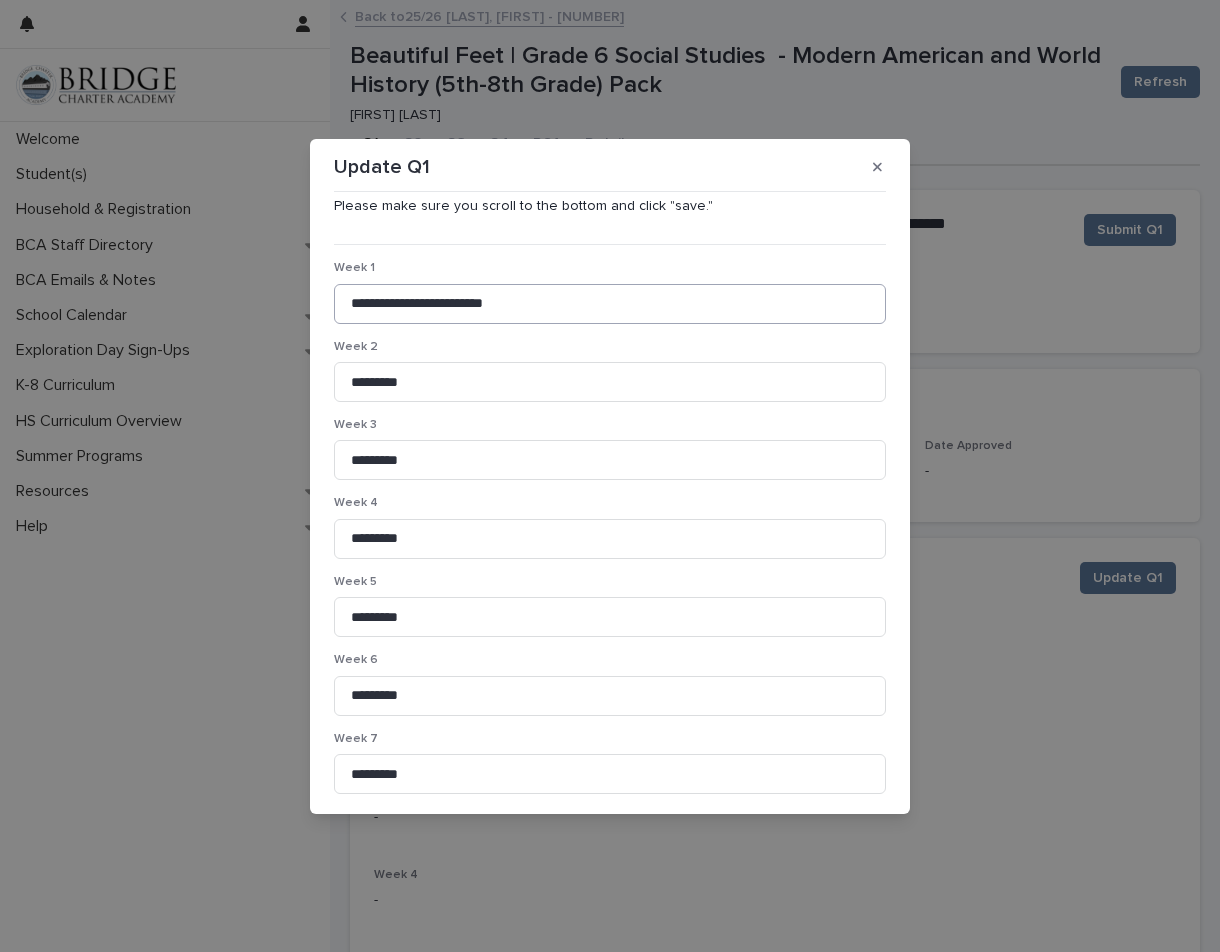 scroll, scrollTop: 253, scrollLeft: 0, axis: vertical 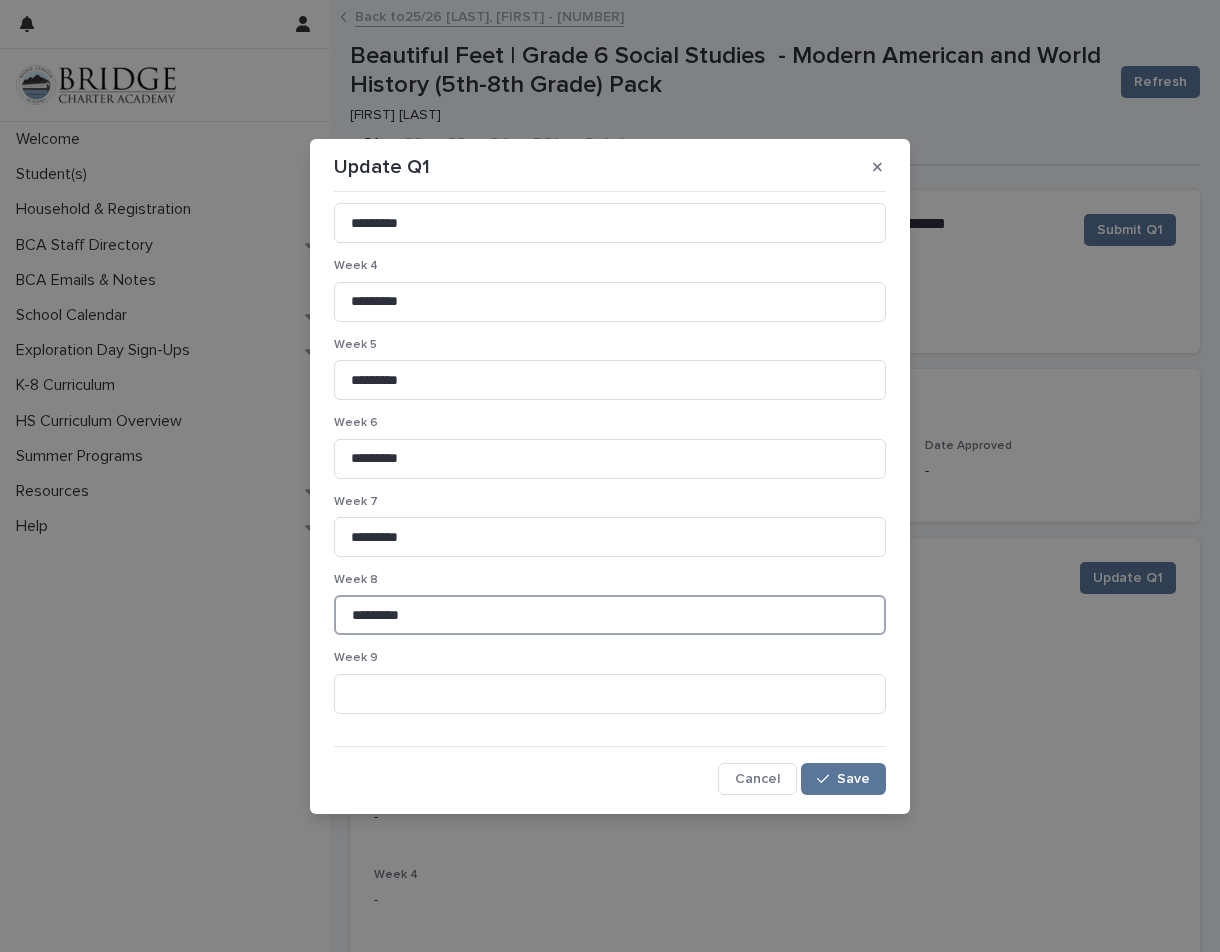 type on "*********" 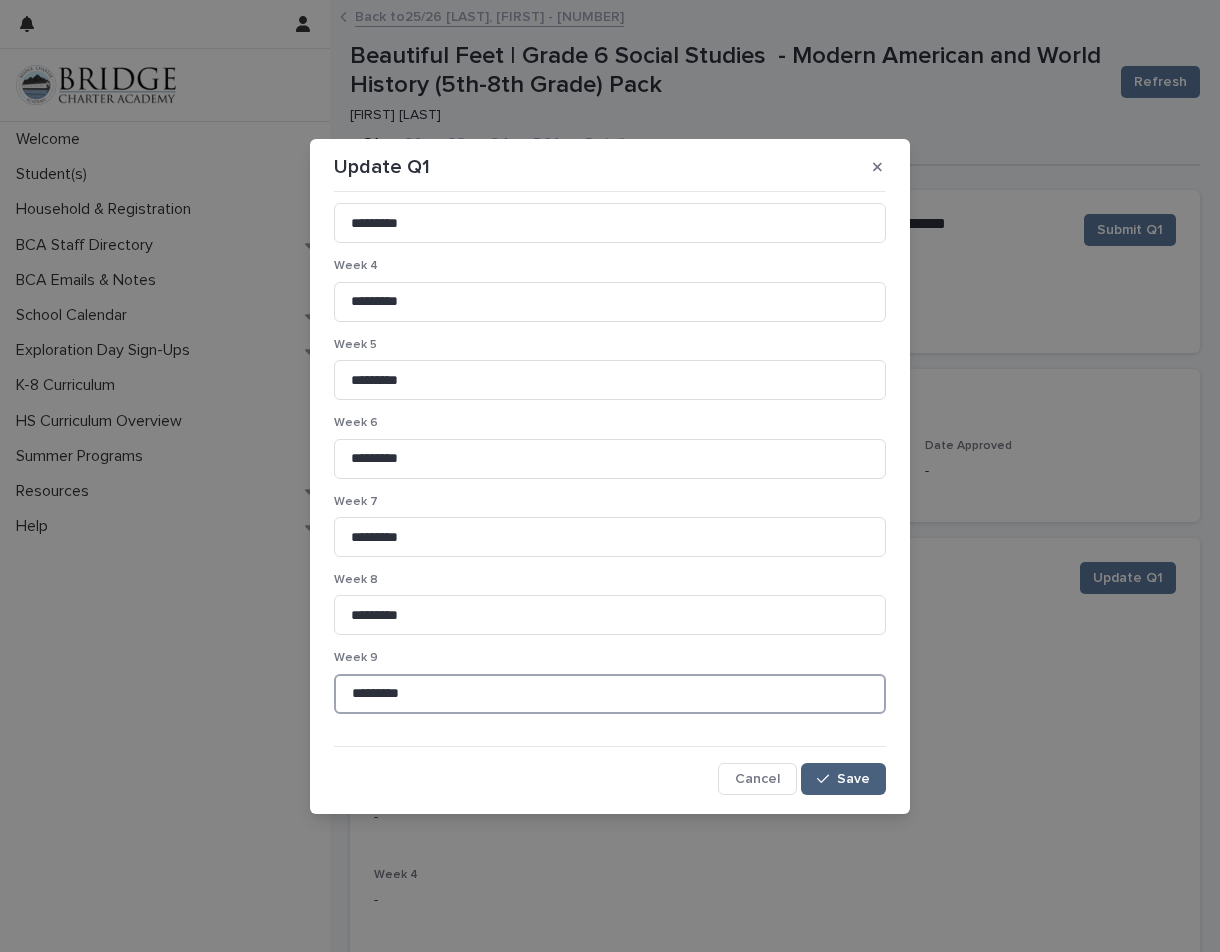 type on "*********" 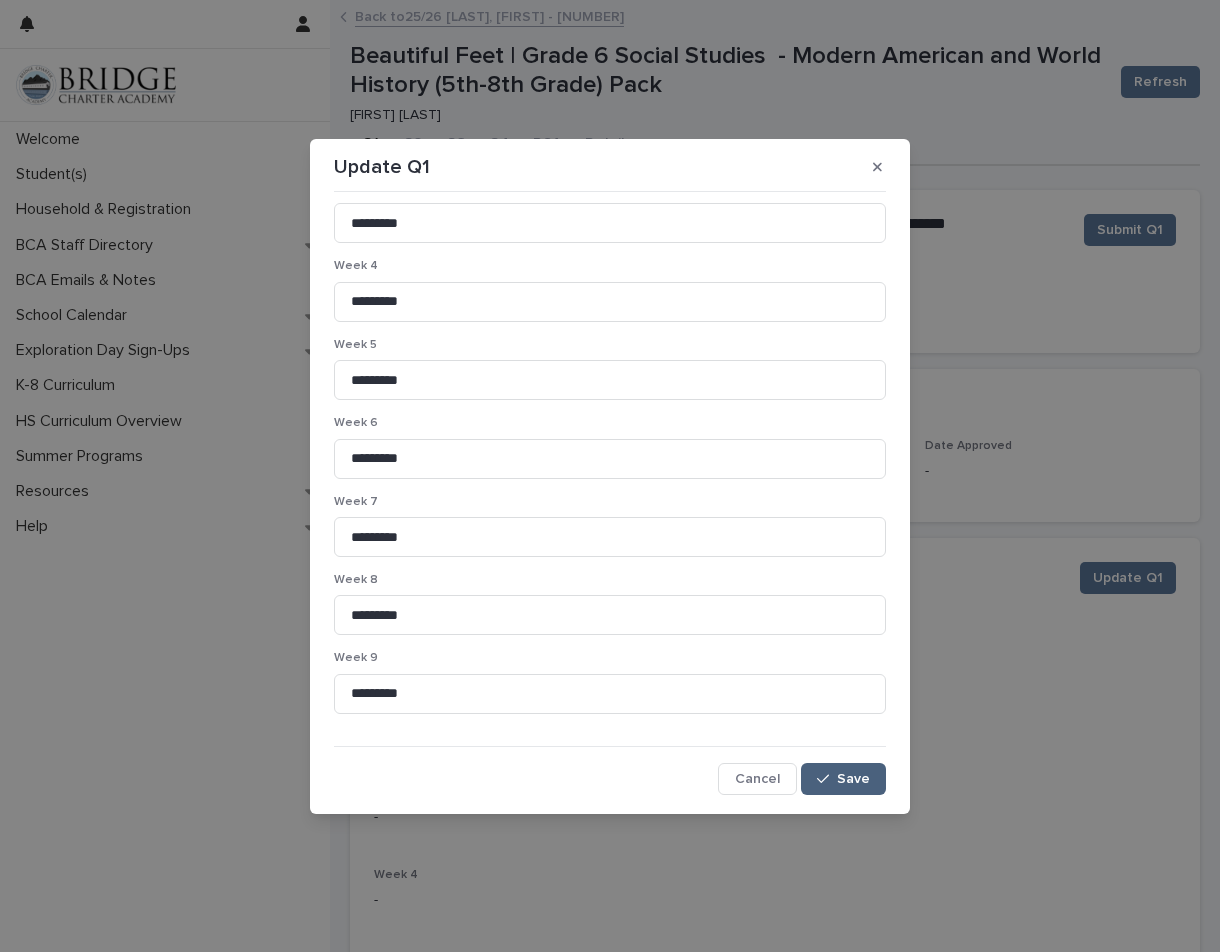click on "Save" at bounding box center [853, 779] 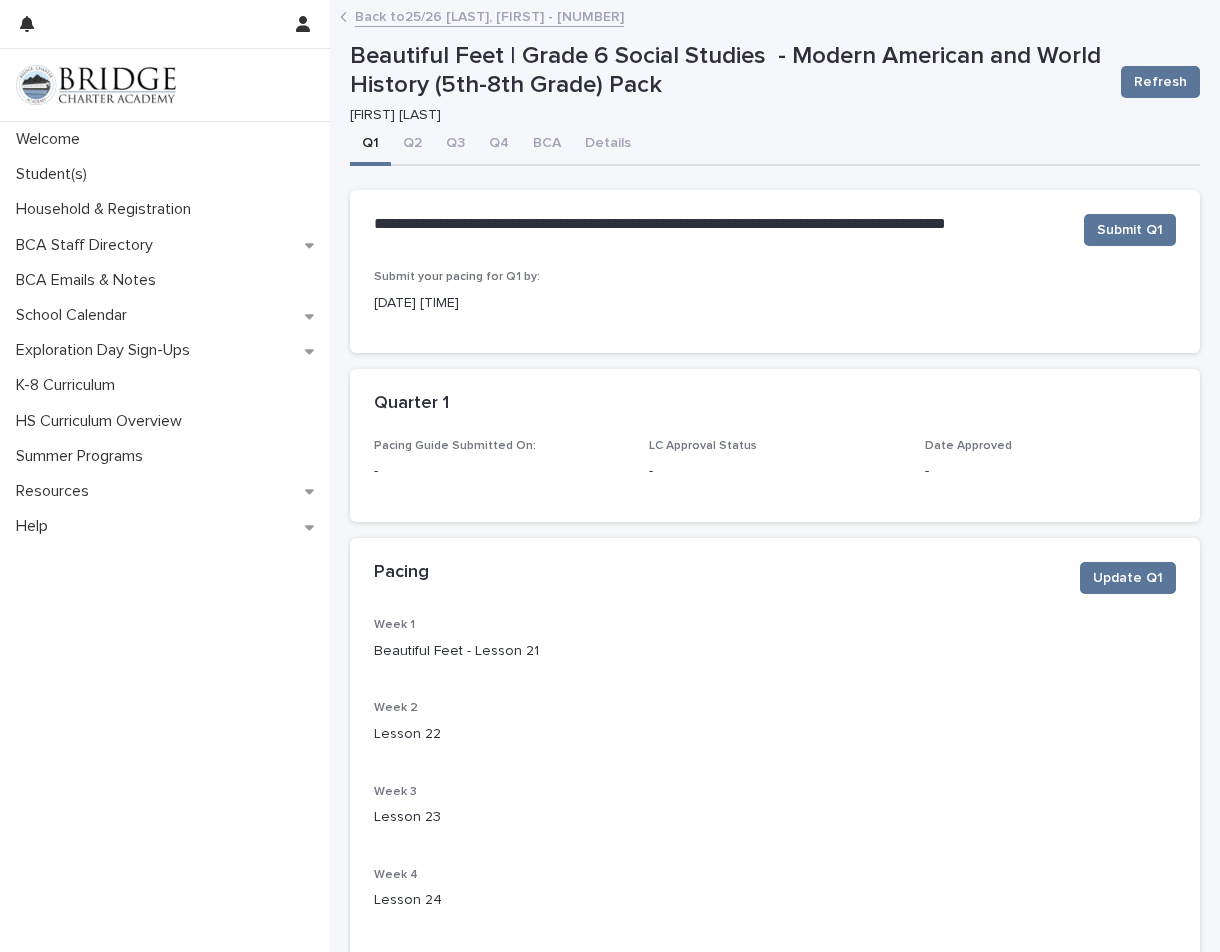 click on "Submit Q1" at bounding box center (1126, 234) 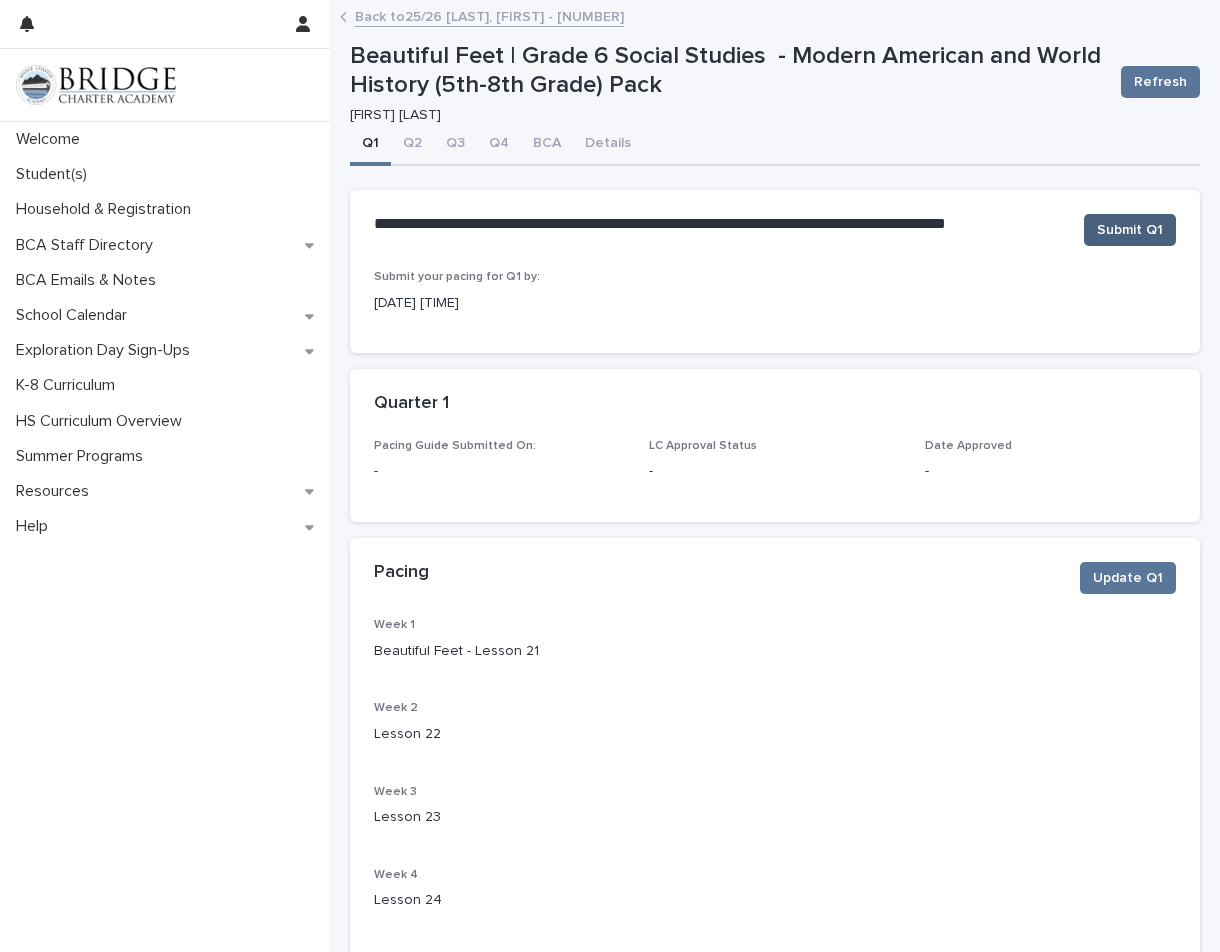 click on "Submit Q1" at bounding box center [1130, 230] 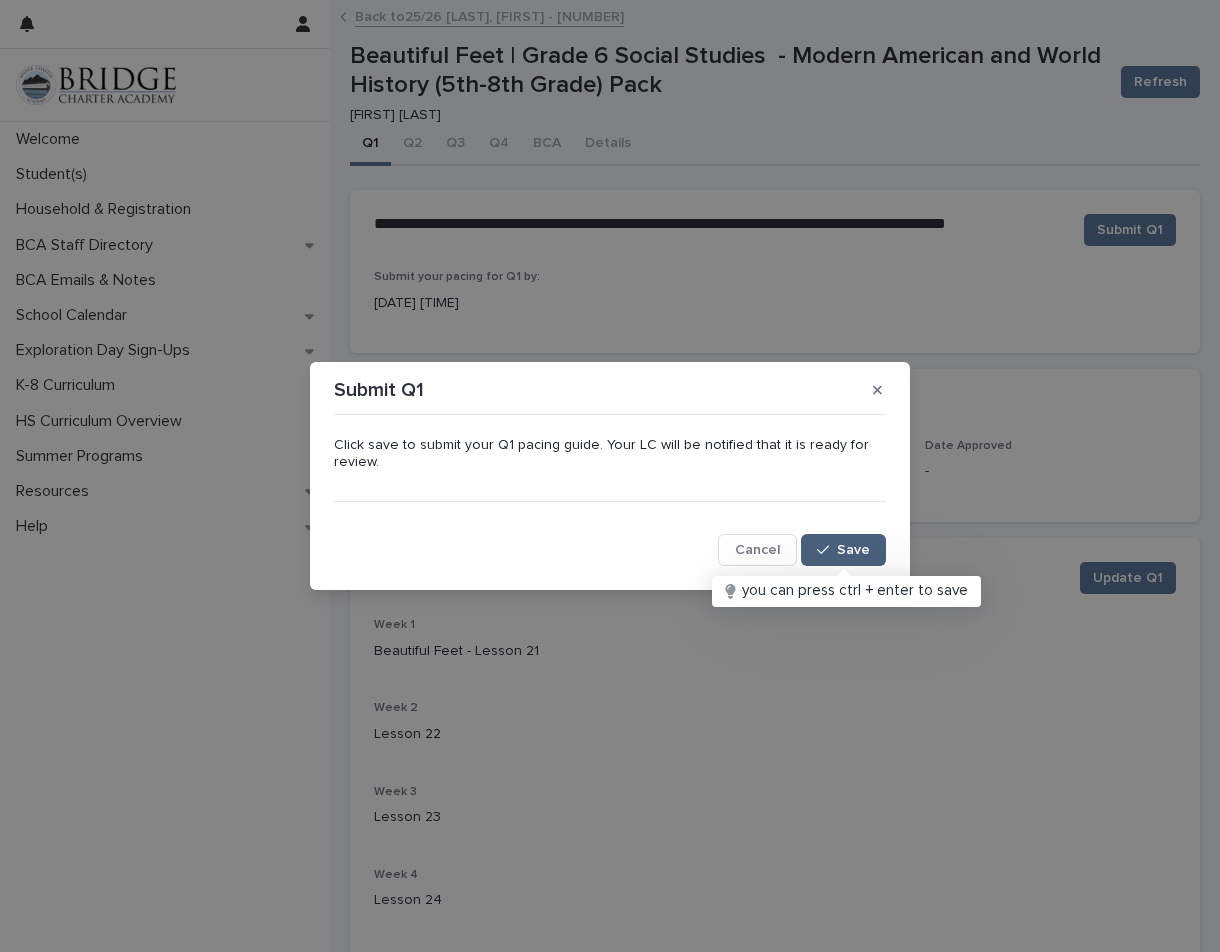 click 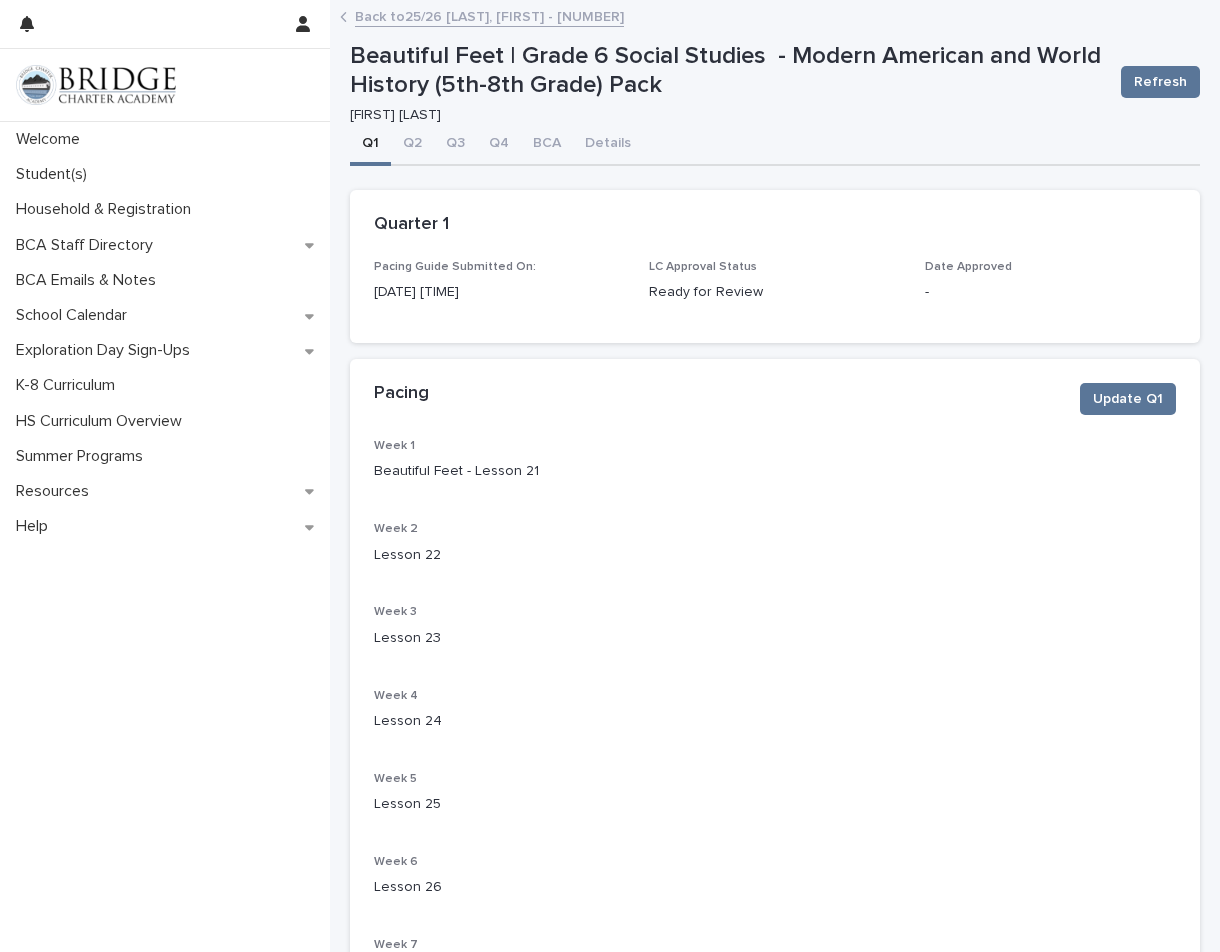 click on "**********" at bounding box center [775, 779] 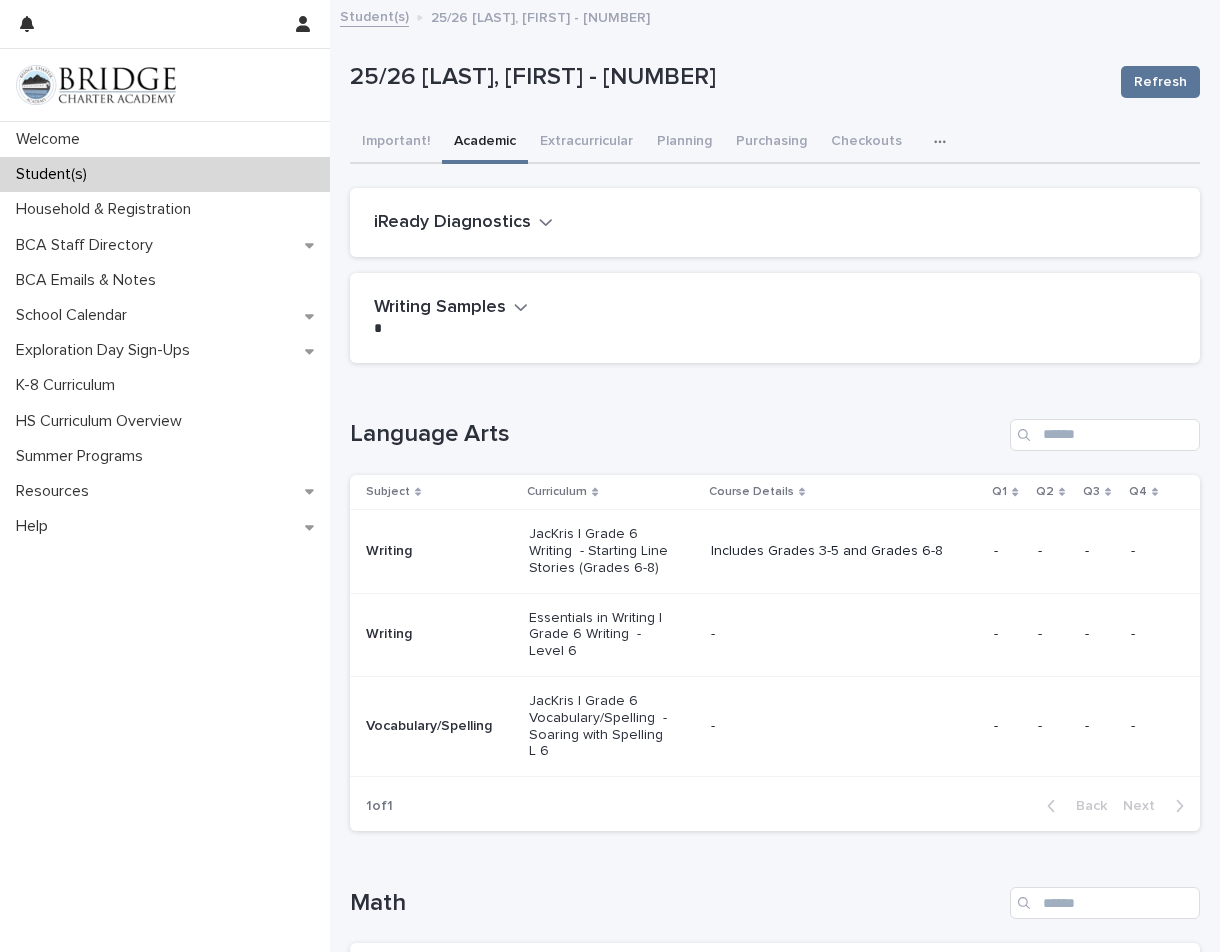 click on "Writing Samples                                           •••" at bounding box center (775, 317) 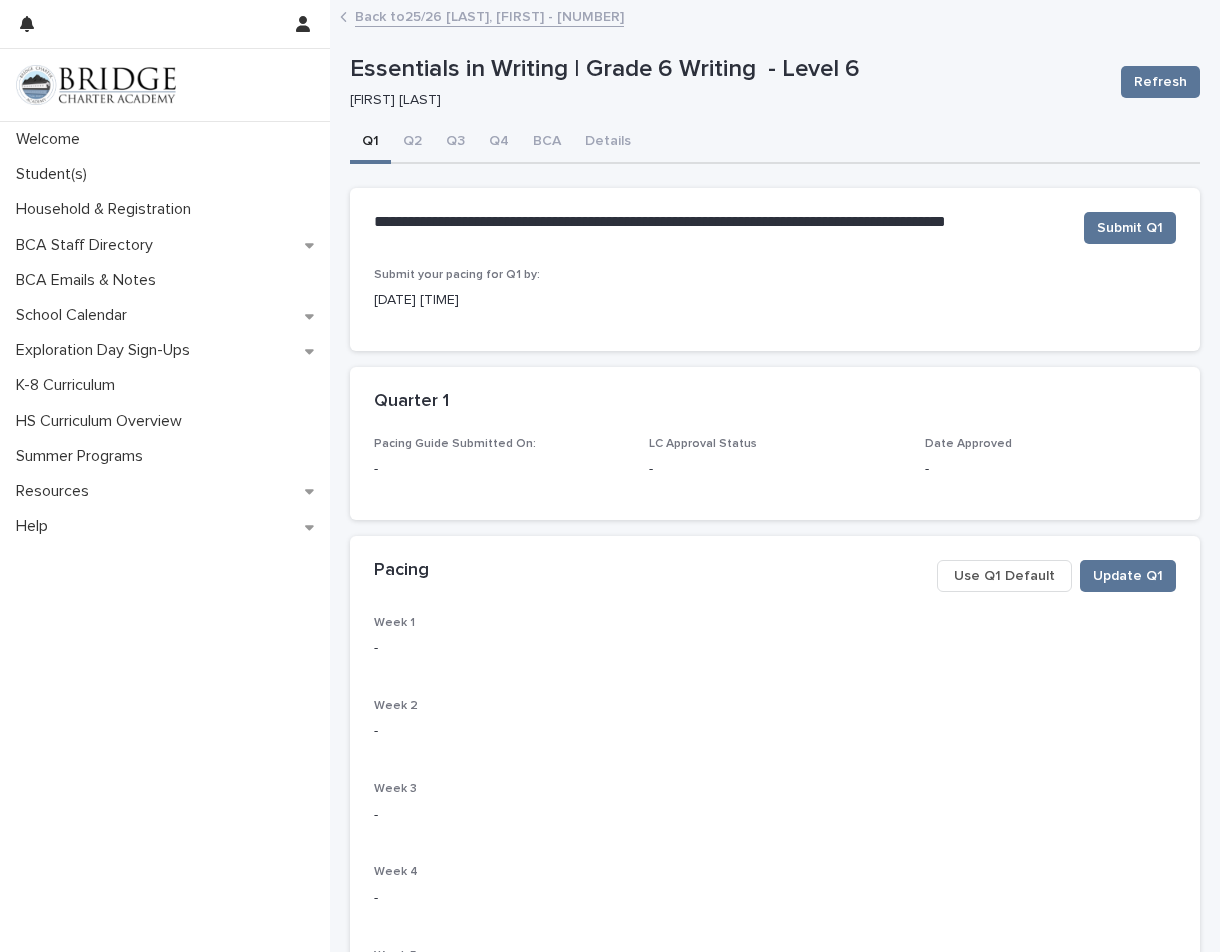 click on "Submit your pacing for Q1 by: [DATE] [TIME]" at bounding box center [775, 309] 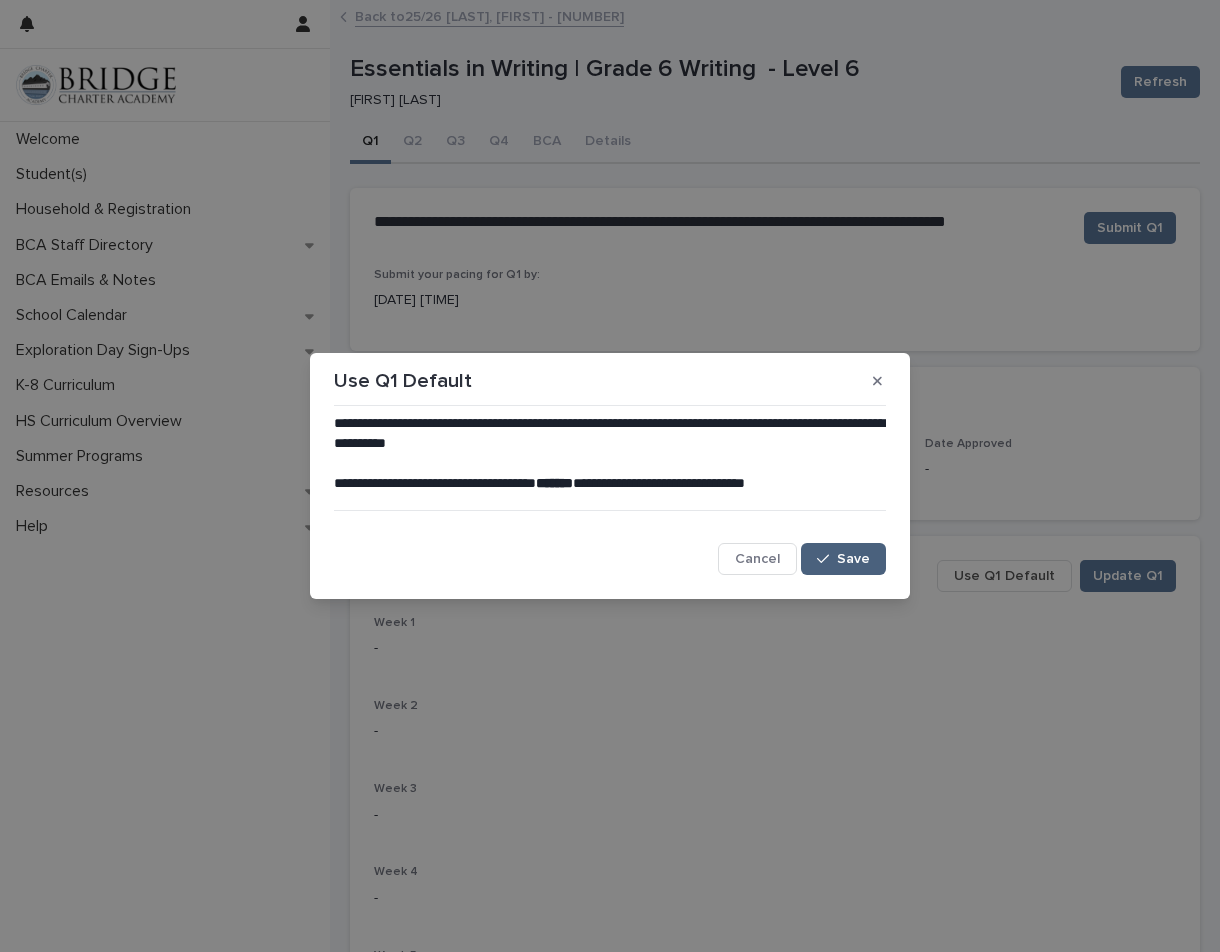 click on "Save" at bounding box center (843, 559) 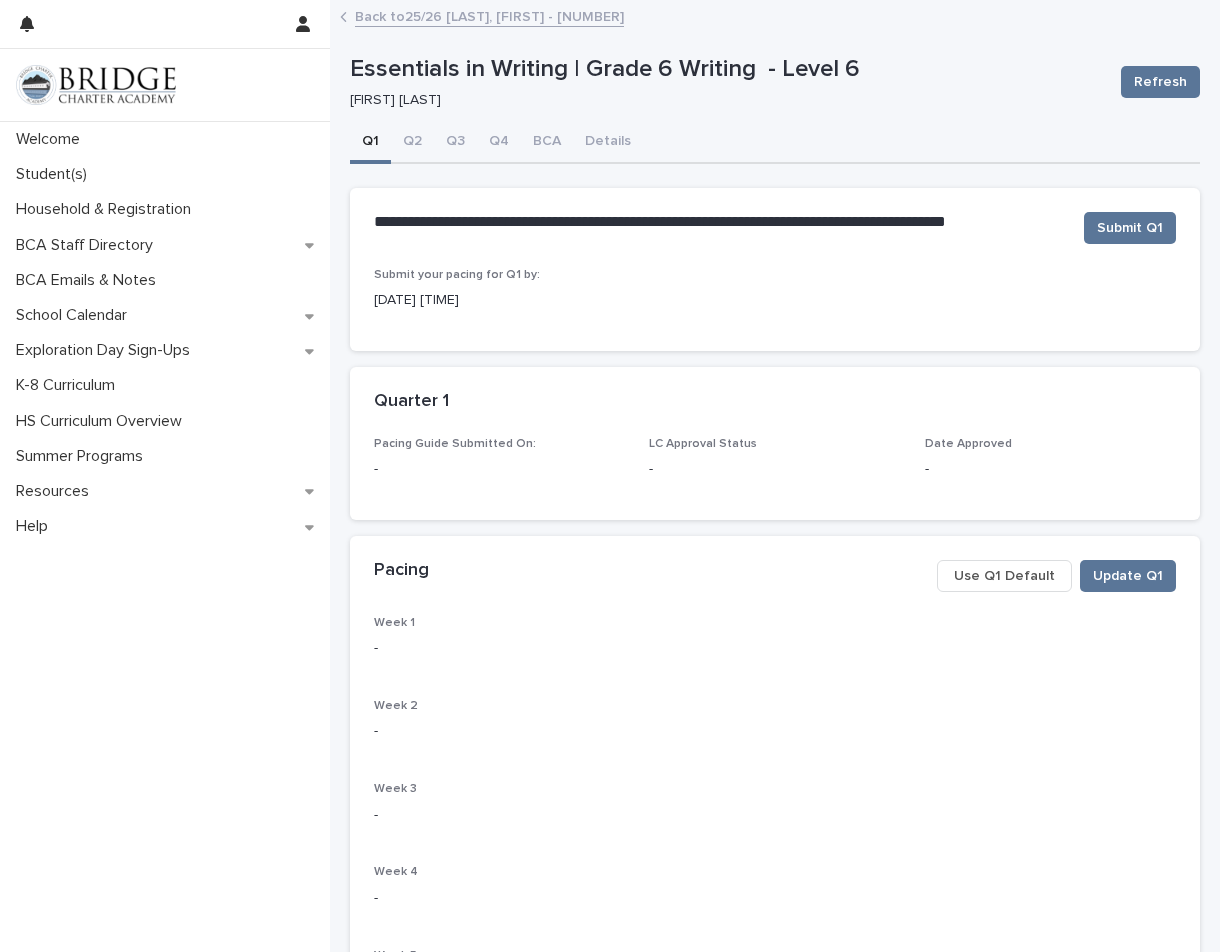 click on "Use Q1 Default" at bounding box center (1004, 576) 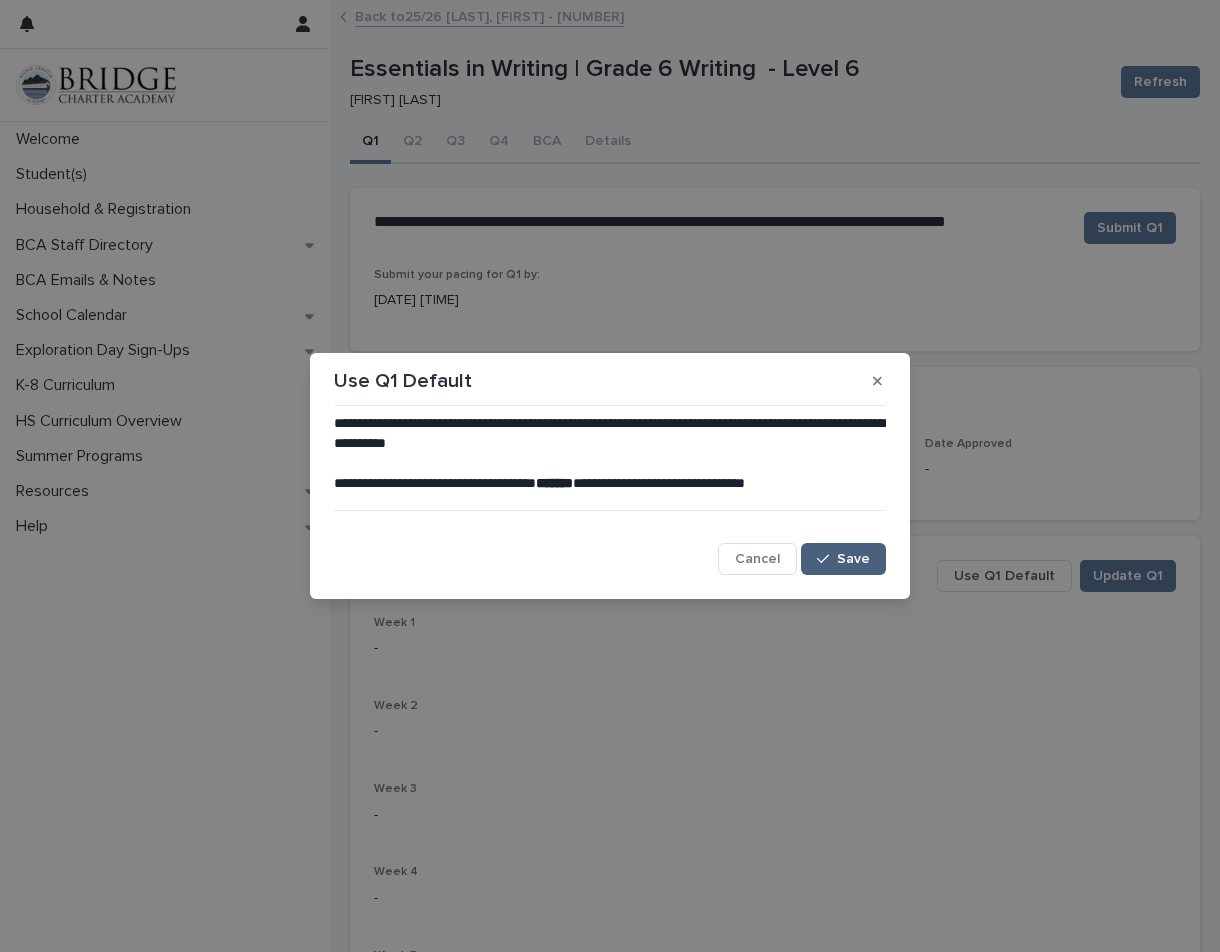 click on "Save" at bounding box center (853, 559) 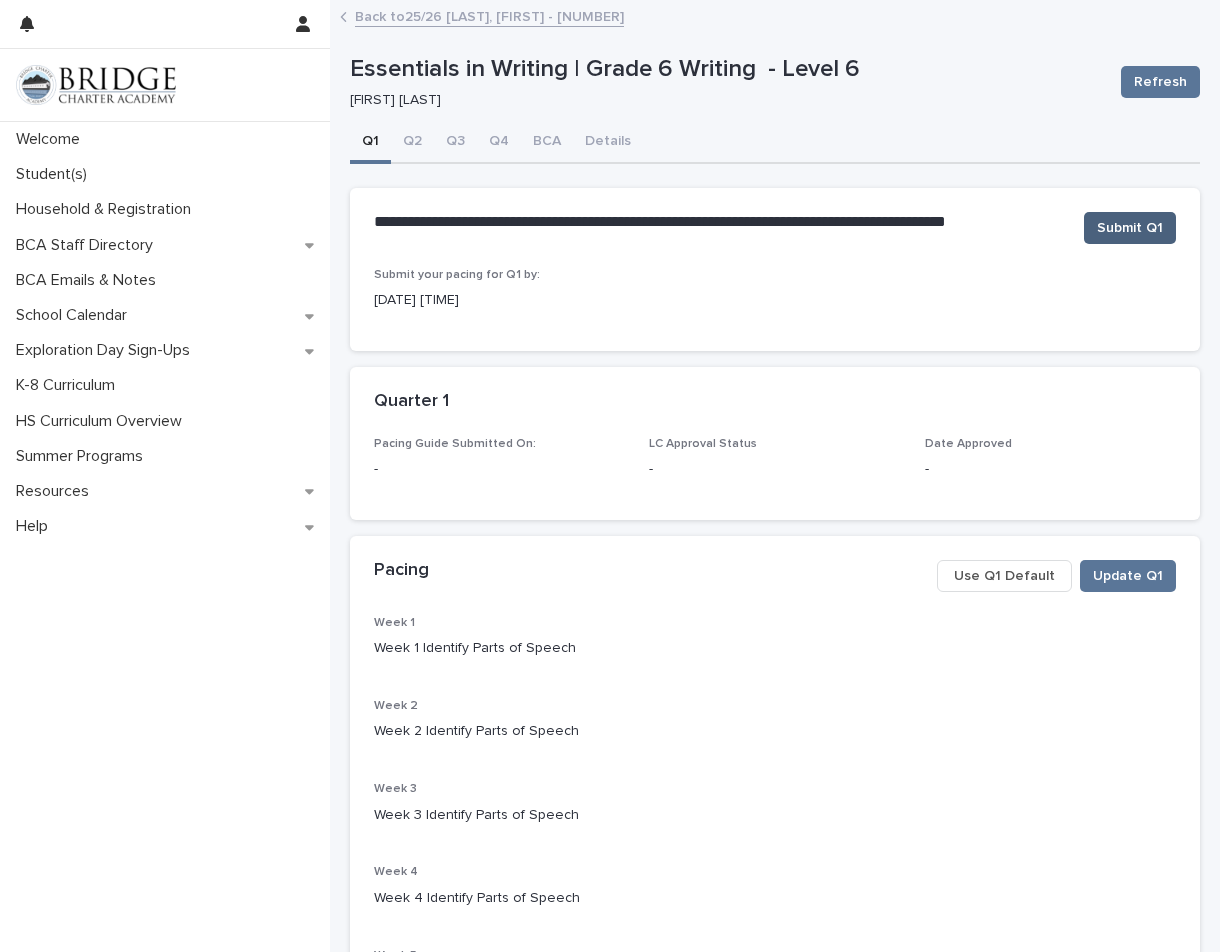 click on "Submit Q1" at bounding box center (1130, 228) 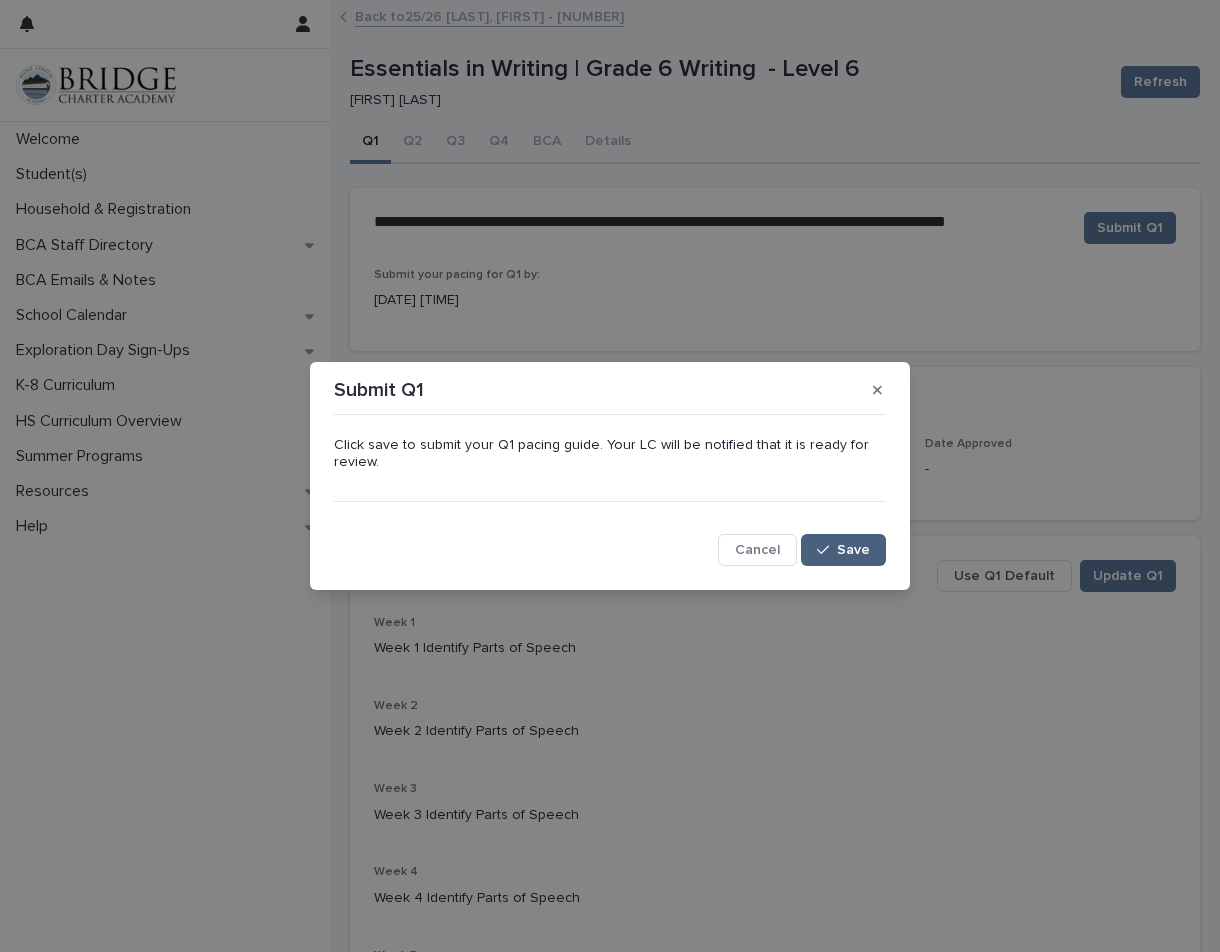 click on "Save" at bounding box center [843, 550] 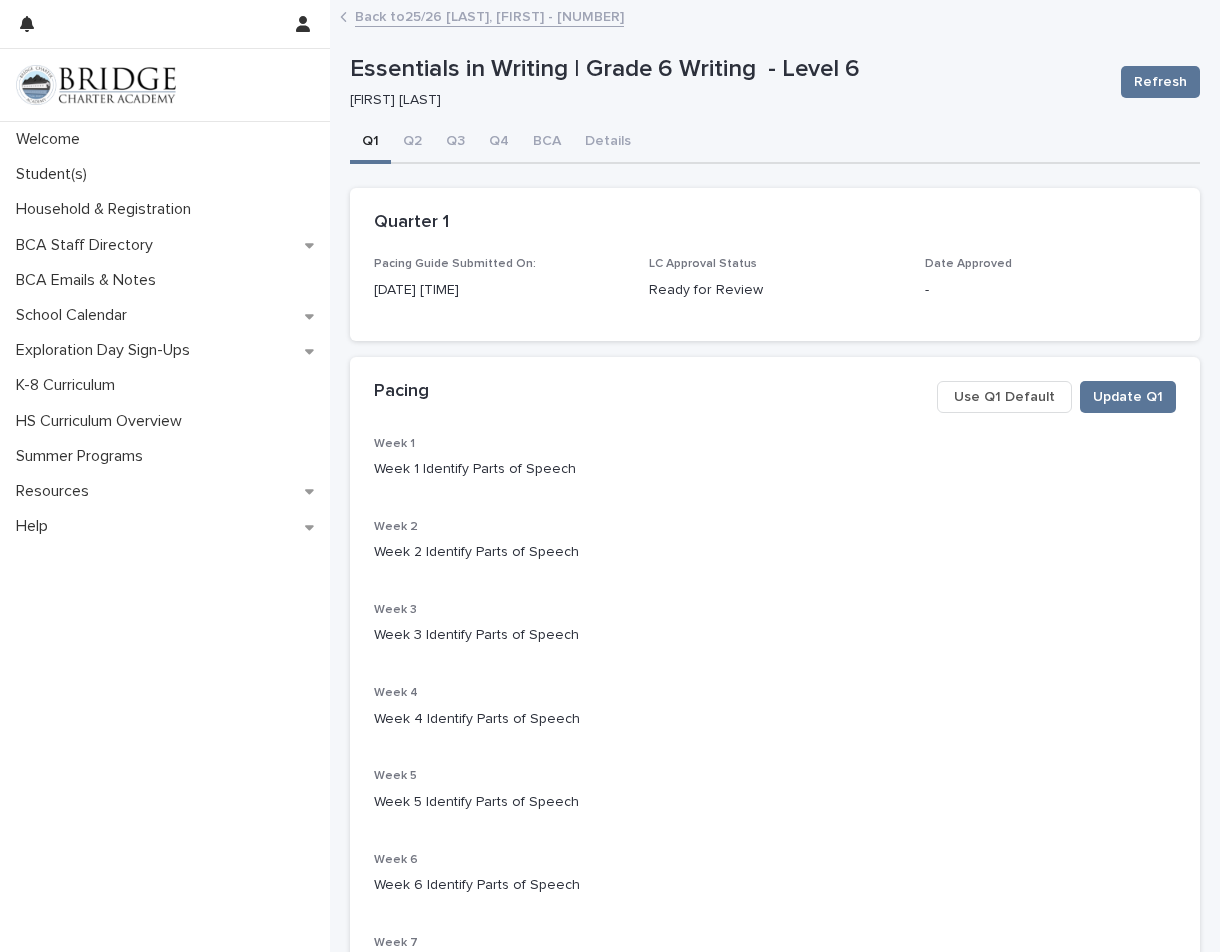 click on "Back to  25/26 [LAST], [FIRST] - [NUMBER]" at bounding box center (489, 15) 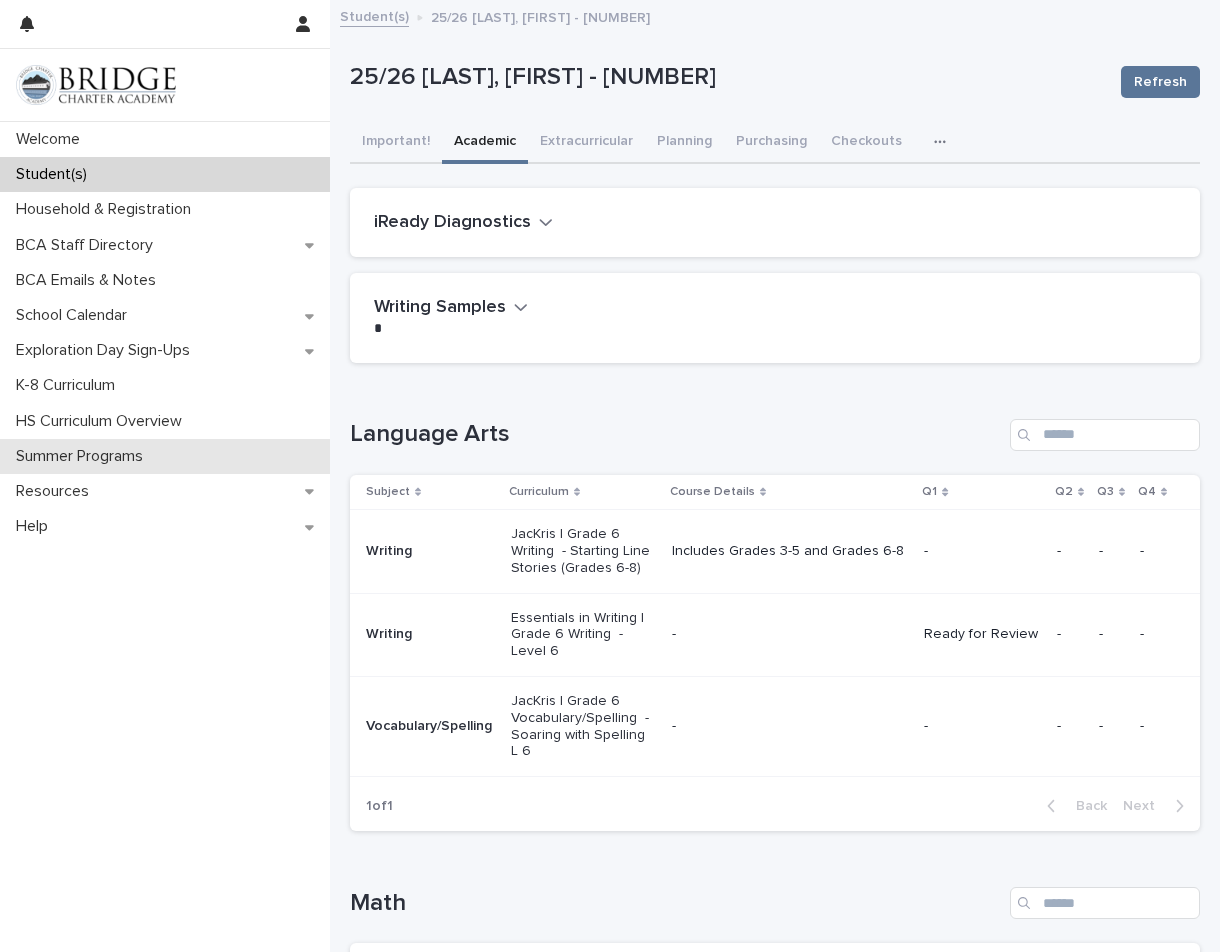 click on "Summer Programs" at bounding box center [83, 456] 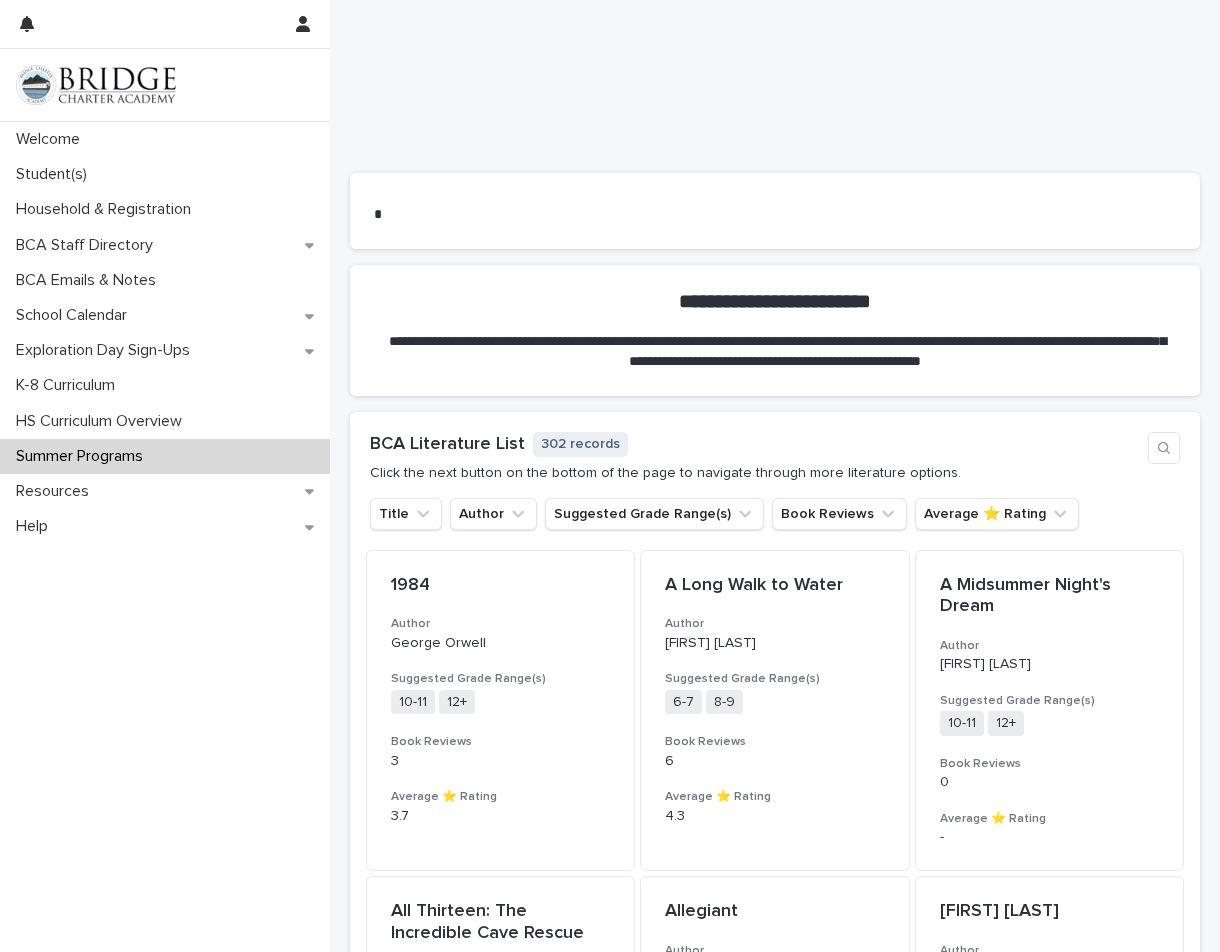 scroll, scrollTop: 1208, scrollLeft: 0, axis: vertical 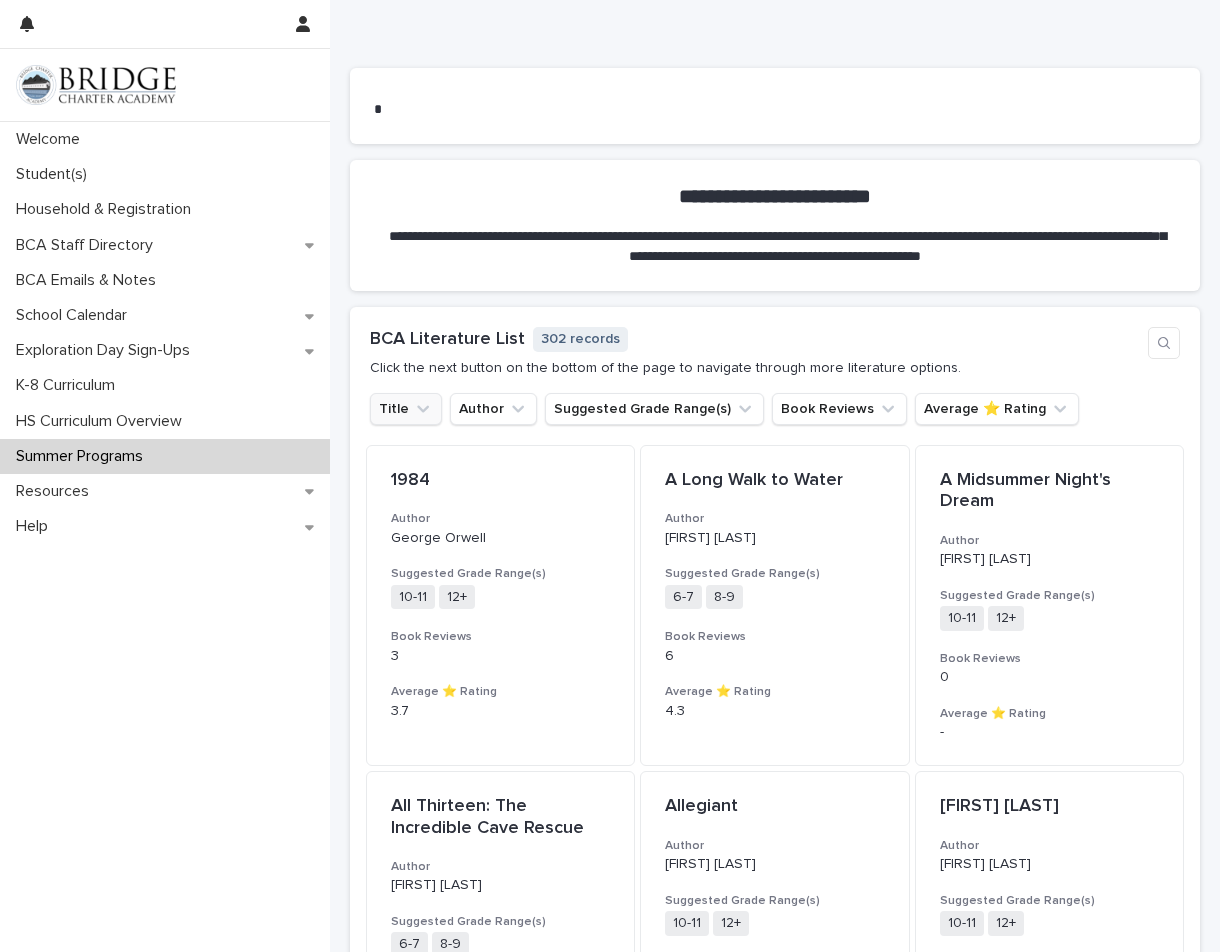 click 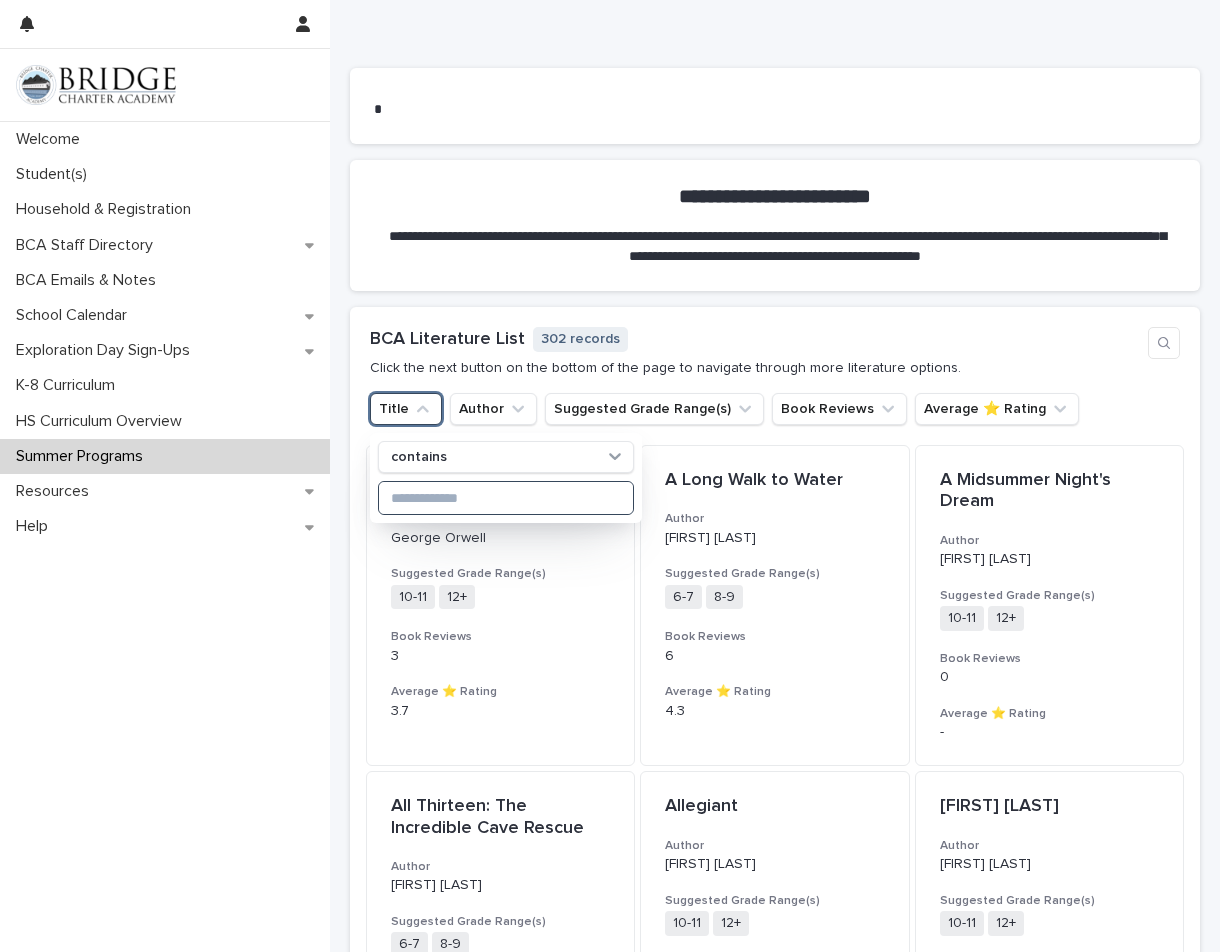 click at bounding box center [506, 498] 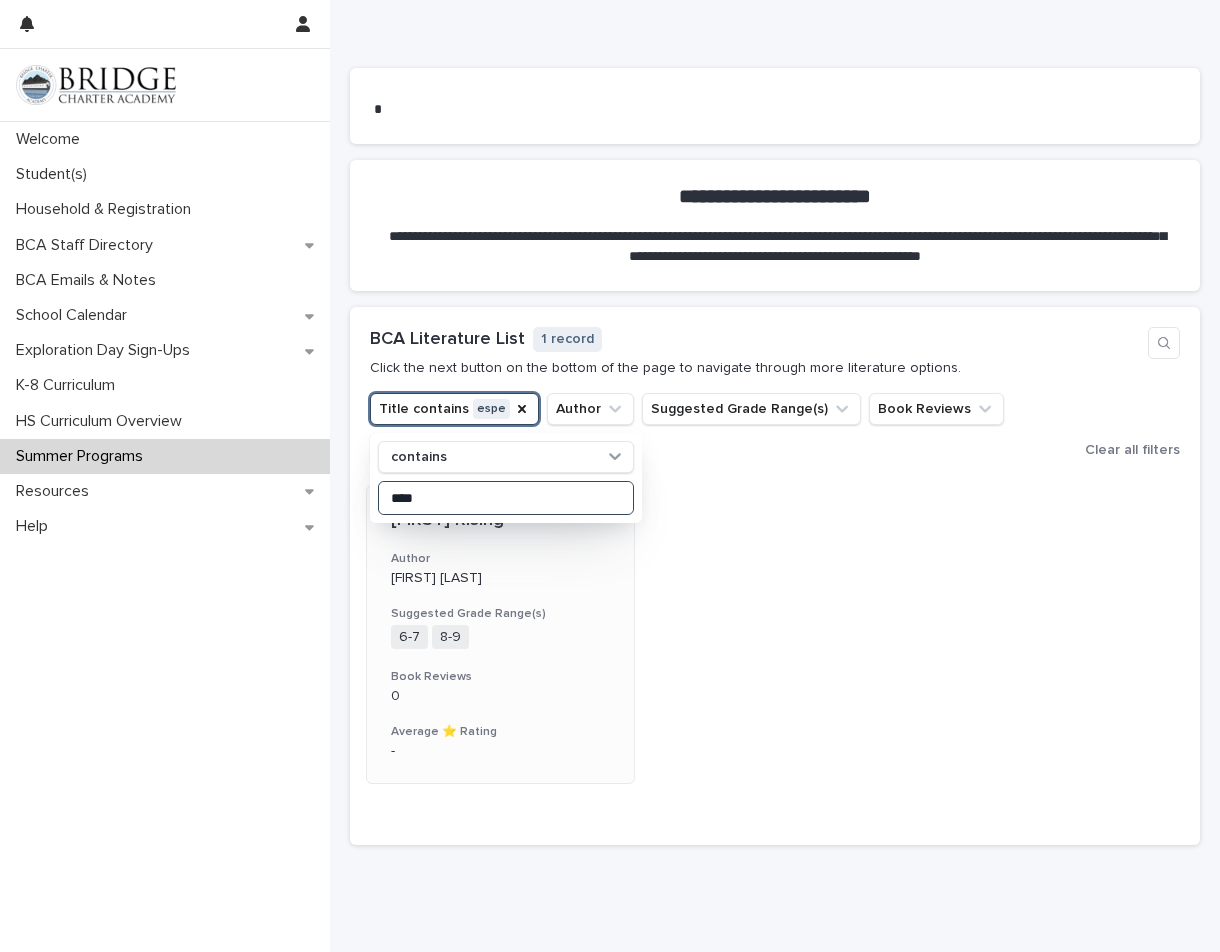 type on "****" 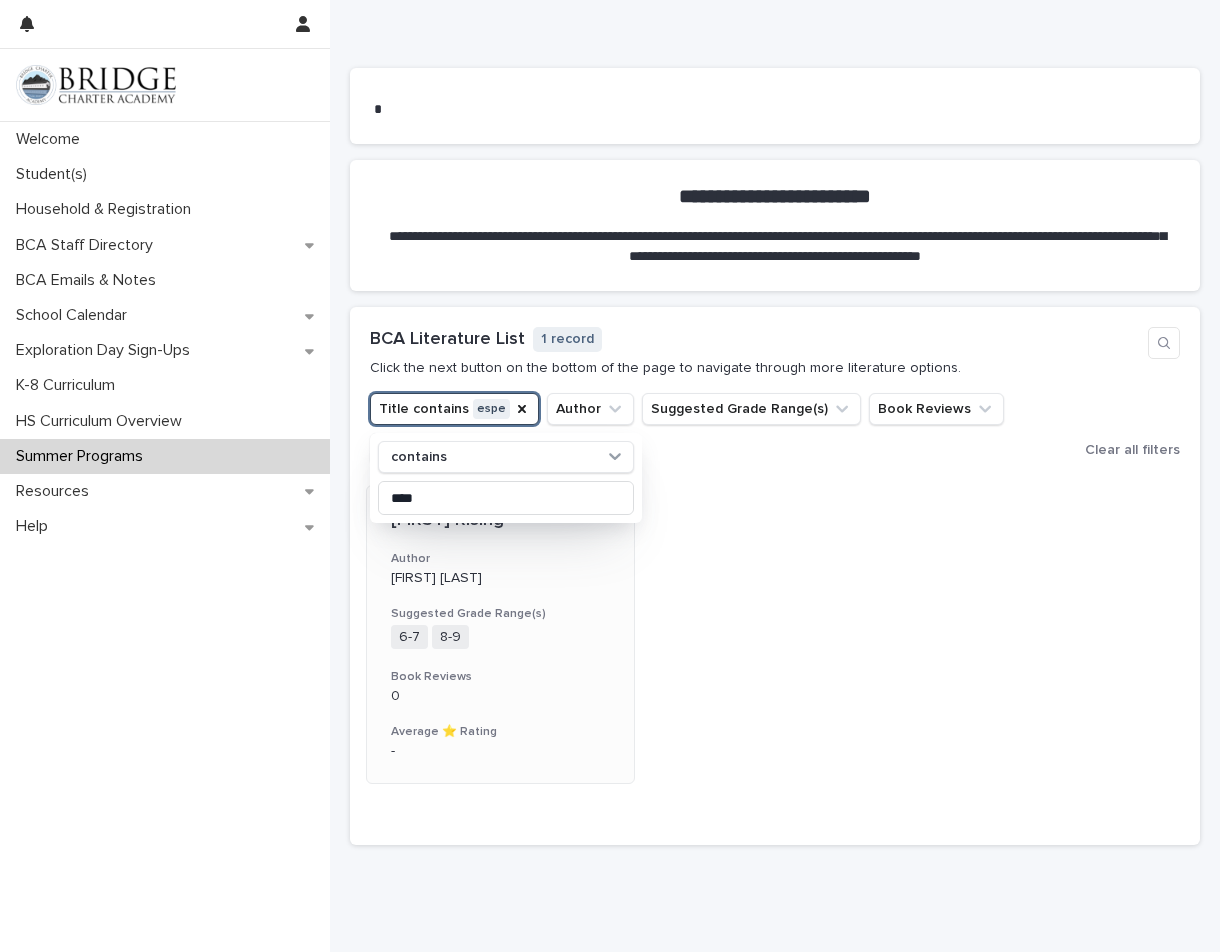 click on "[FIRST] Rising Author [FIRST] [LAST] Suggested Grade Range(s) 6-7 8-9 + 0 Book Reviews 0 Average ⭐ Rating -" at bounding box center (500, 635) 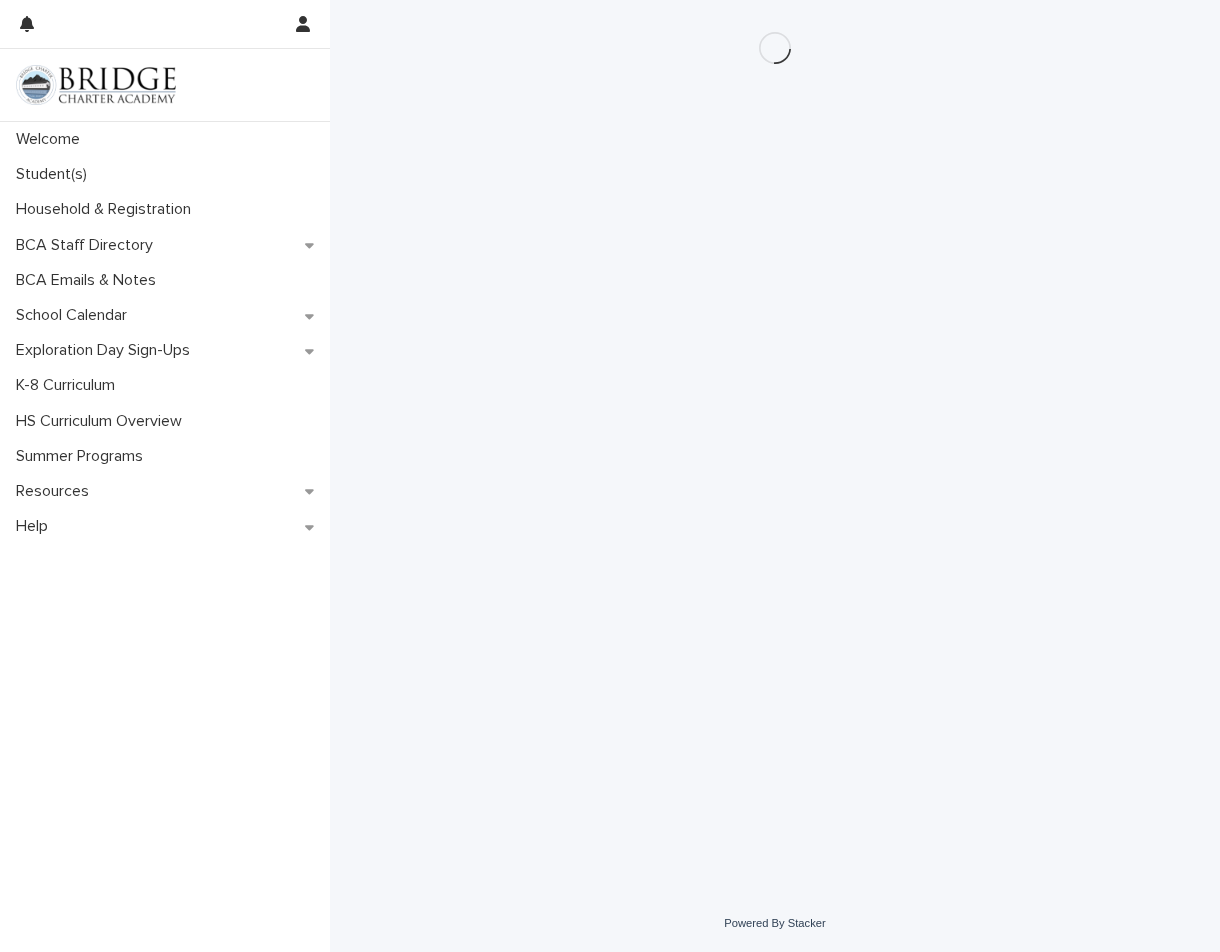 scroll, scrollTop: 0, scrollLeft: 0, axis: both 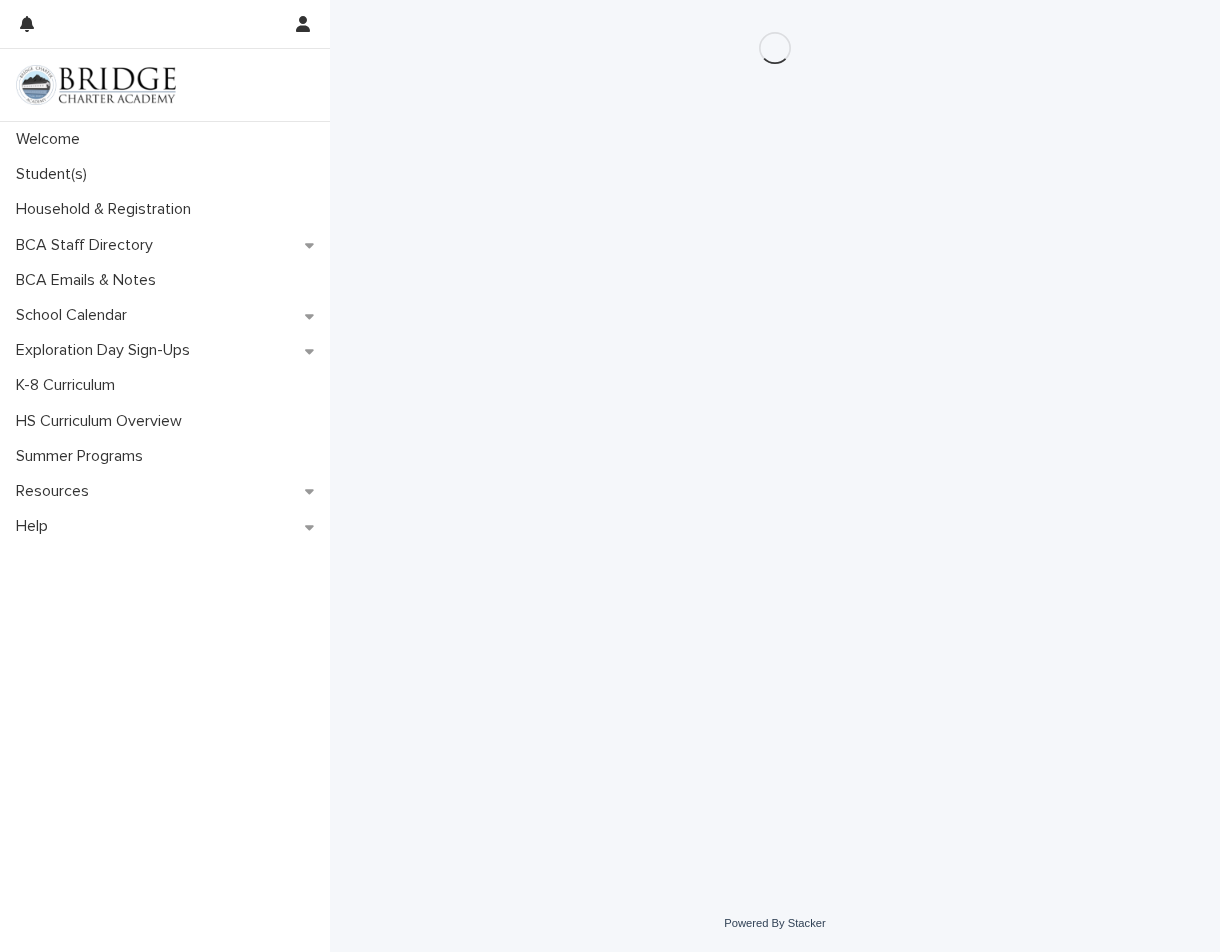 click on "Loading... Saving… Loading... Saving…" at bounding box center [775, 422] 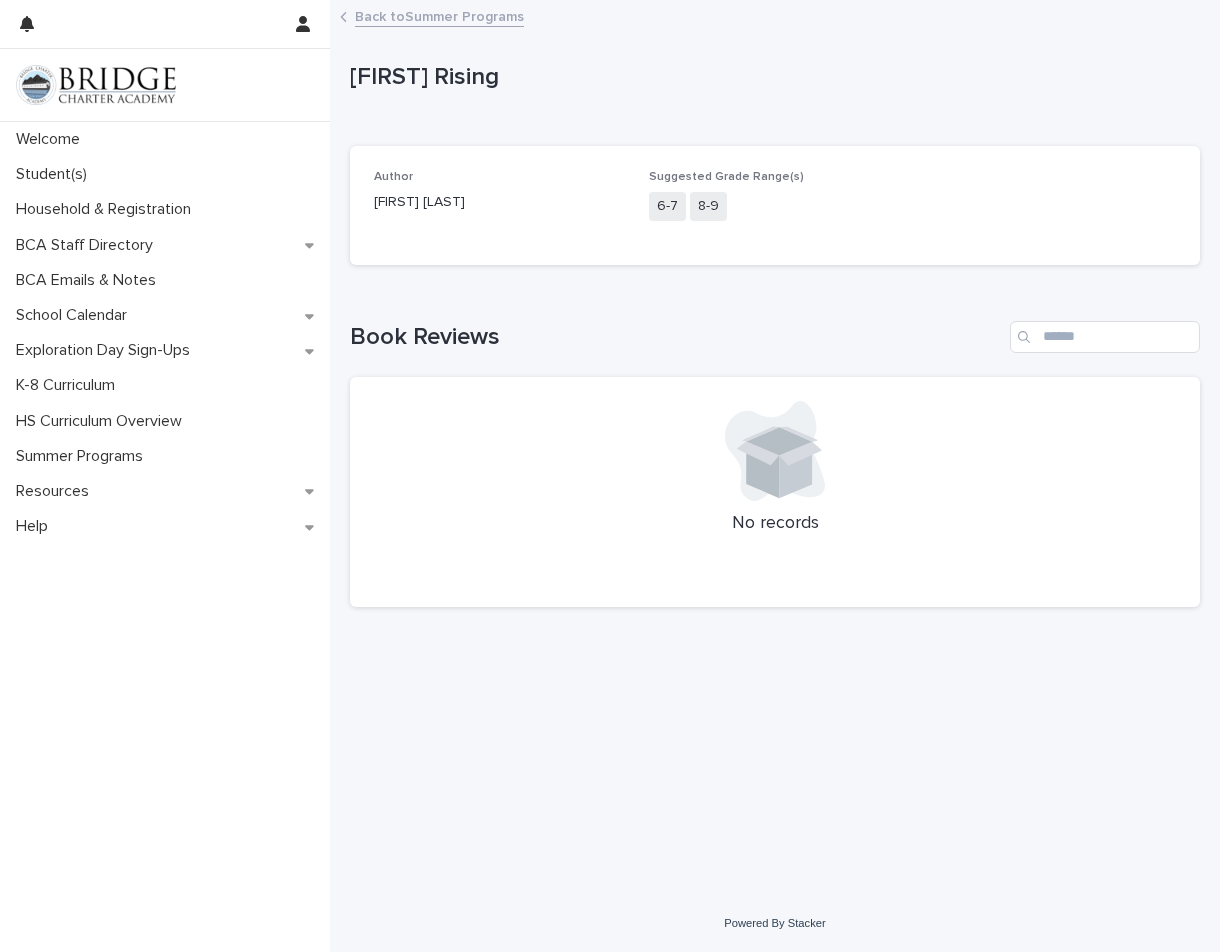 click on "Back to  Summer Programs" at bounding box center (439, 15) 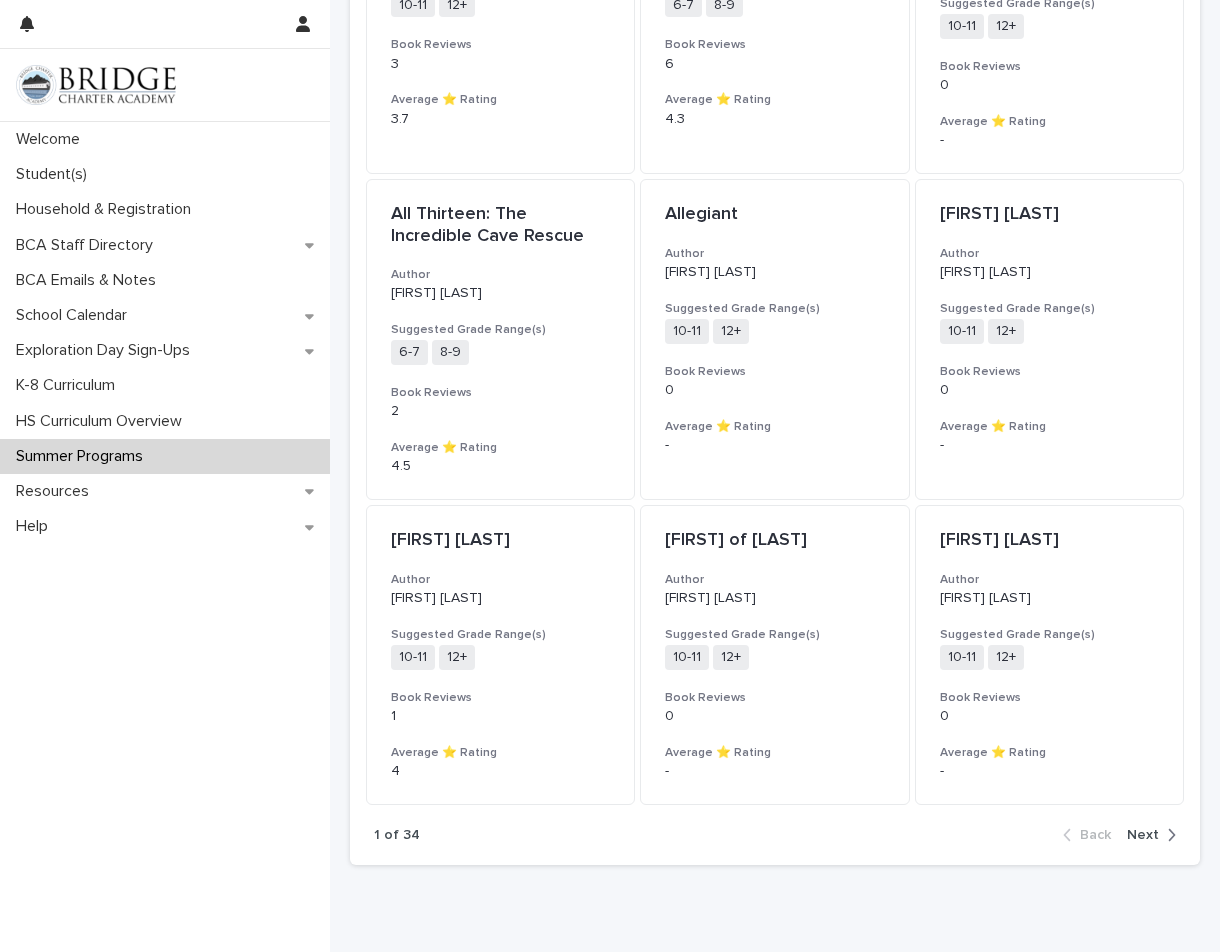 scroll, scrollTop: 1200, scrollLeft: 0, axis: vertical 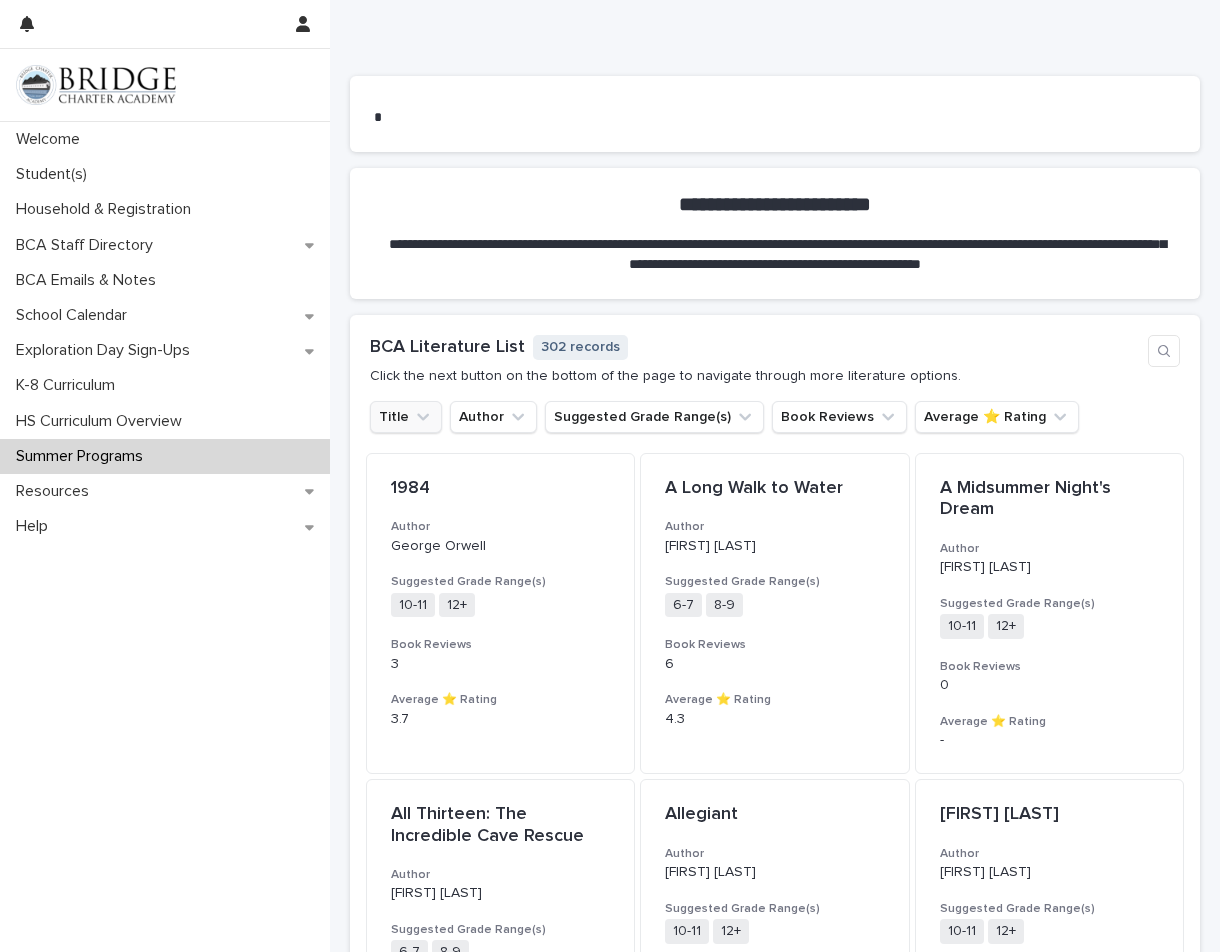 click 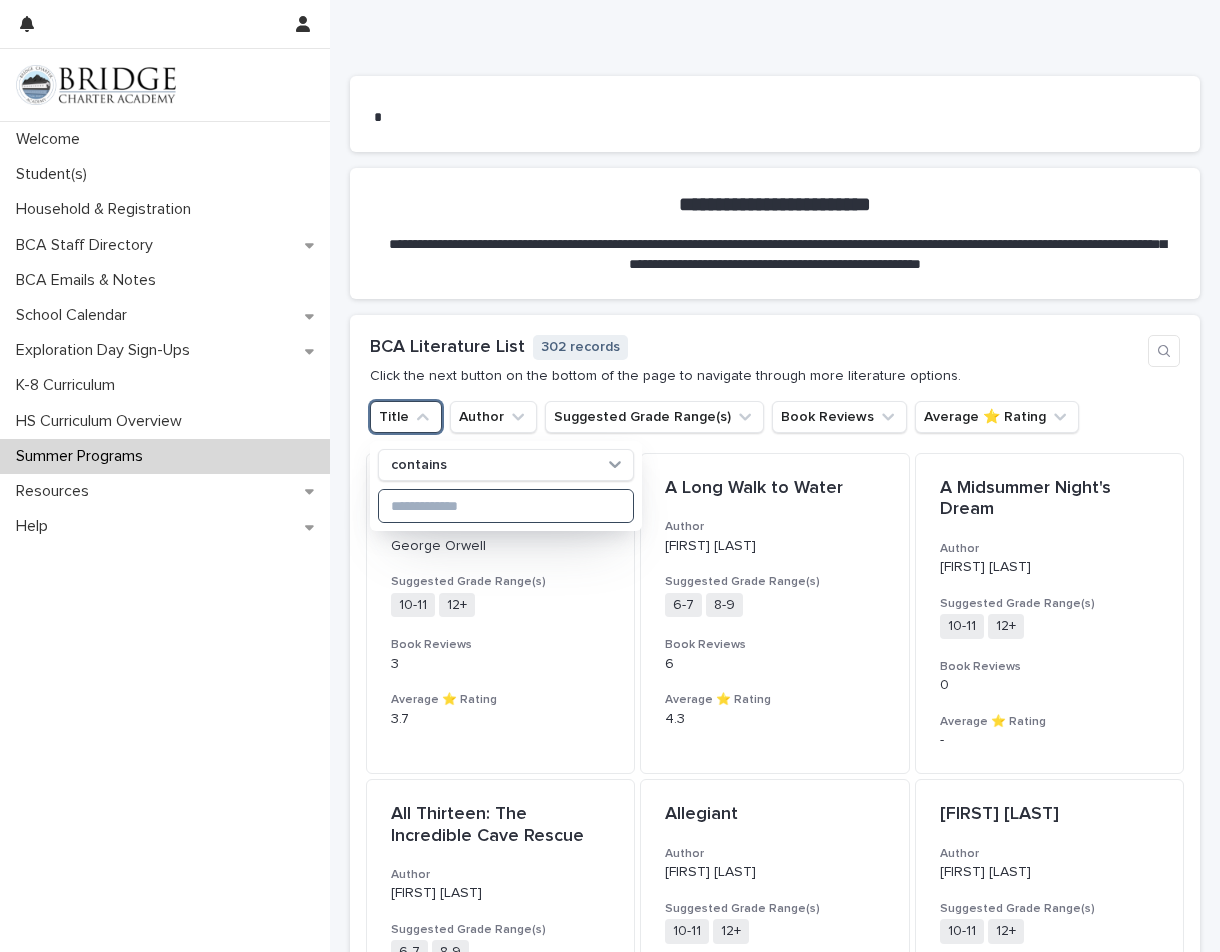 click at bounding box center (506, 506) 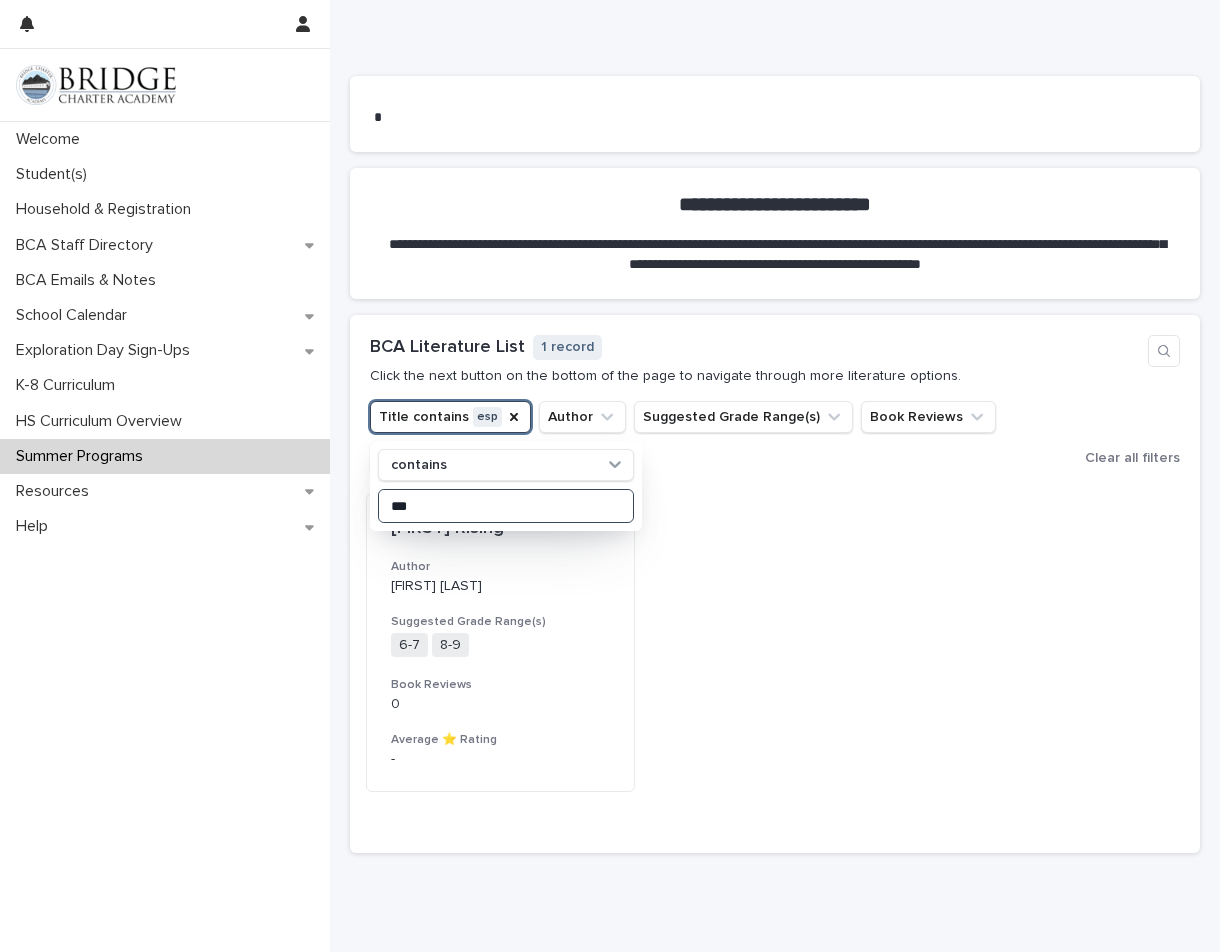 type on "***" 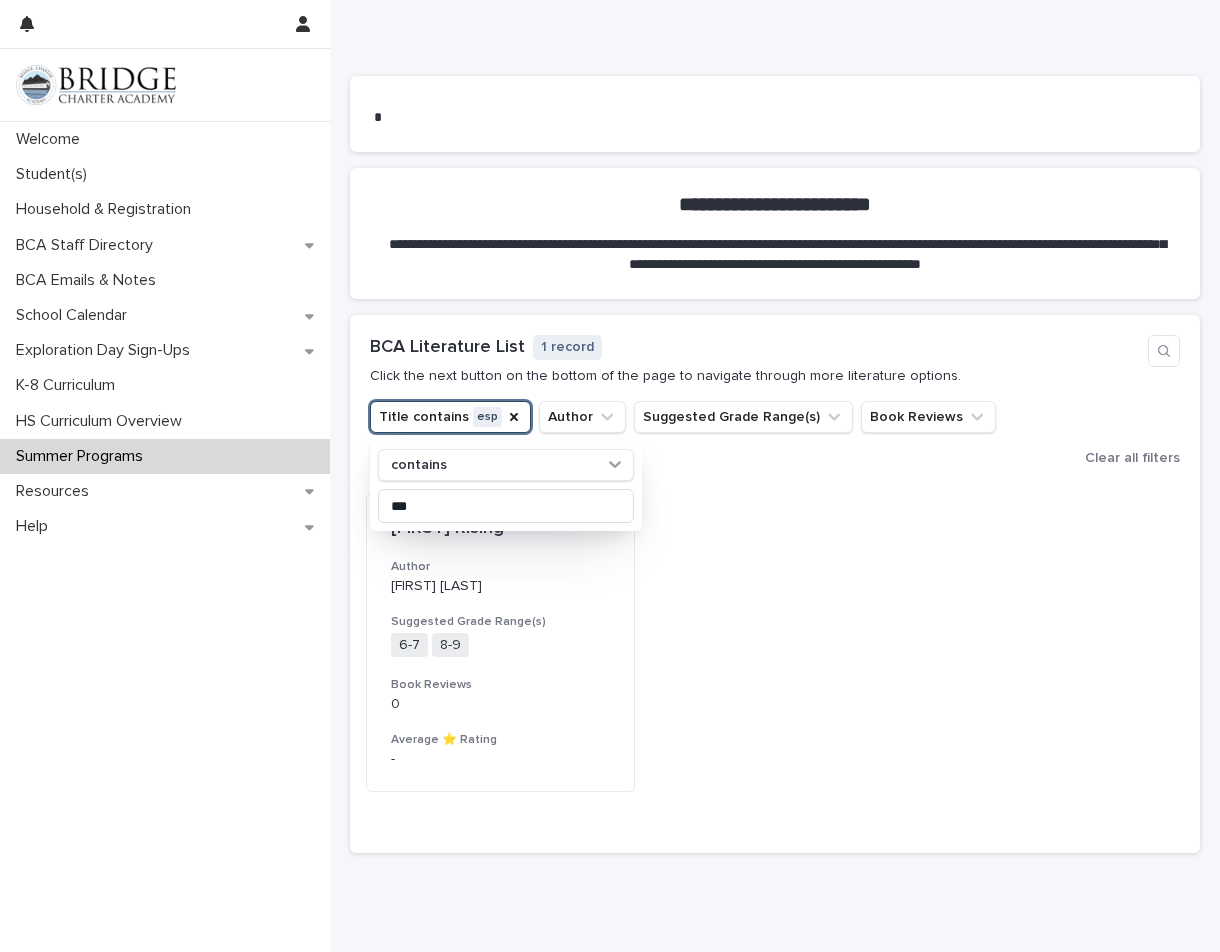 click on "[FIRST] Rising Author [FIRST] [LAST] Suggested Grade Range(s) 6-7 8-9 + 0 Book Reviews 0 Average ⭐ Rating -" at bounding box center (775, 643) 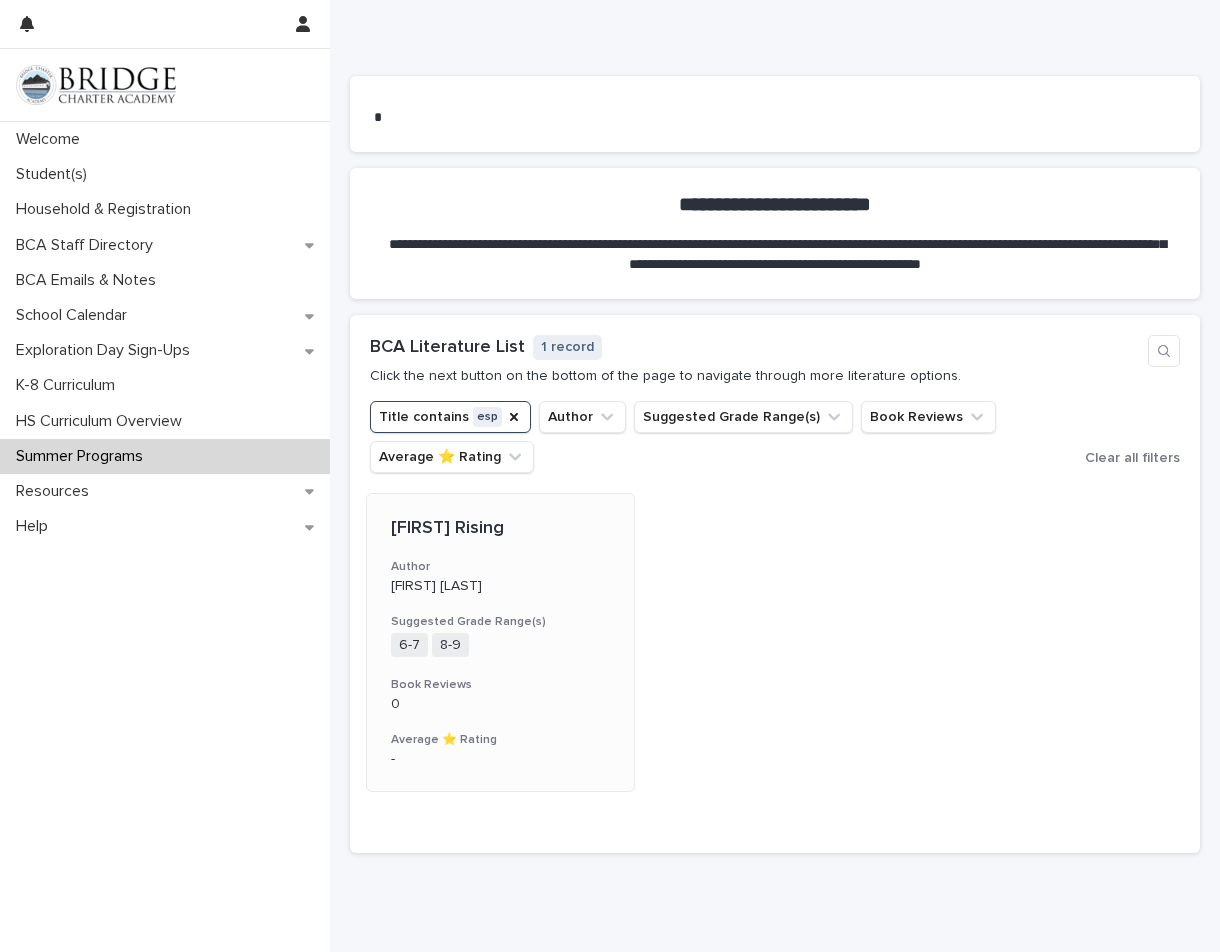 click on "Average ⭐ Rating" at bounding box center (500, 740) 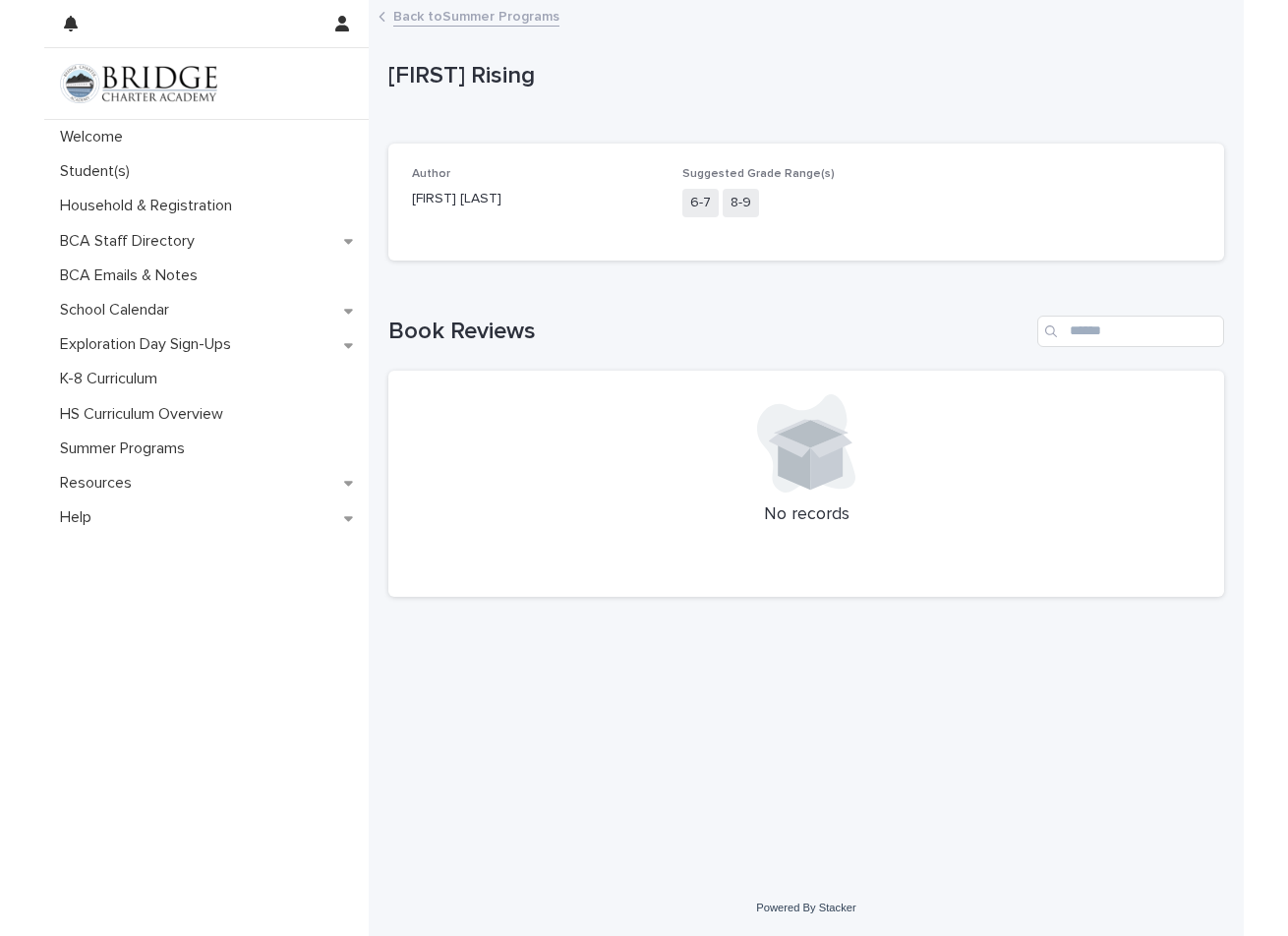 scroll, scrollTop: 0, scrollLeft: 0, axis: both 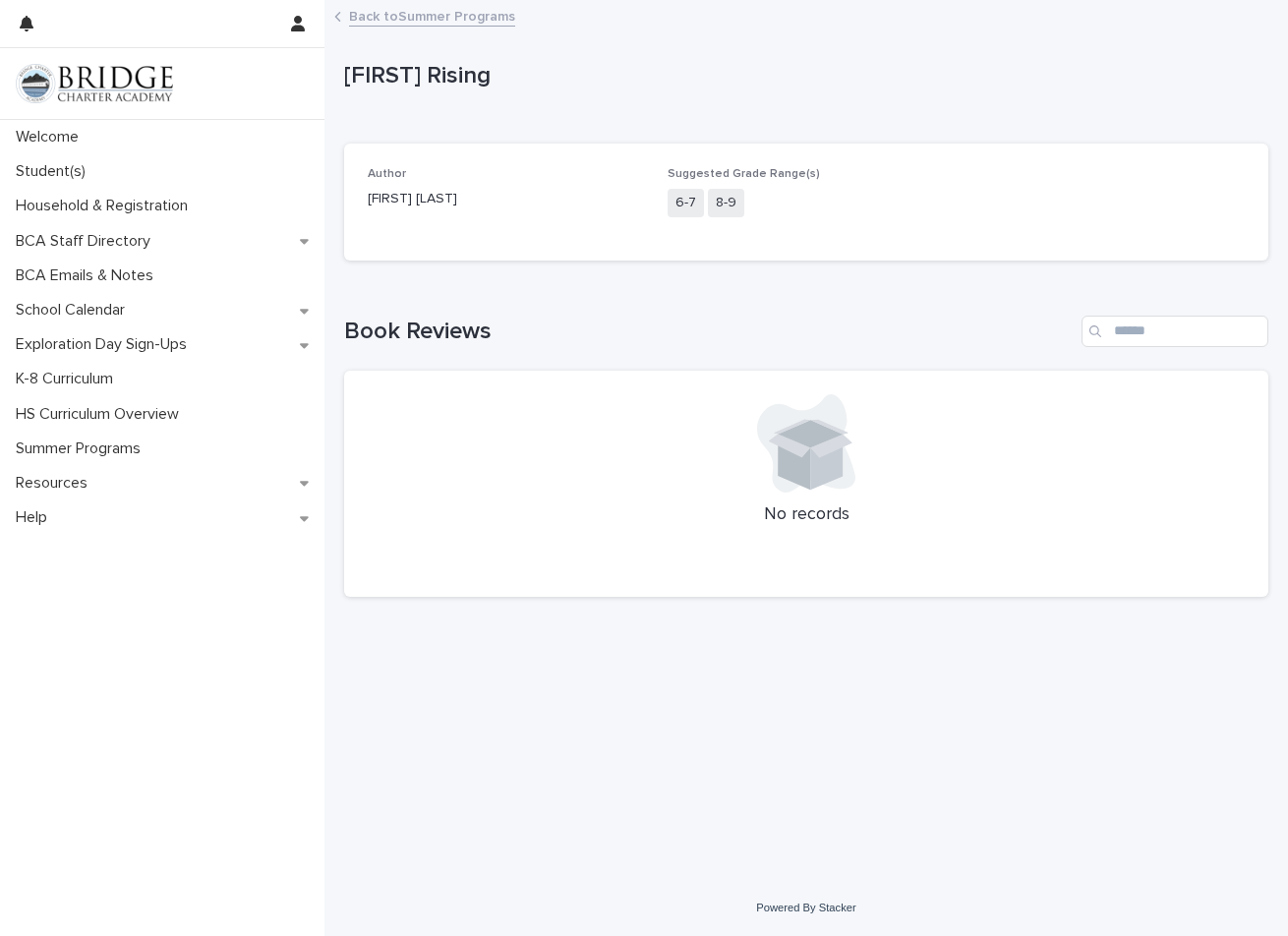 click on "[FIRST] Rising" at bounding box center (802, 80) 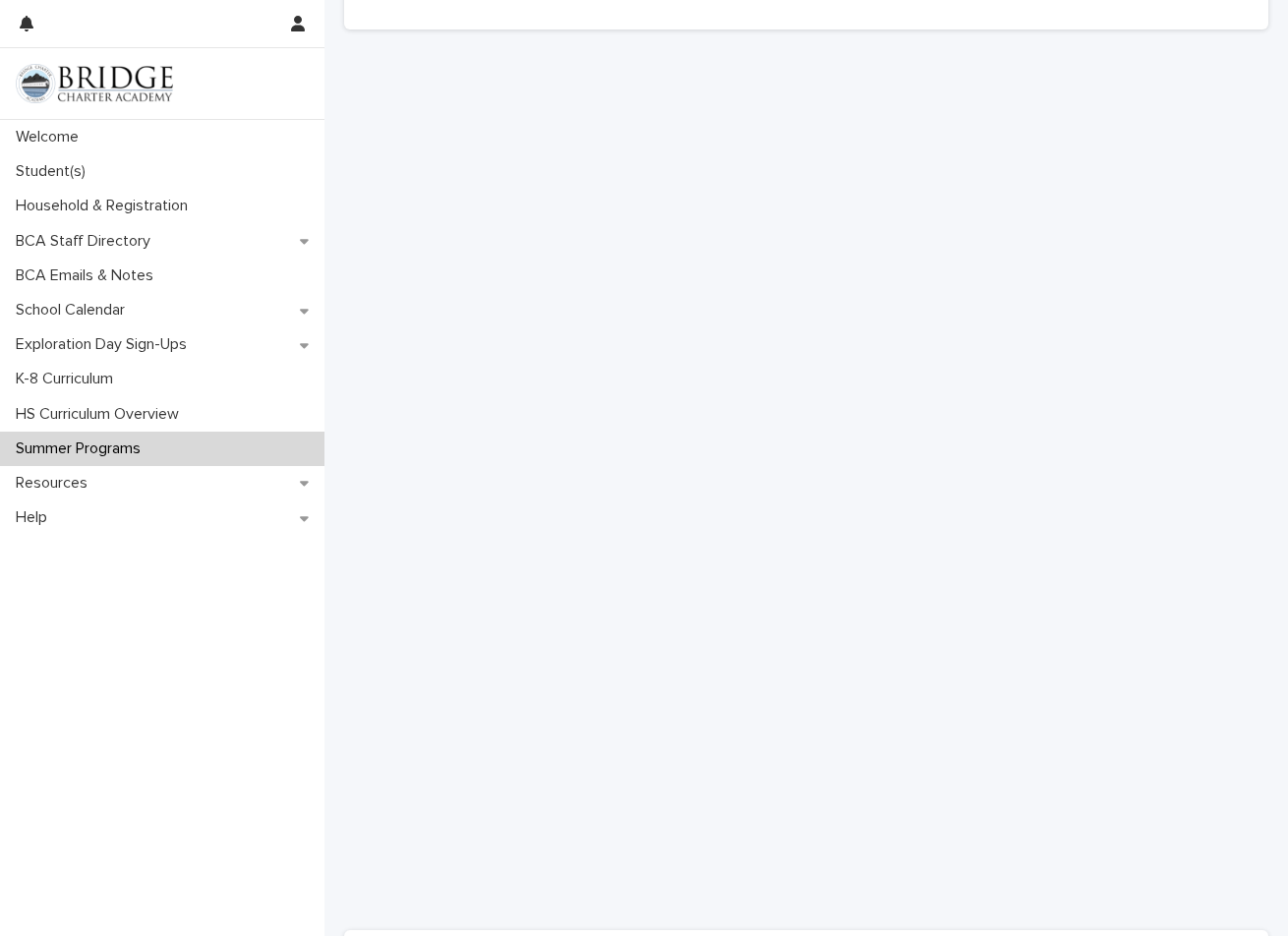 scroll, scrollTop: 359, scrollLeft: 0, axis: vertical 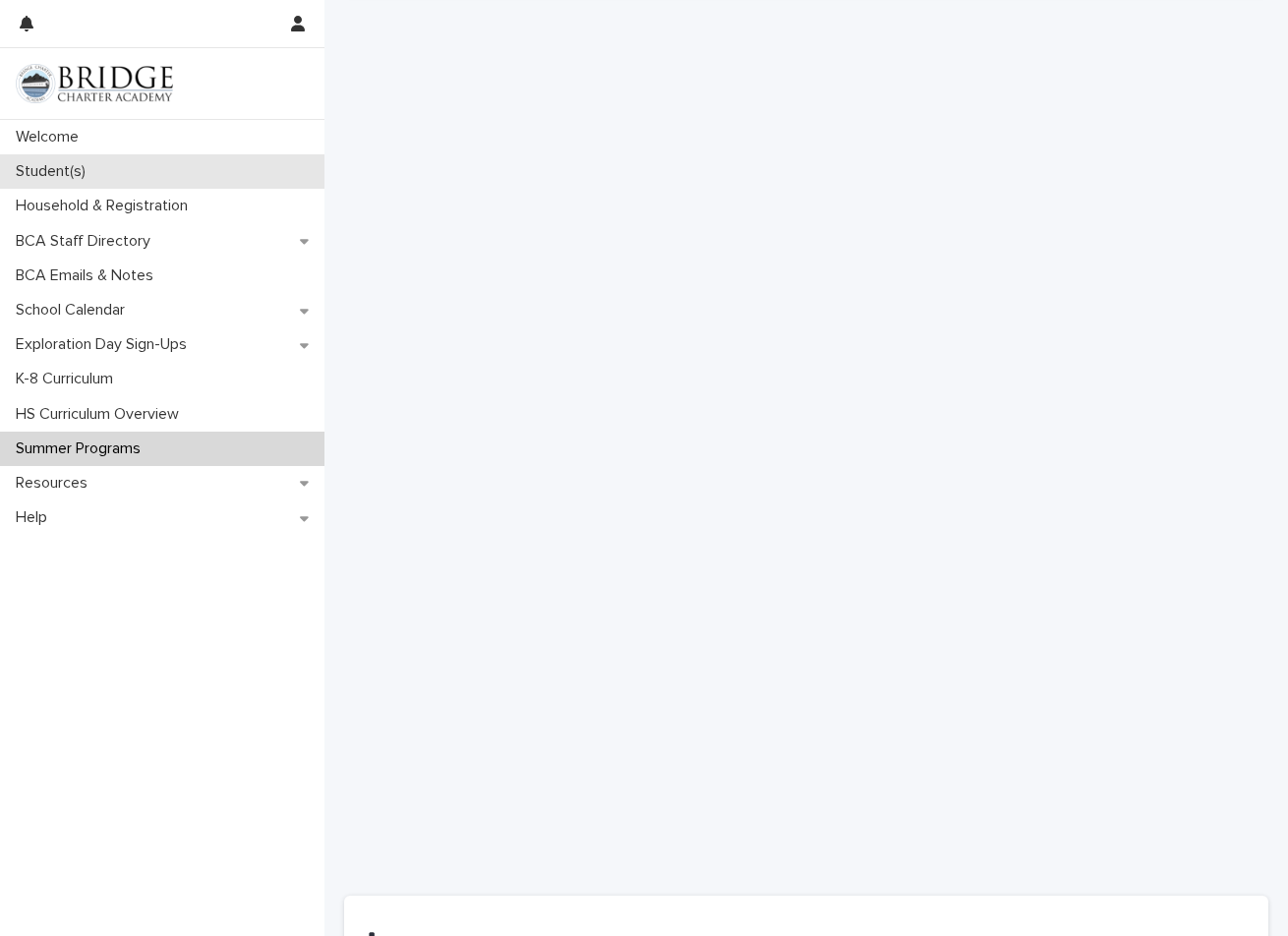 click on "Student(s)" at bounding box center [162, 171] 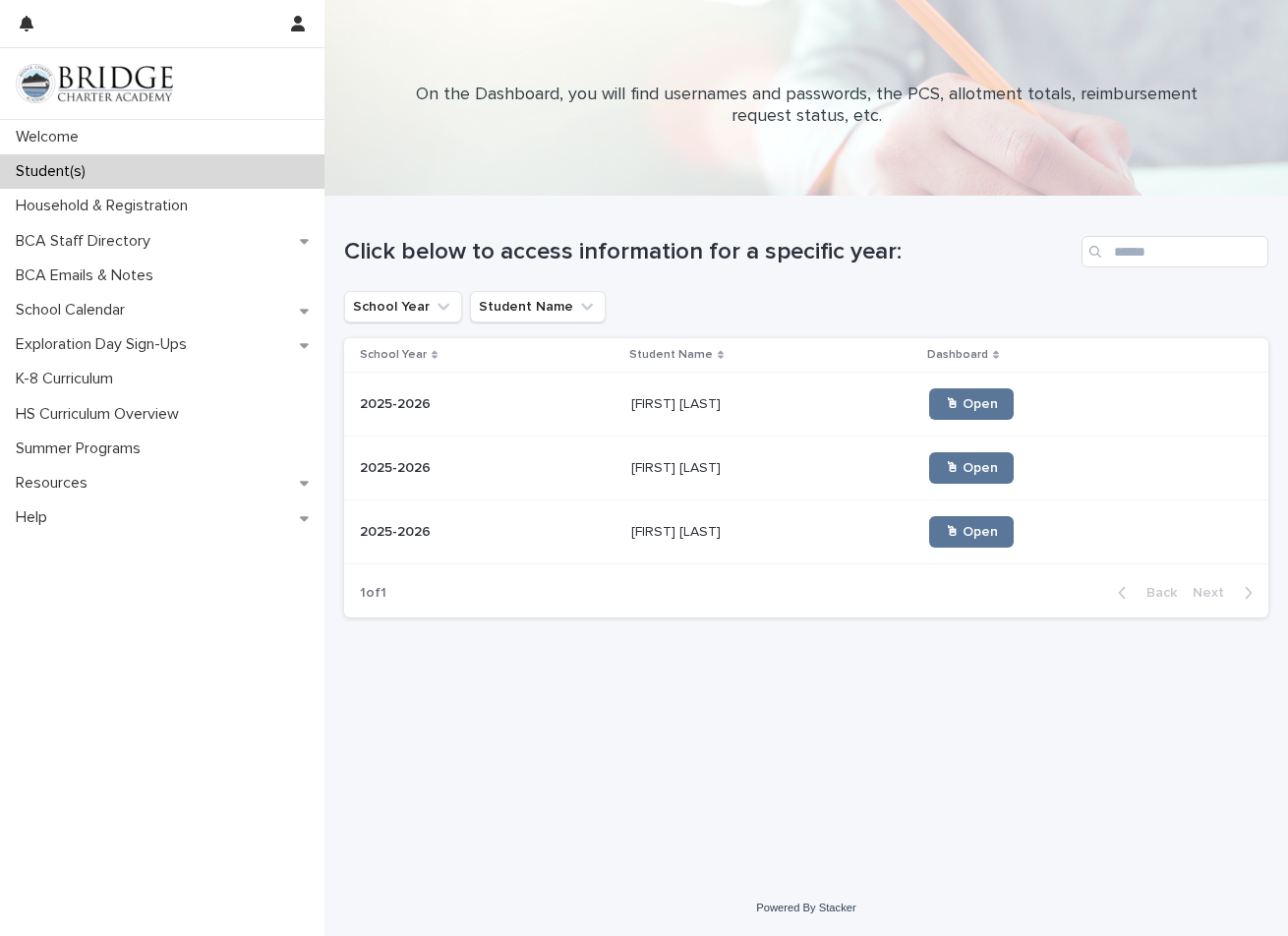 click on "[FIRST] [LAST]" at bounding box center [677, 466] 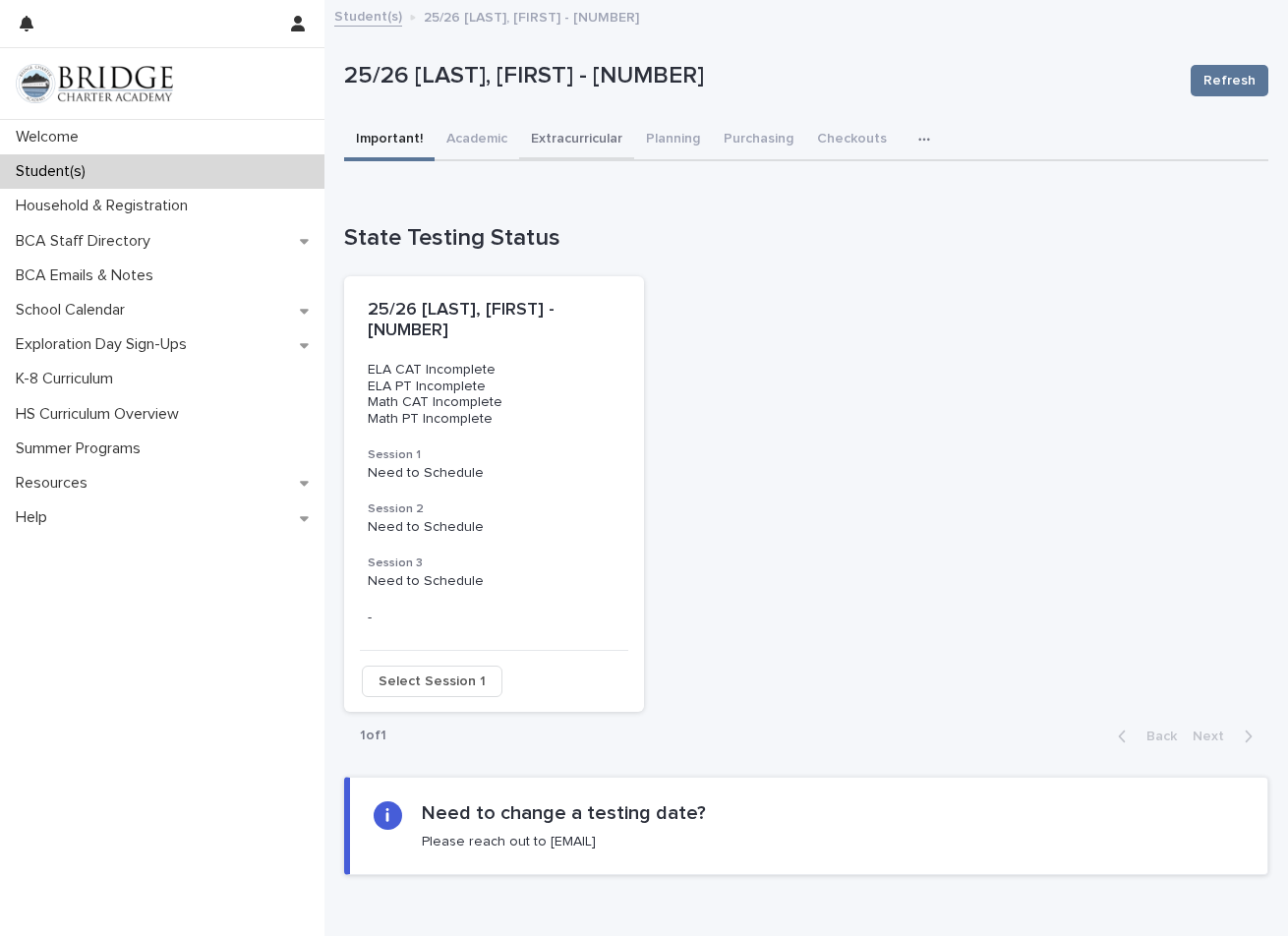 click on "Extracurricular" at bounding box center (576, 141) 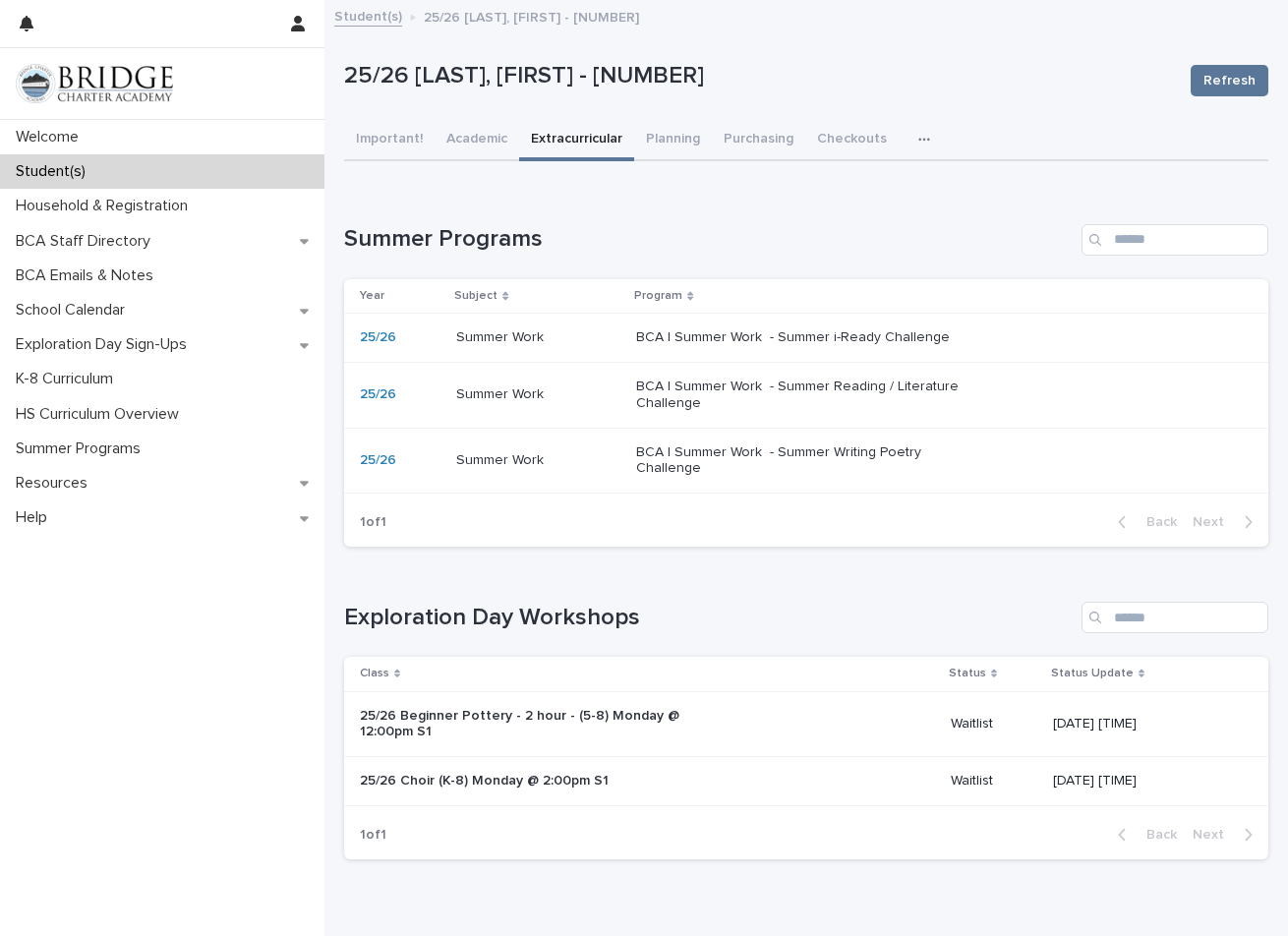click on "BCA | Summer Work  - Summer Reading / Literature Challenge" at bounding box center [799, 395] 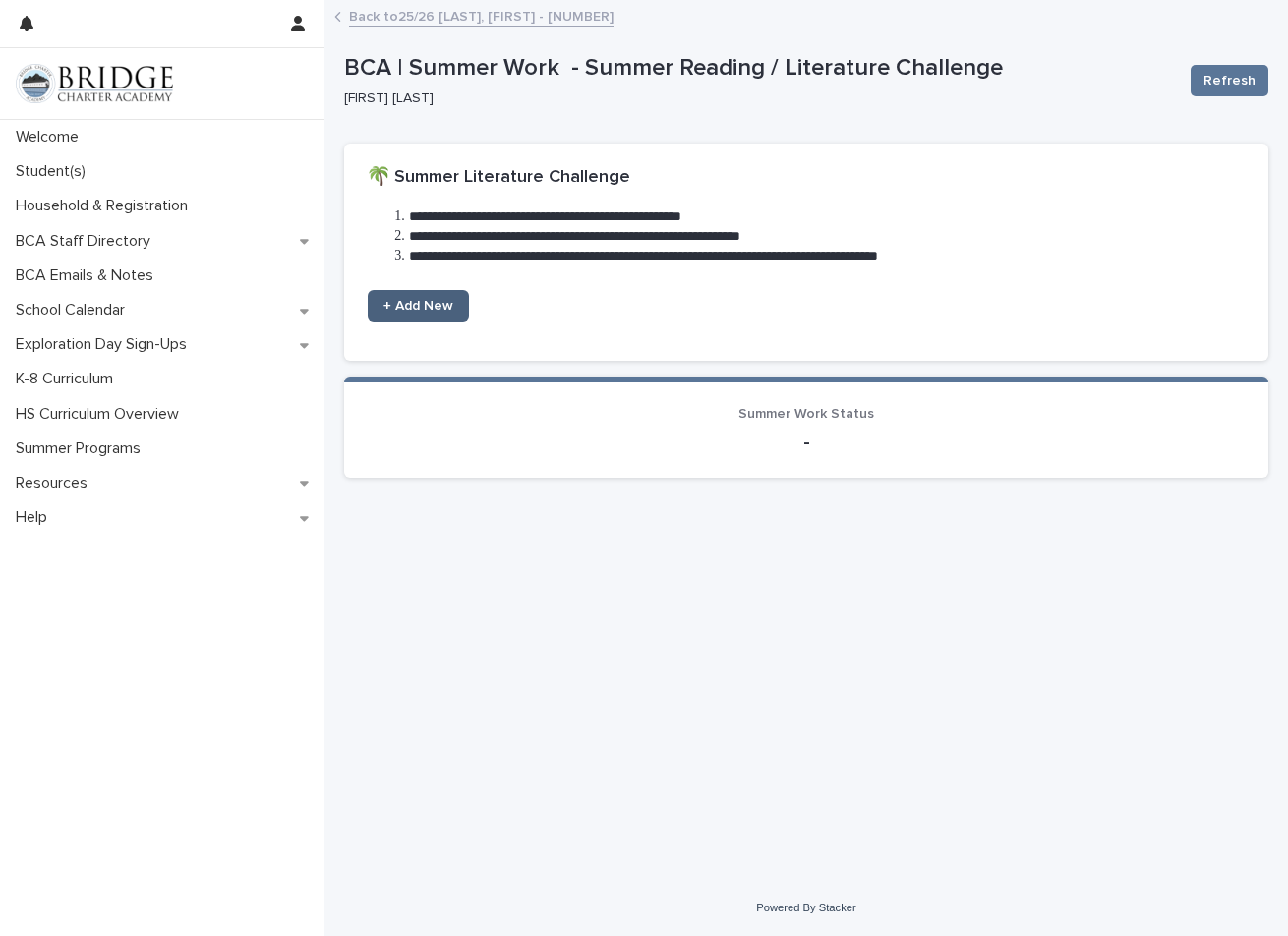 click on "+ Add New" at bounding box center (418, 306) 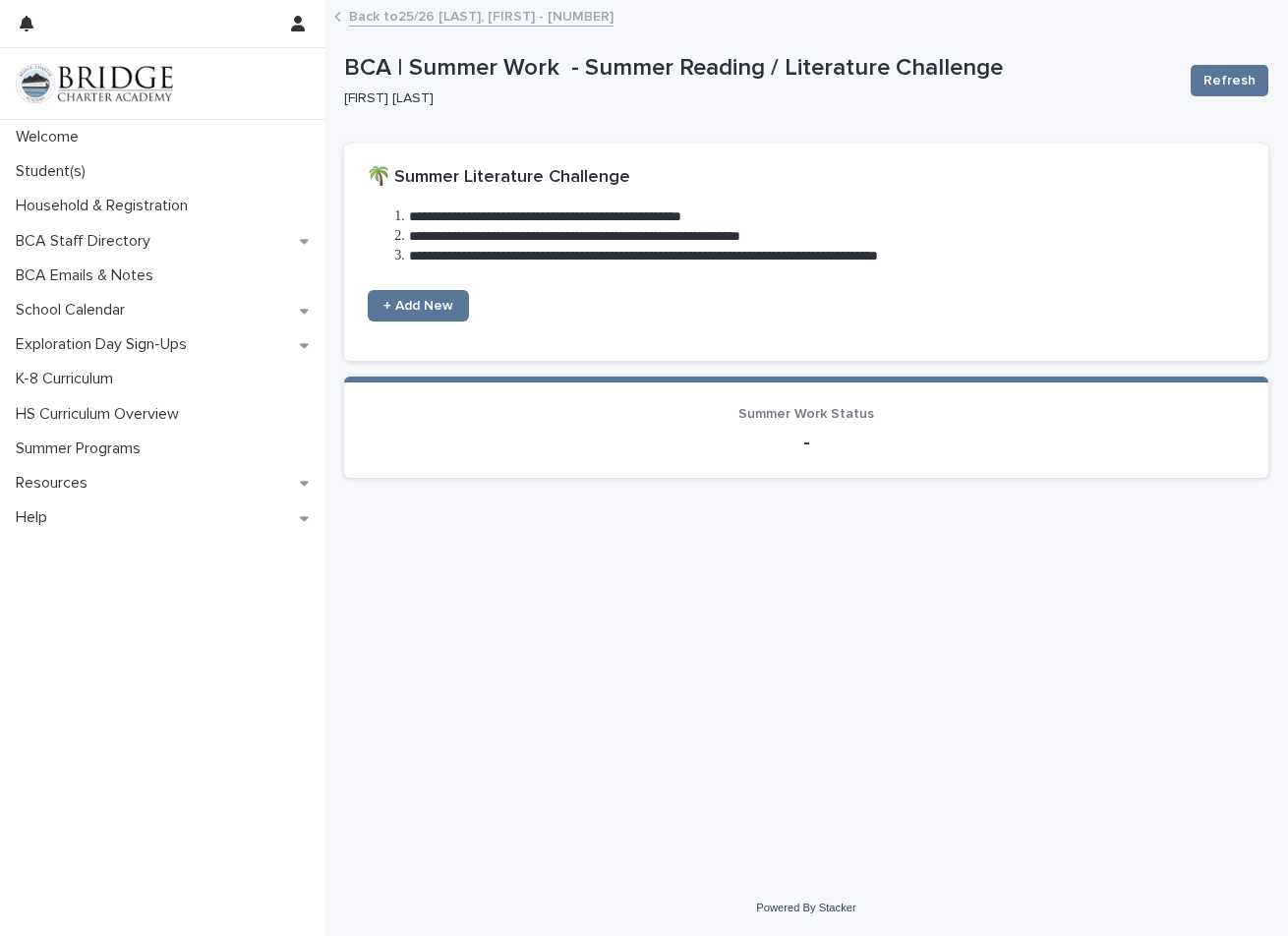 click on "Back to  25/26 [LAST], [FIRST] - [NUMBER]" at bounding box center (481, 15) 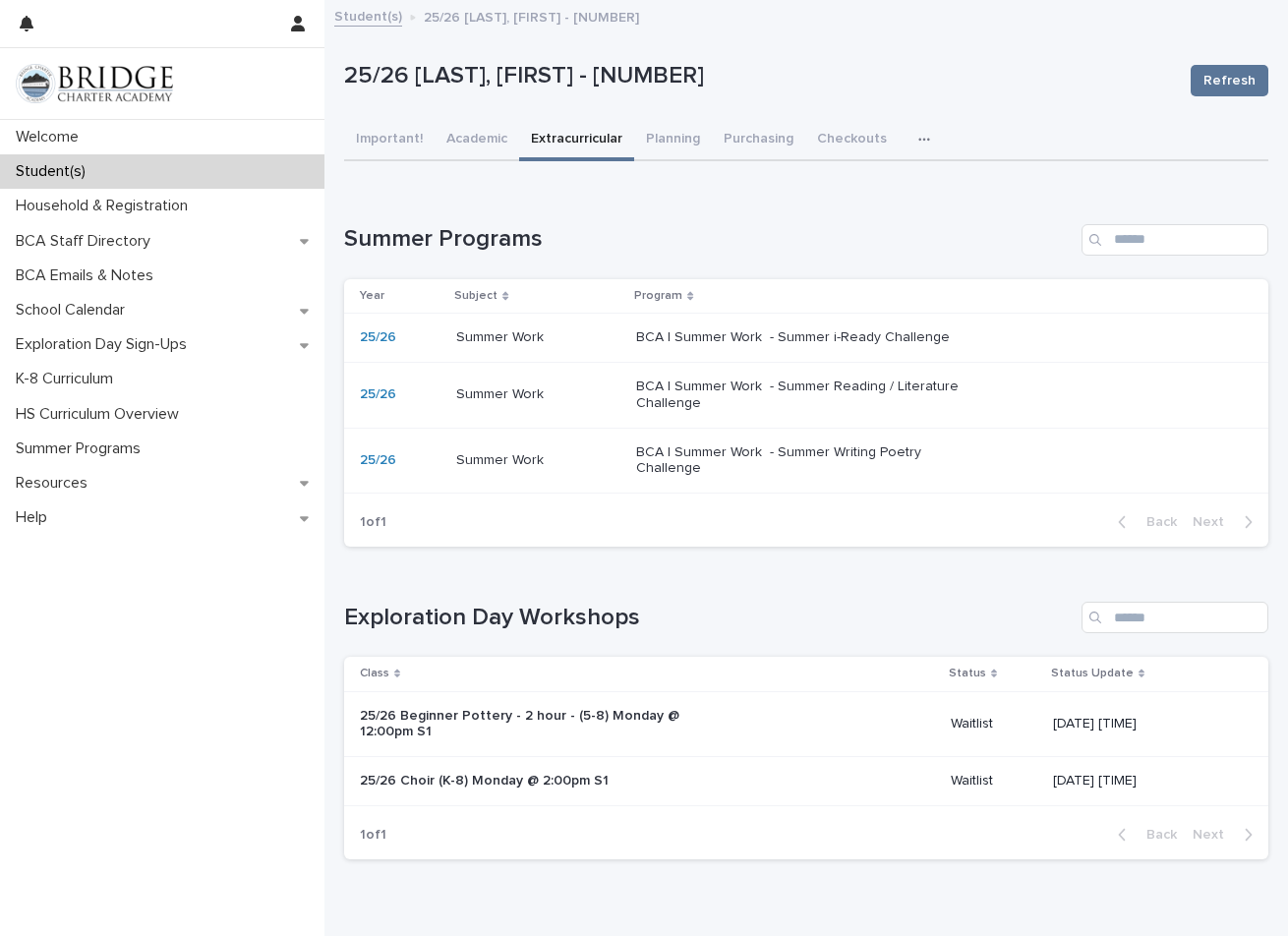 click on "BCA | Summer Work  - Summer Reading / Literature Challenge" at bounding box center [799, 395] 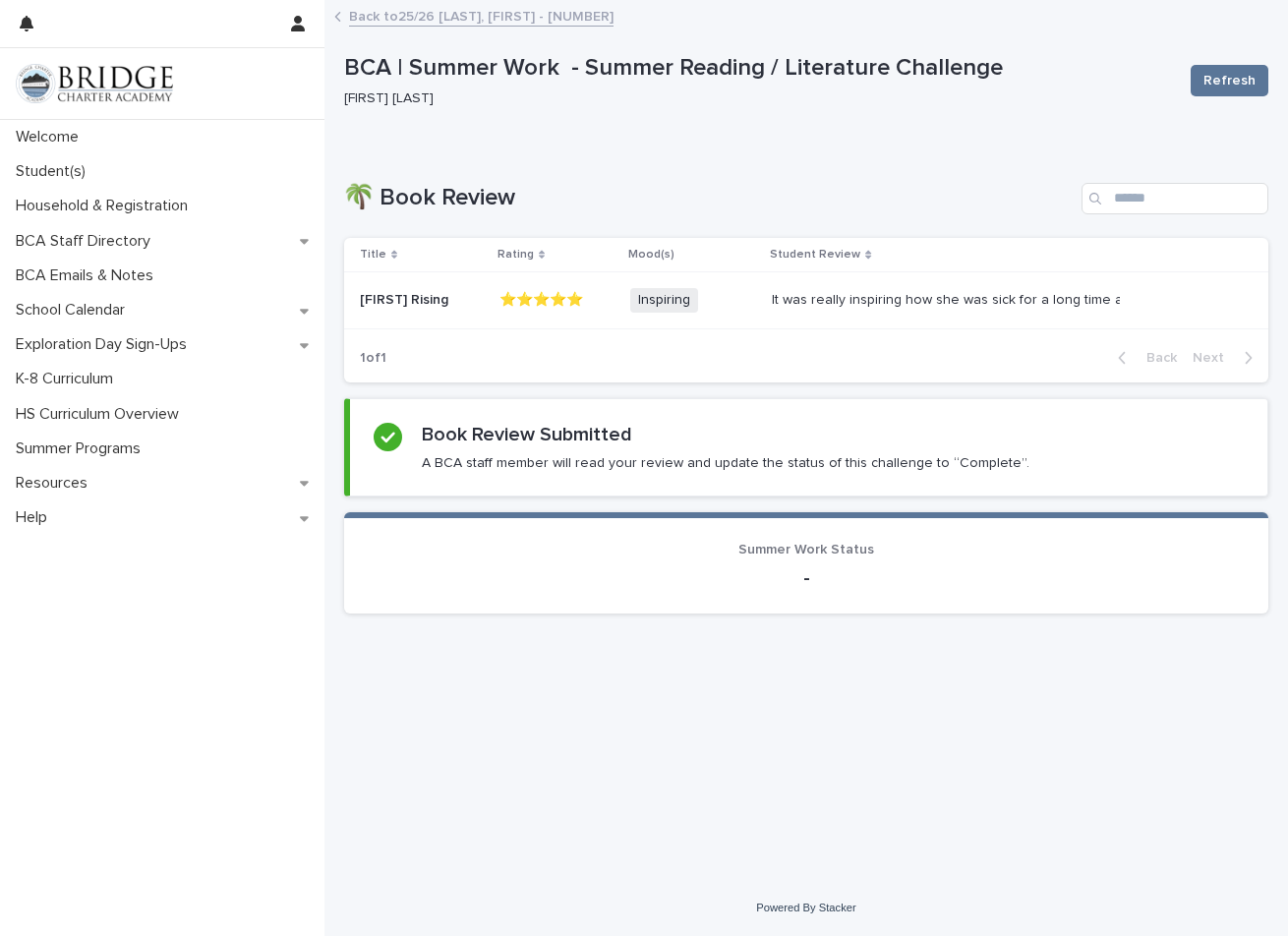 click on "Back to  25/26 [LAST], [FIRST] - [NUMBER]" at bounding box center [481, 15] 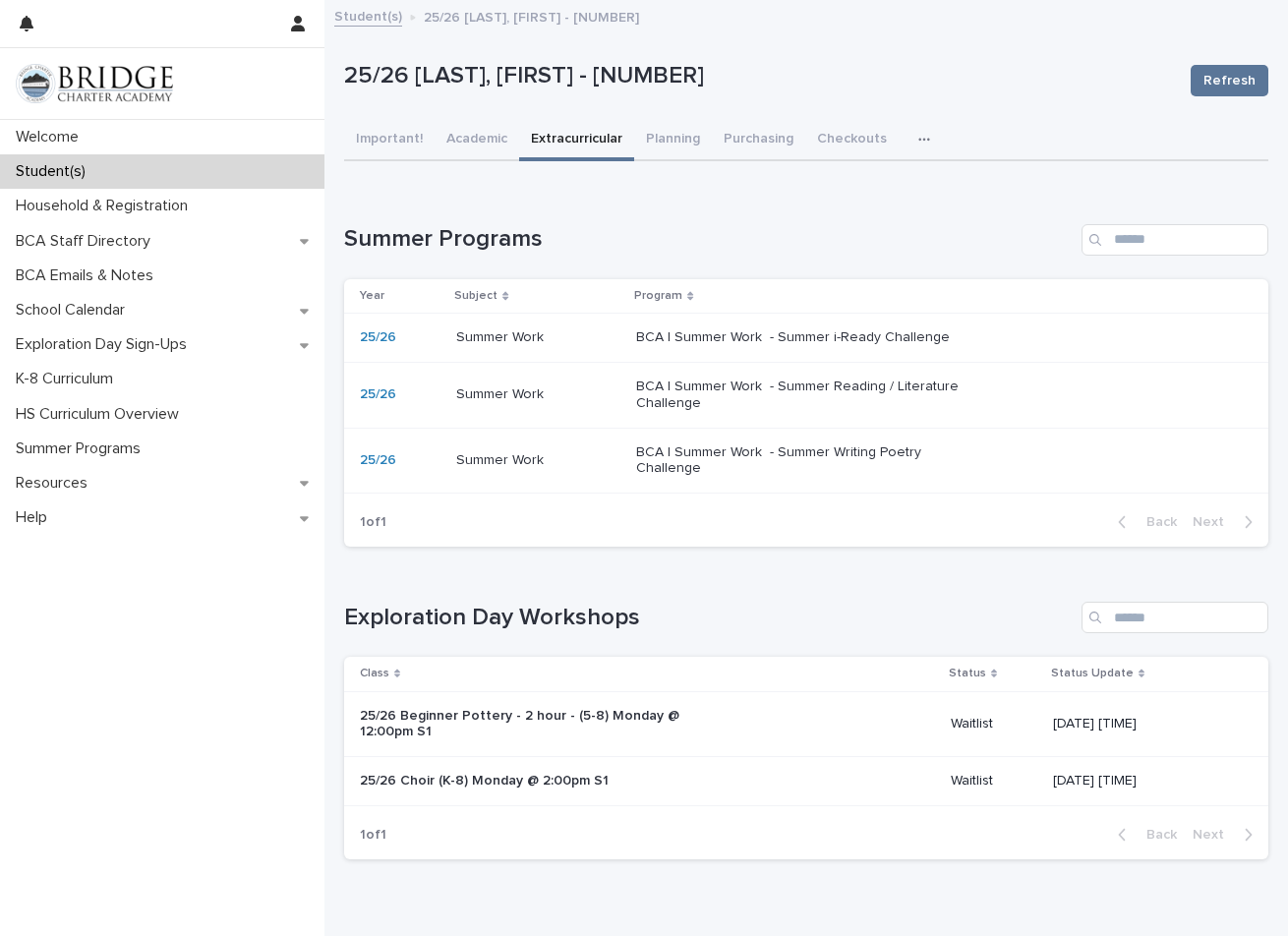click on "BCA | Summer Work  - Summer Writing Poetry Challenge" at bounding box center (799, 461) 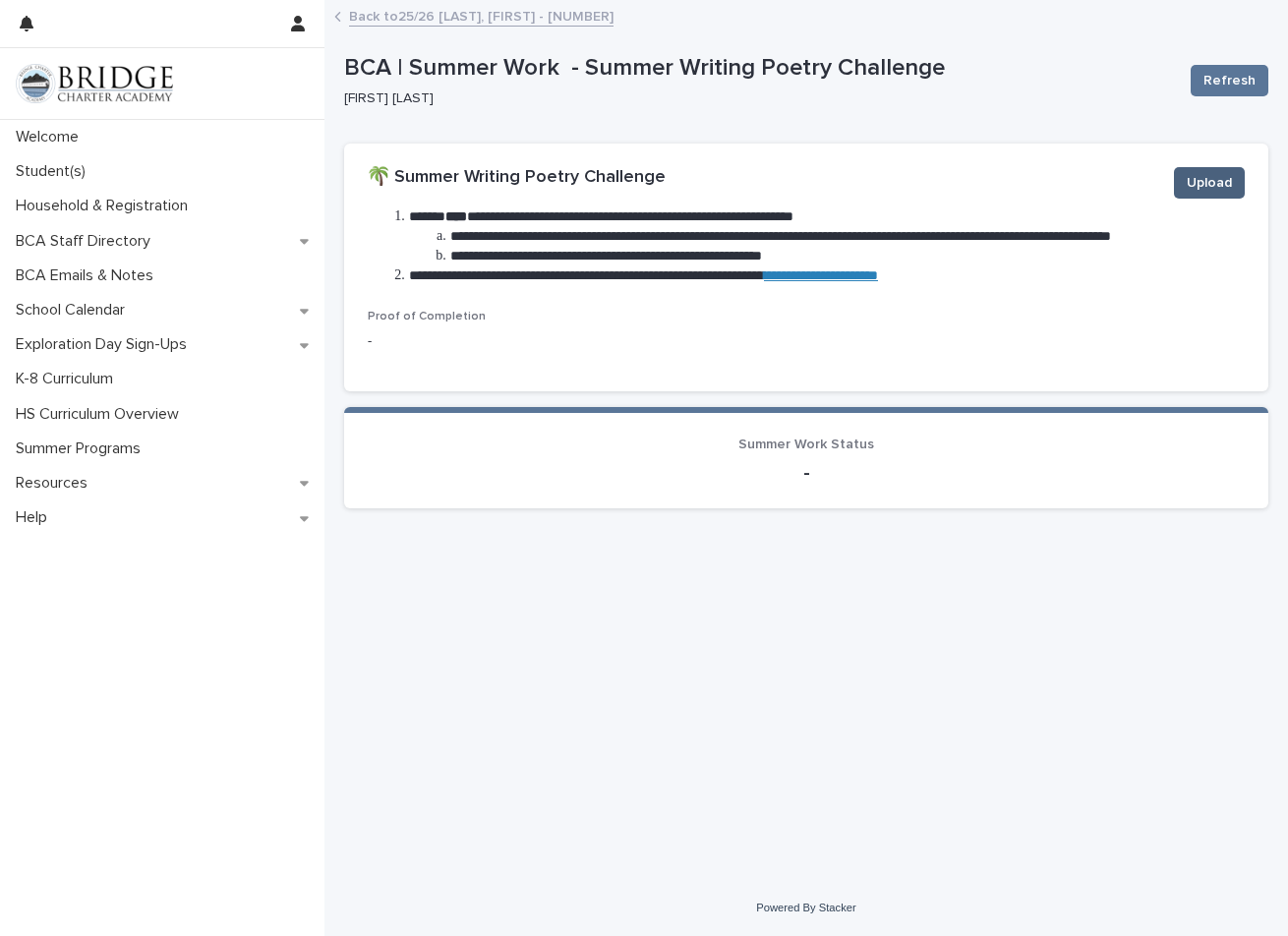 click on "Upload" at bounding box center [1209, 183] 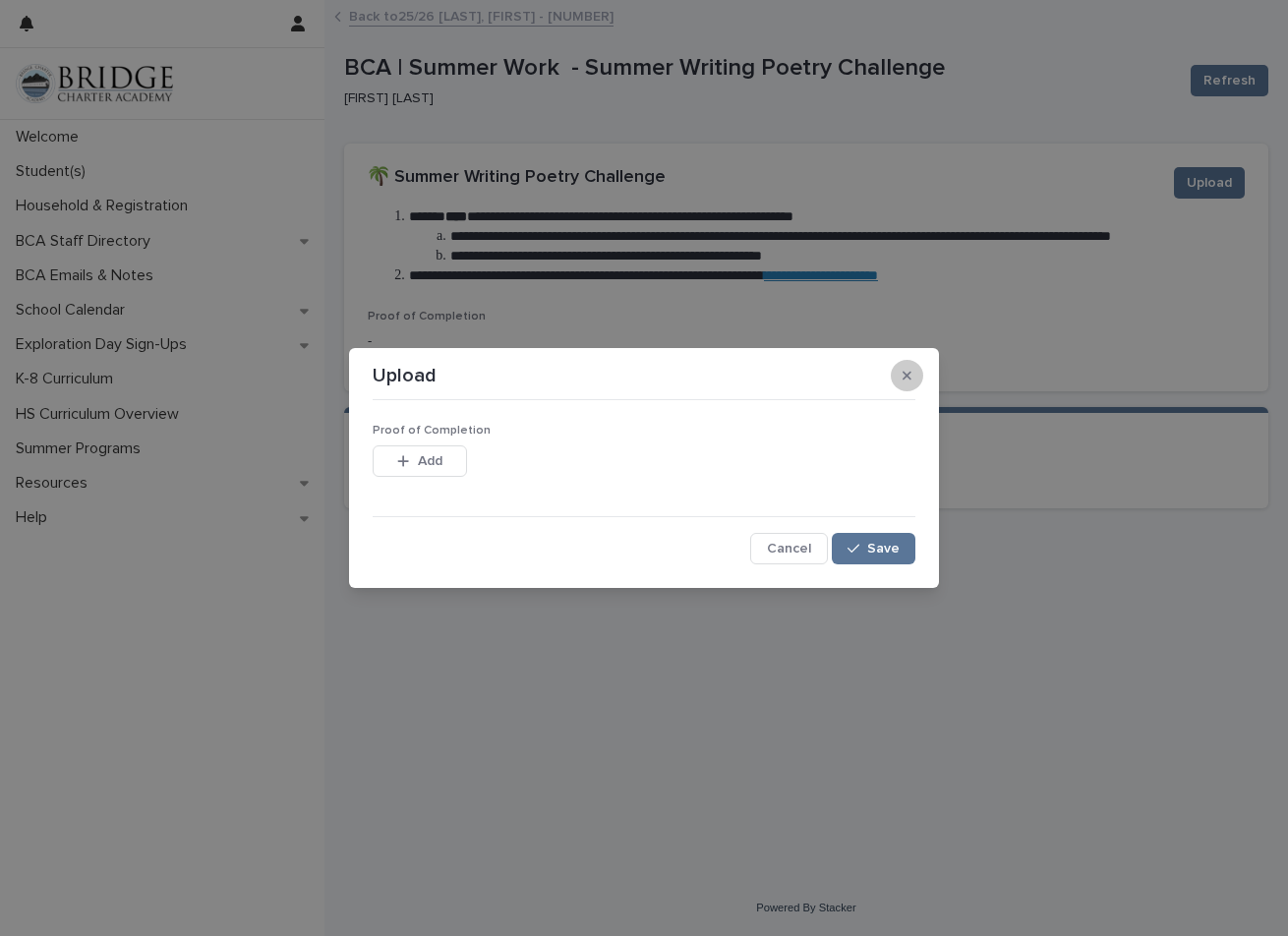 click at bounding box center [907, 376] 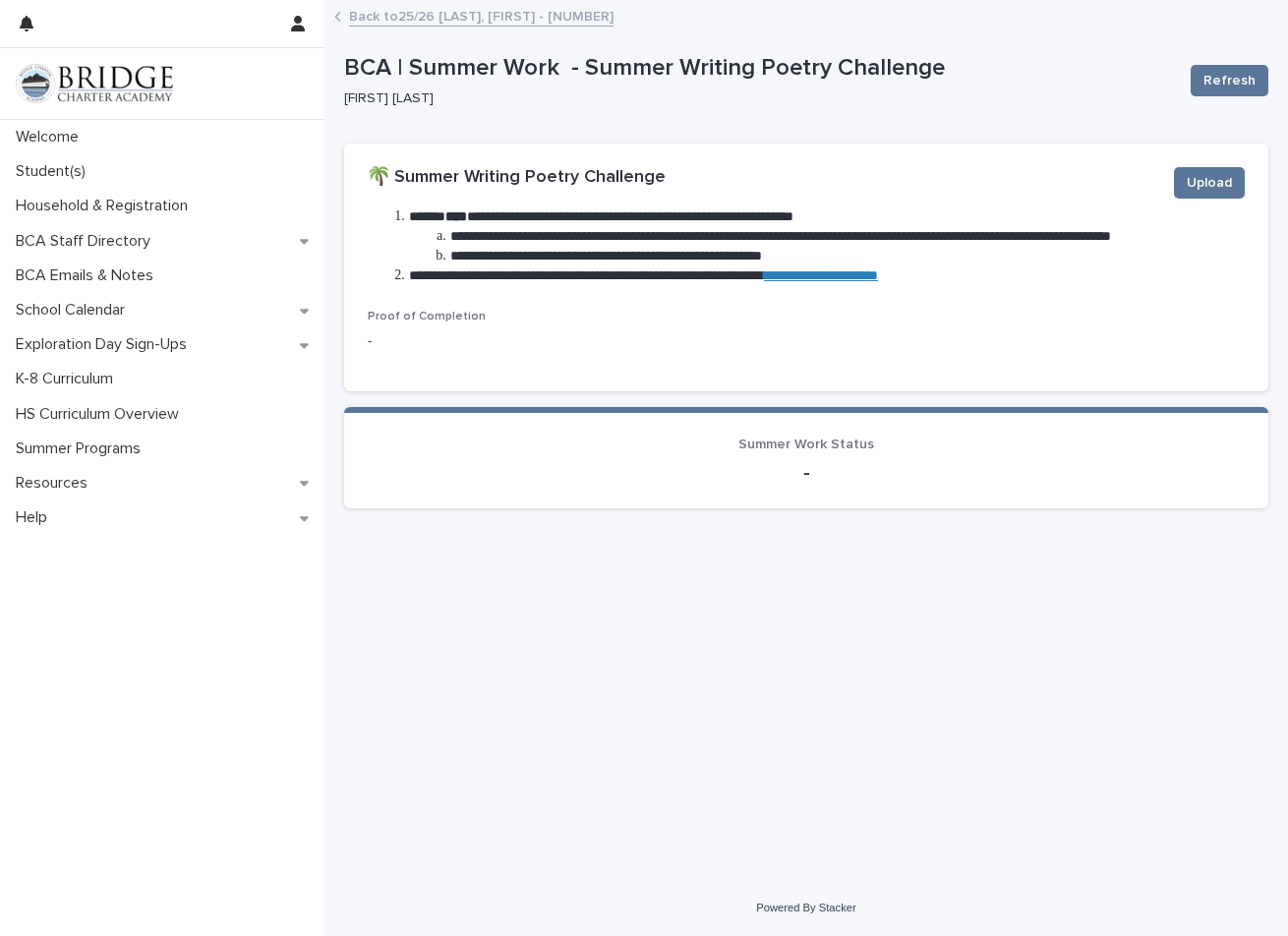 drag, startPoint x: 1205, startPoint y: 364, endPoint x: 1254, endPoint y: 342, distance: 53.712196 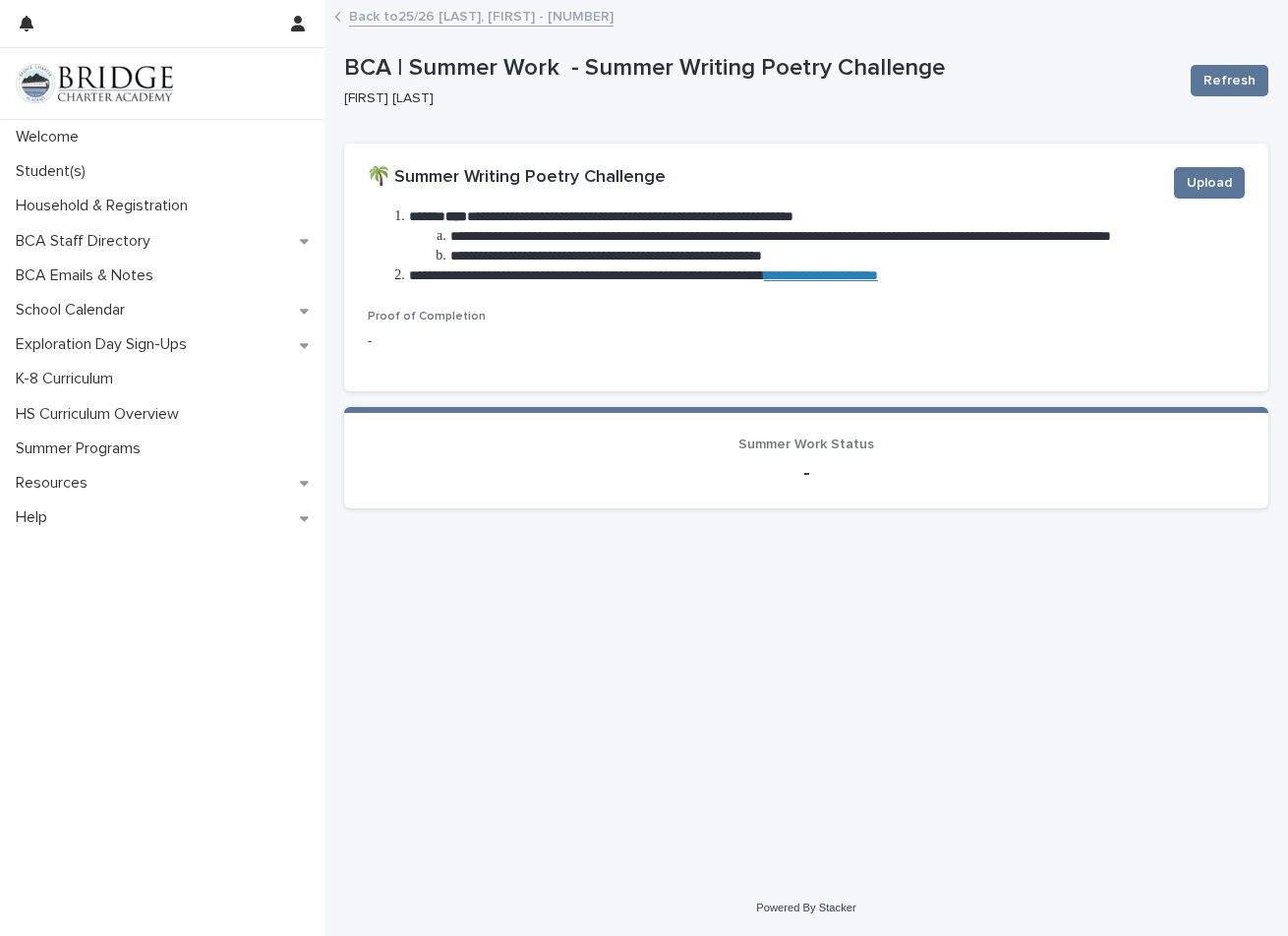 click on "Back to  25/26 [LAST], [FIRST] - [NUMBER]" at bounding box center (481, 15) 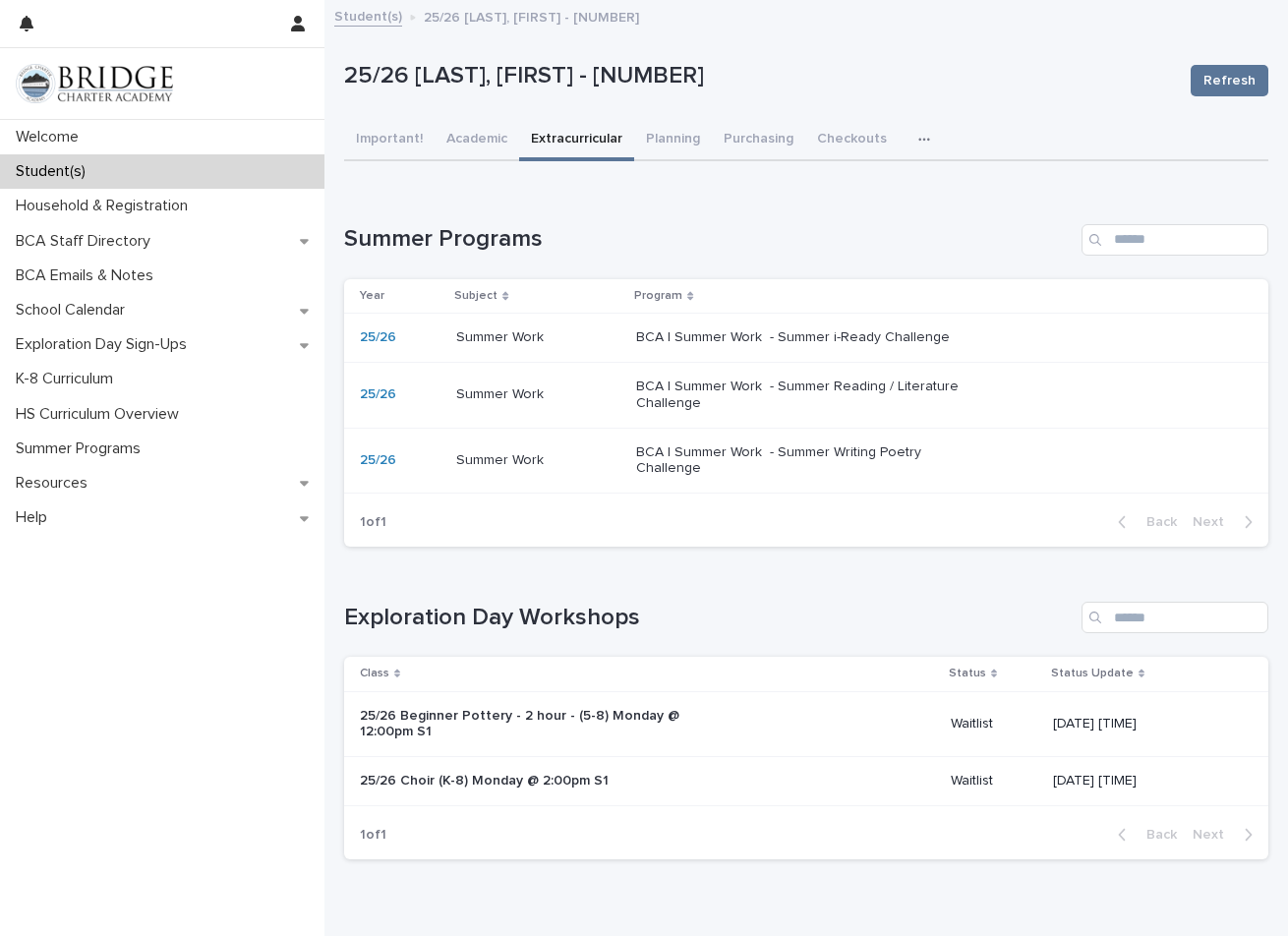 click on "Student(s)" at bounding box center (368, 15) 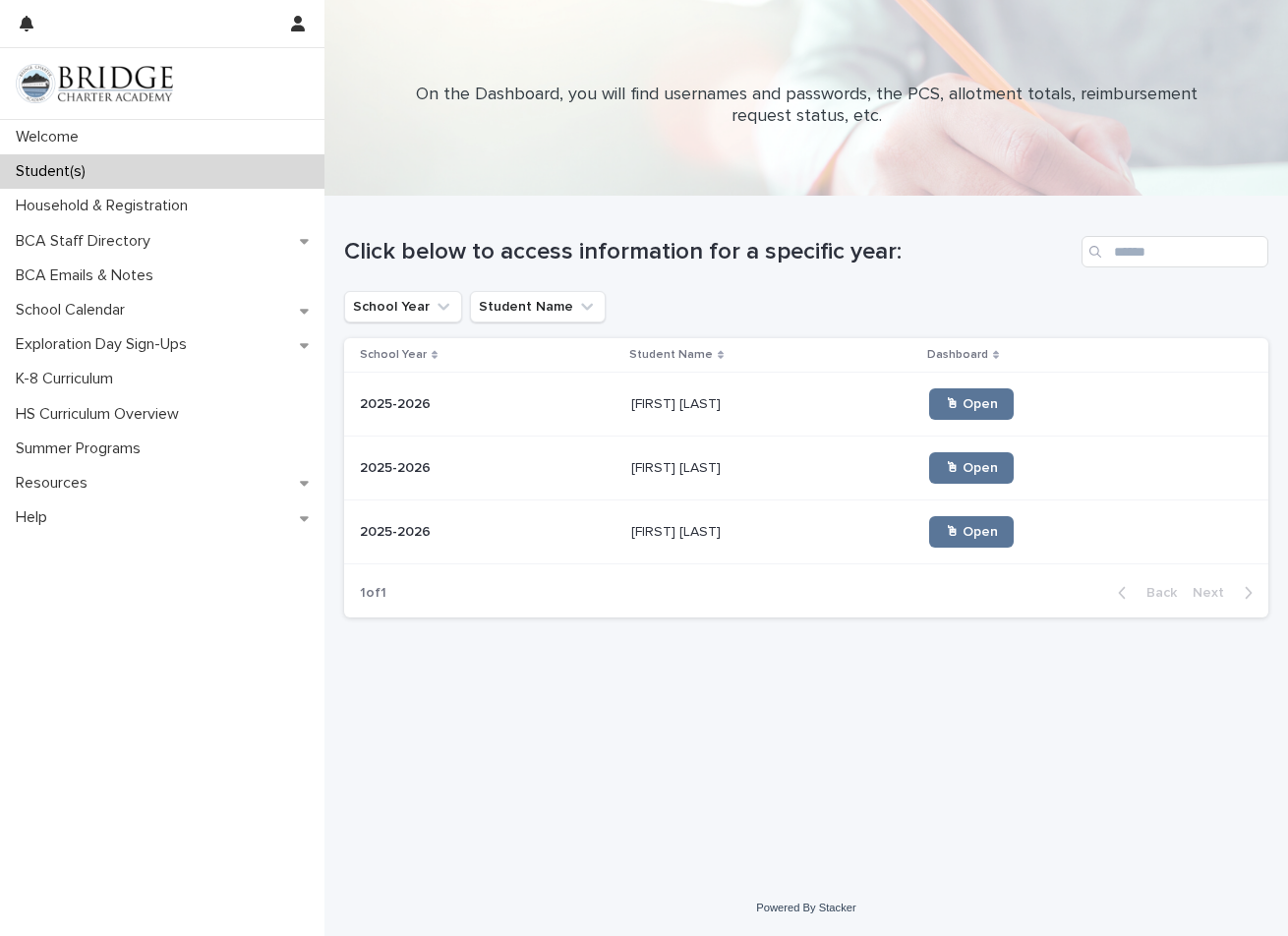 click at bounding box center [772, 404] 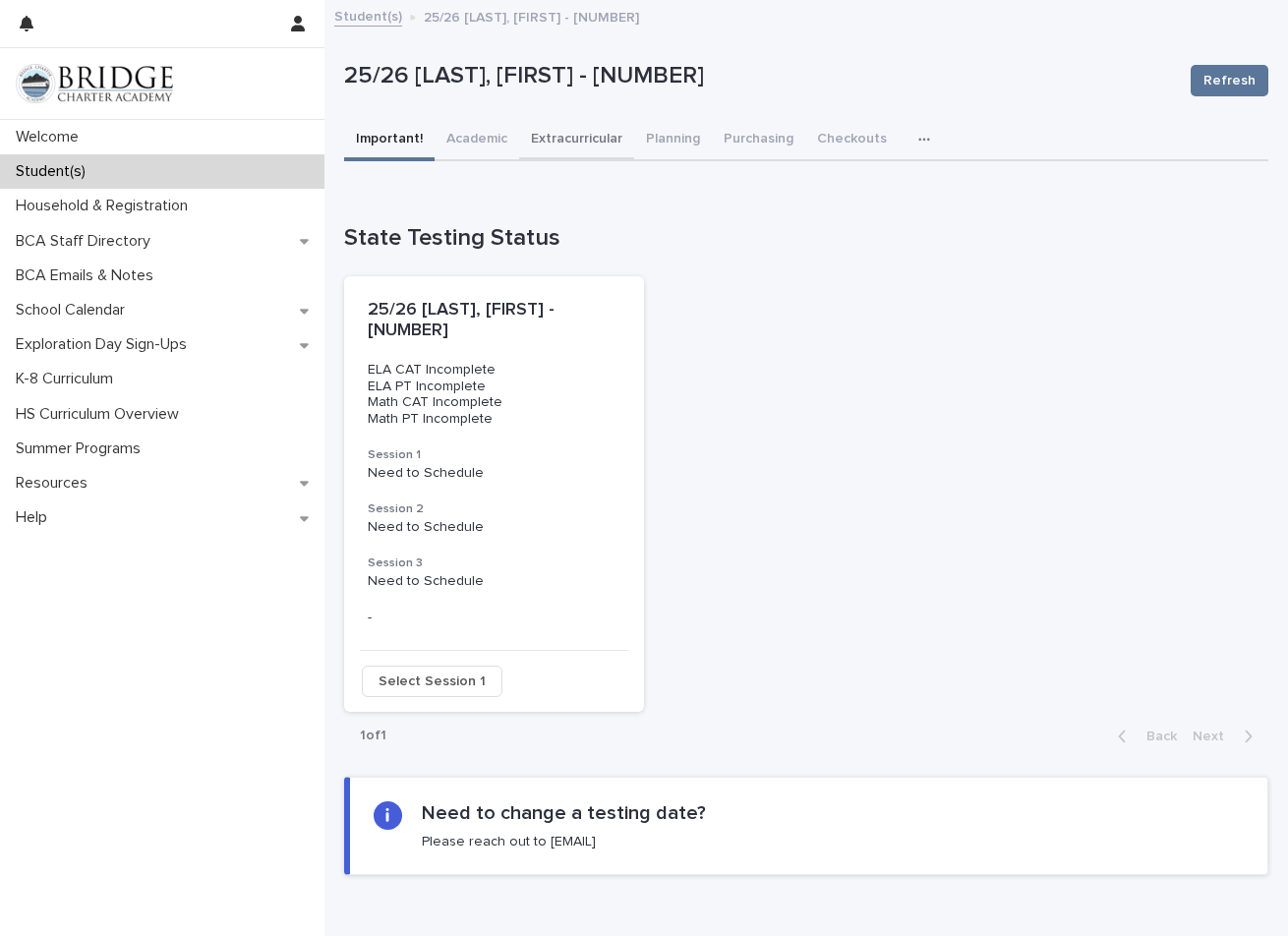 click on "Extracurricular" at bounding box center [576, 141] 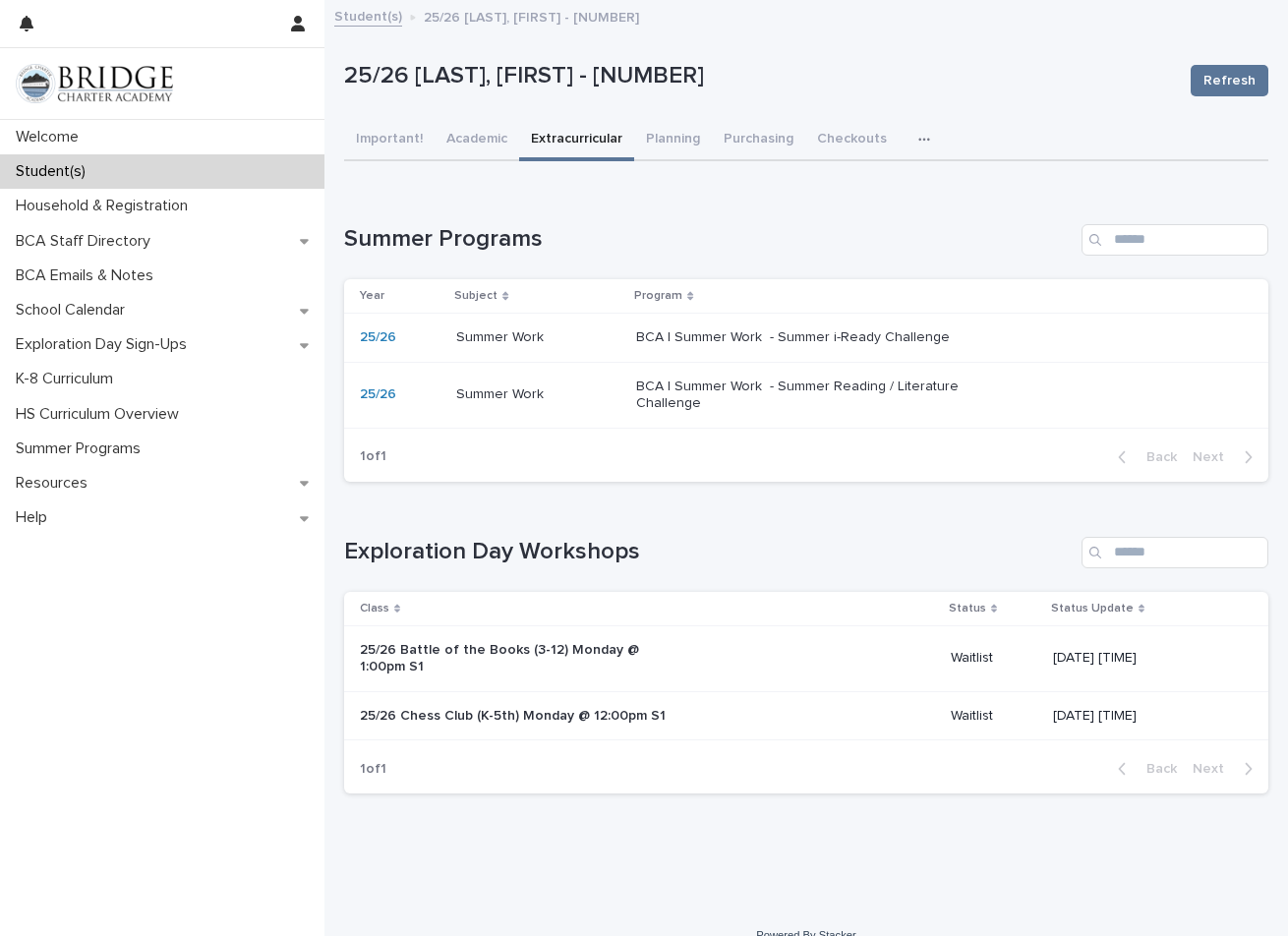 click on "BCA | Summer Work  - Summer Reading / Literature Challenge" at bounding box center (799, 395) 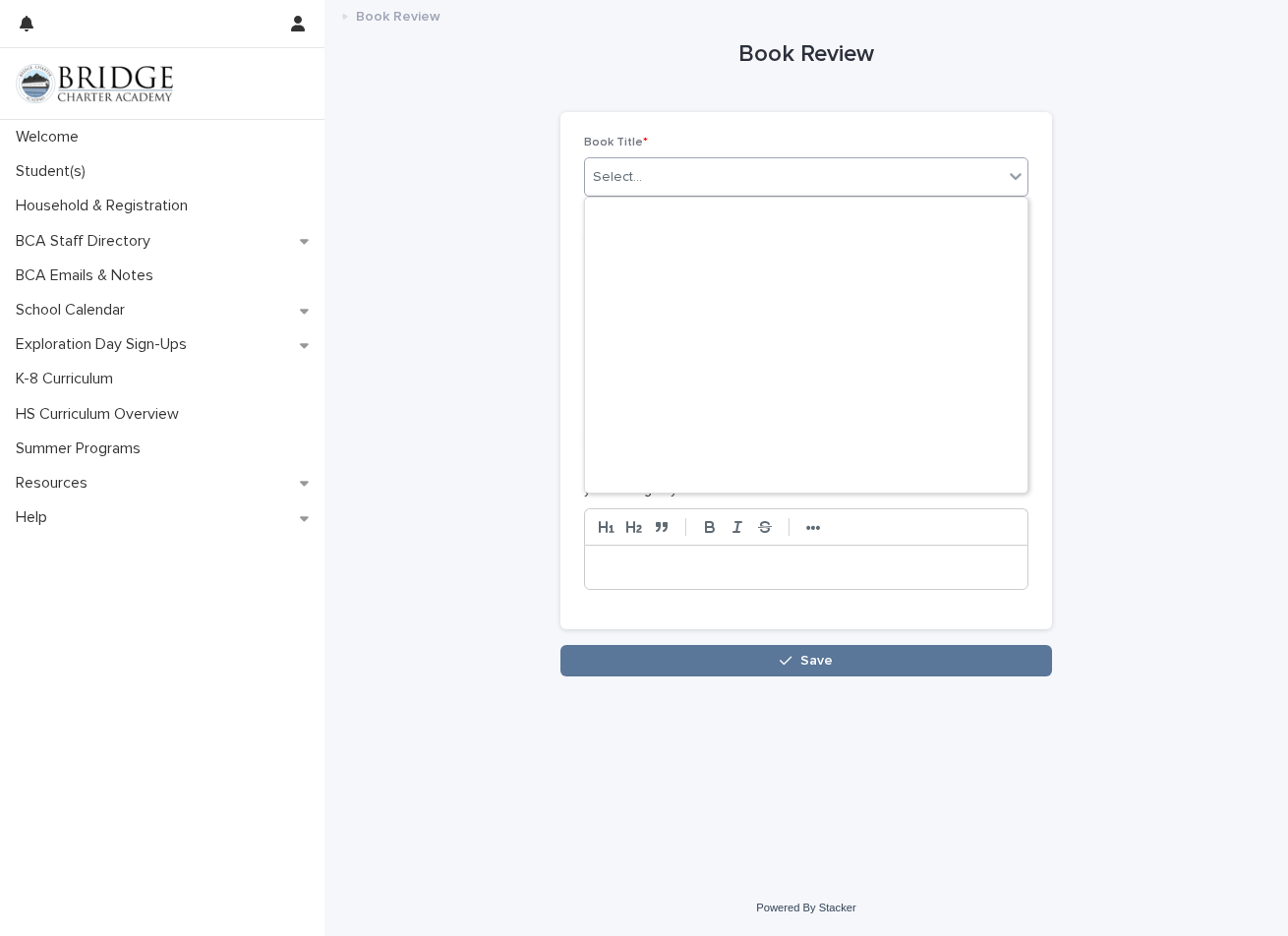 scroll, scrollTop: 0, scrollLeft: 0, axis: both 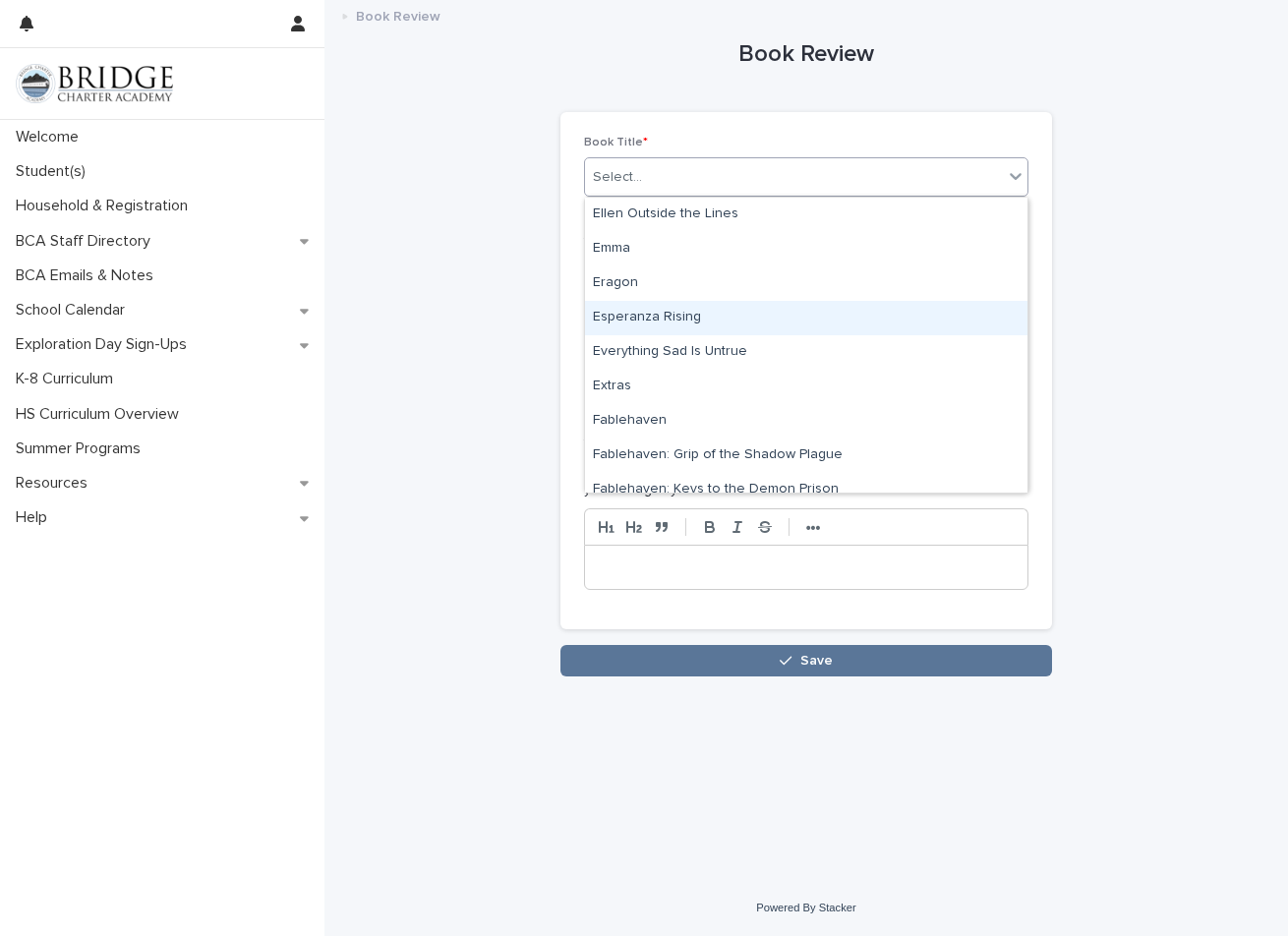 click on "Esperanza Rising" at bounding box center (806, 318) 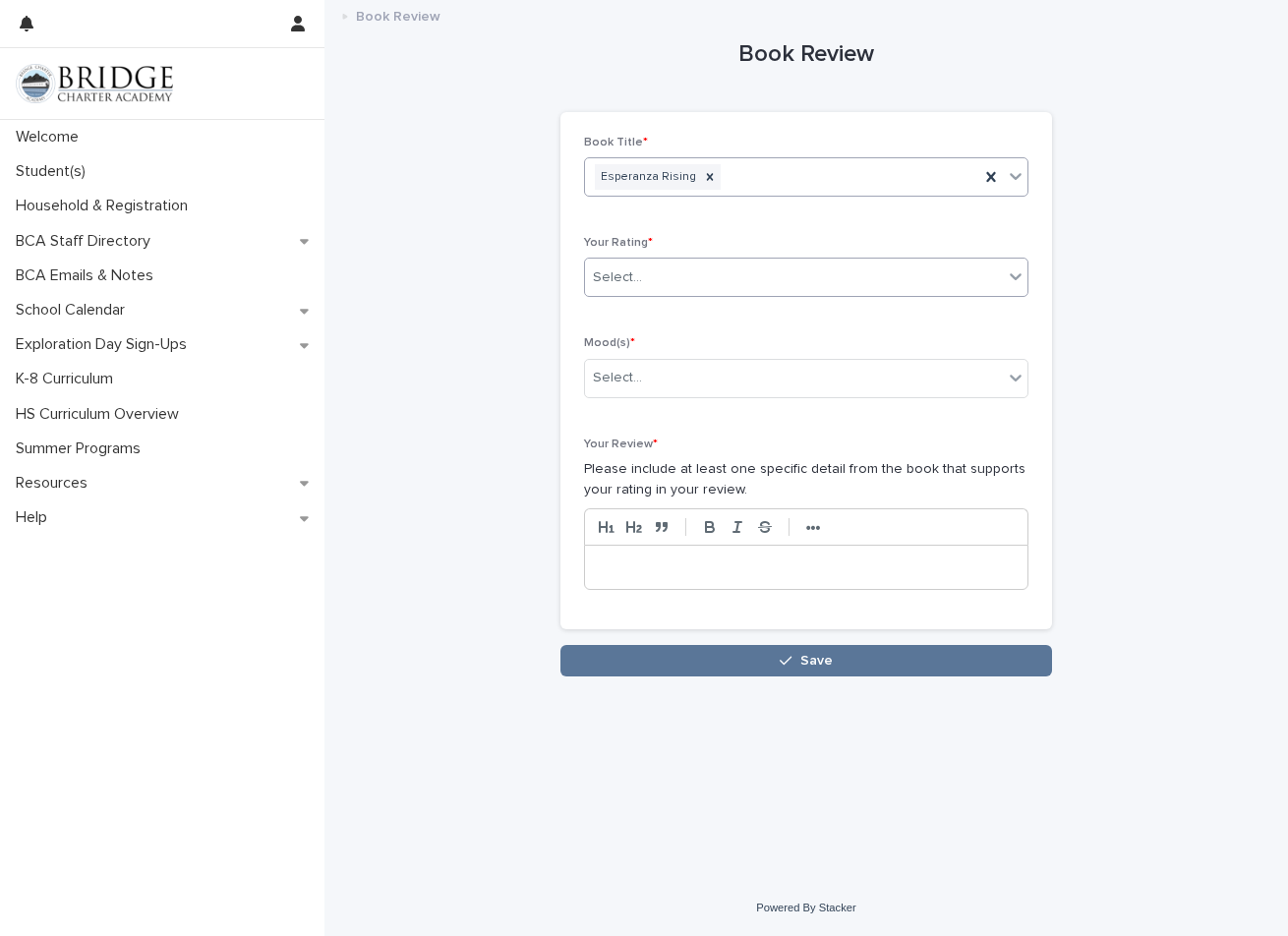click on "Select..." at bounding box center (793, 277) 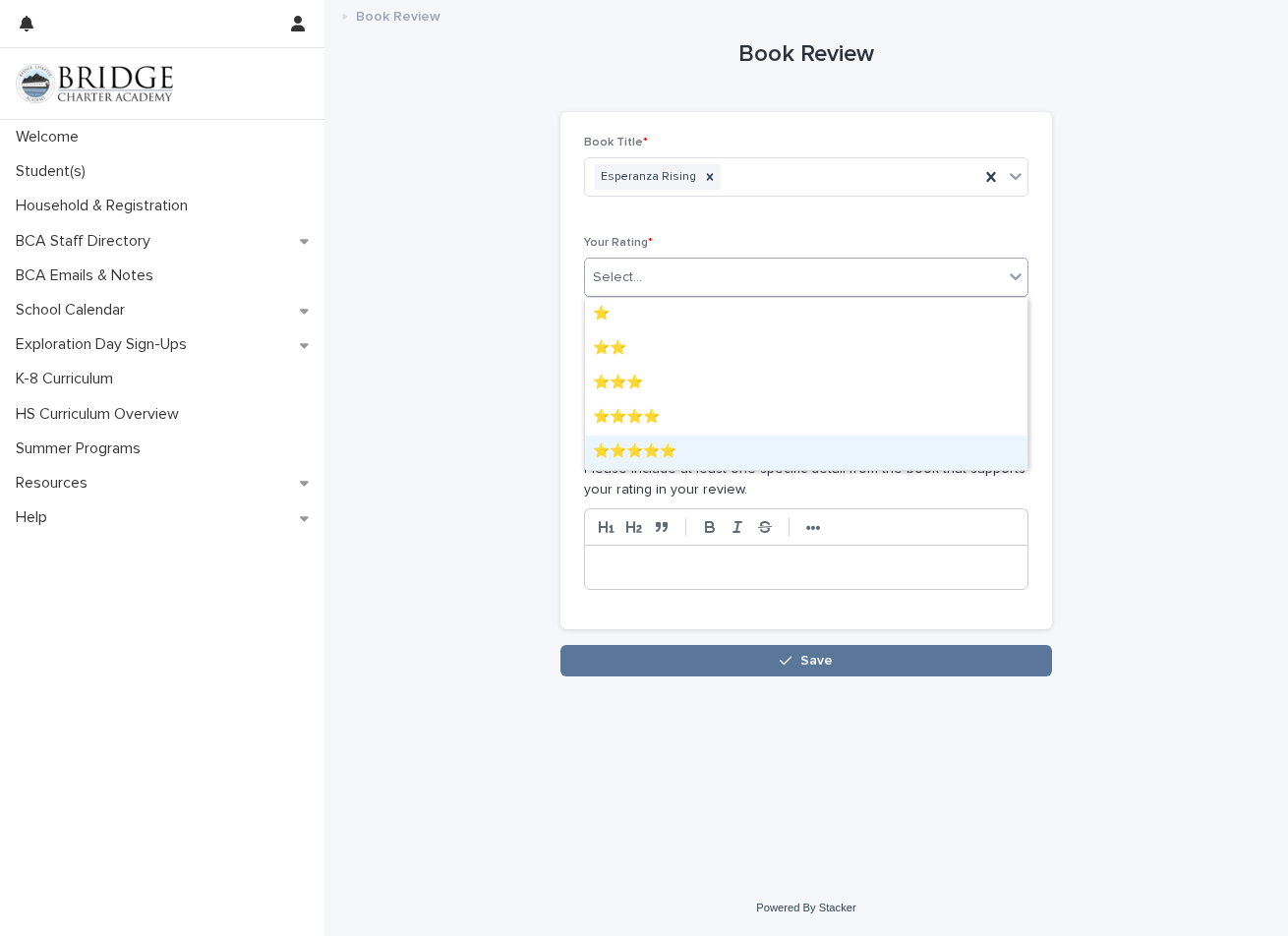 click on "⭐⭐⭐⭐⭐" at bounding box center (806, 452) 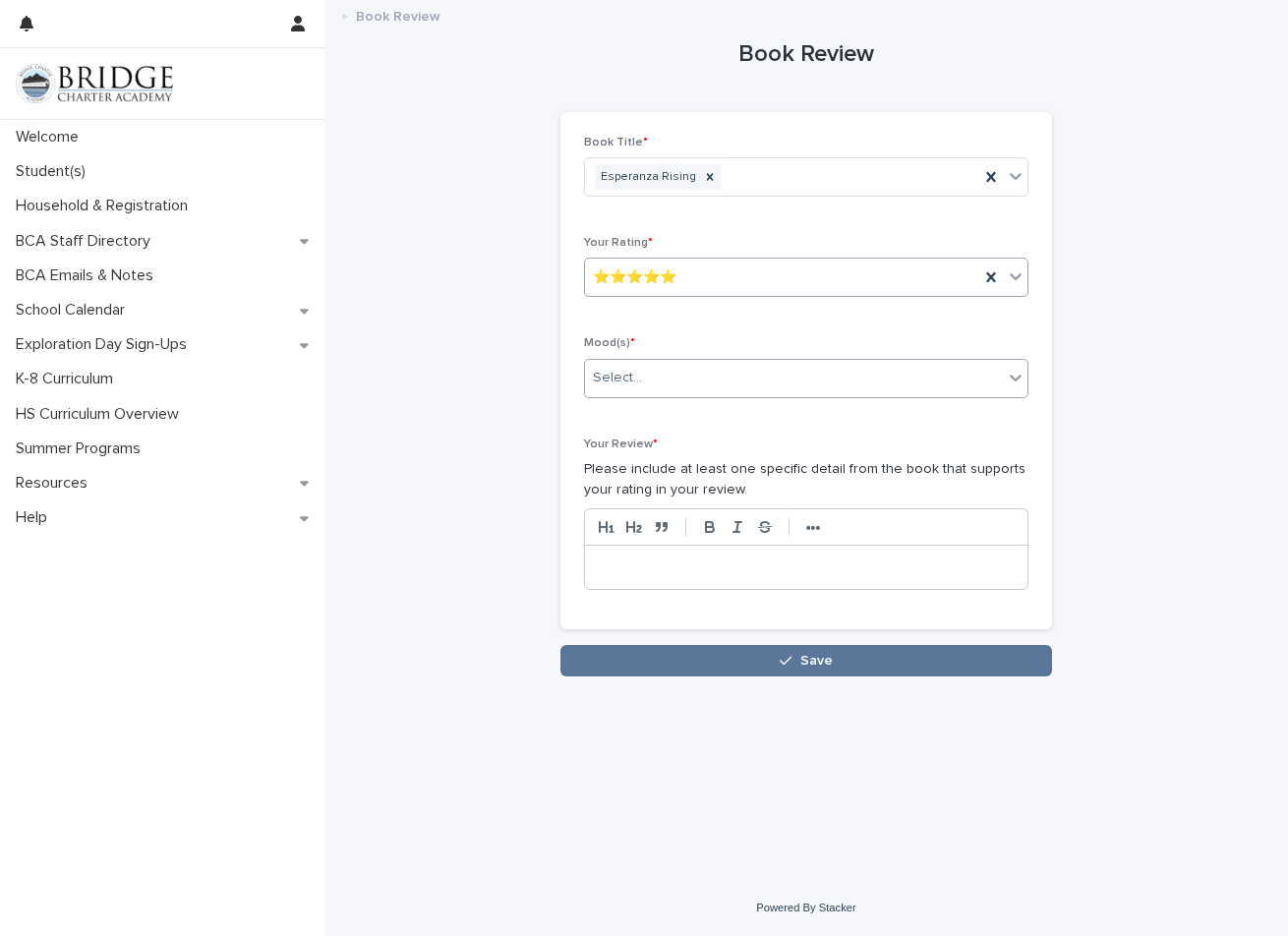 click on "Select..." at bounding box center [793, 378] 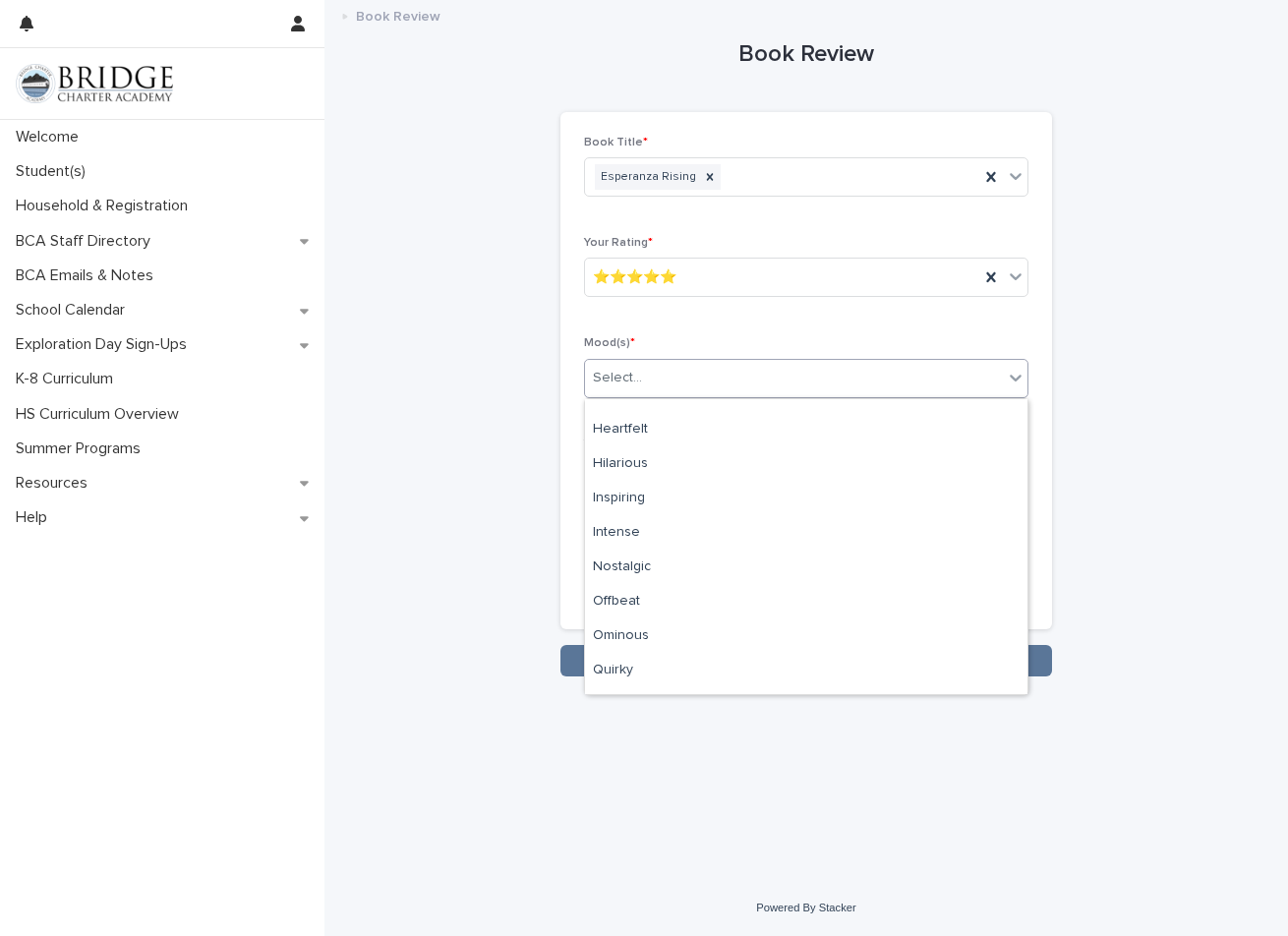 scroll, scrollTop: 197, scrollLeft: 0, axis: vertical 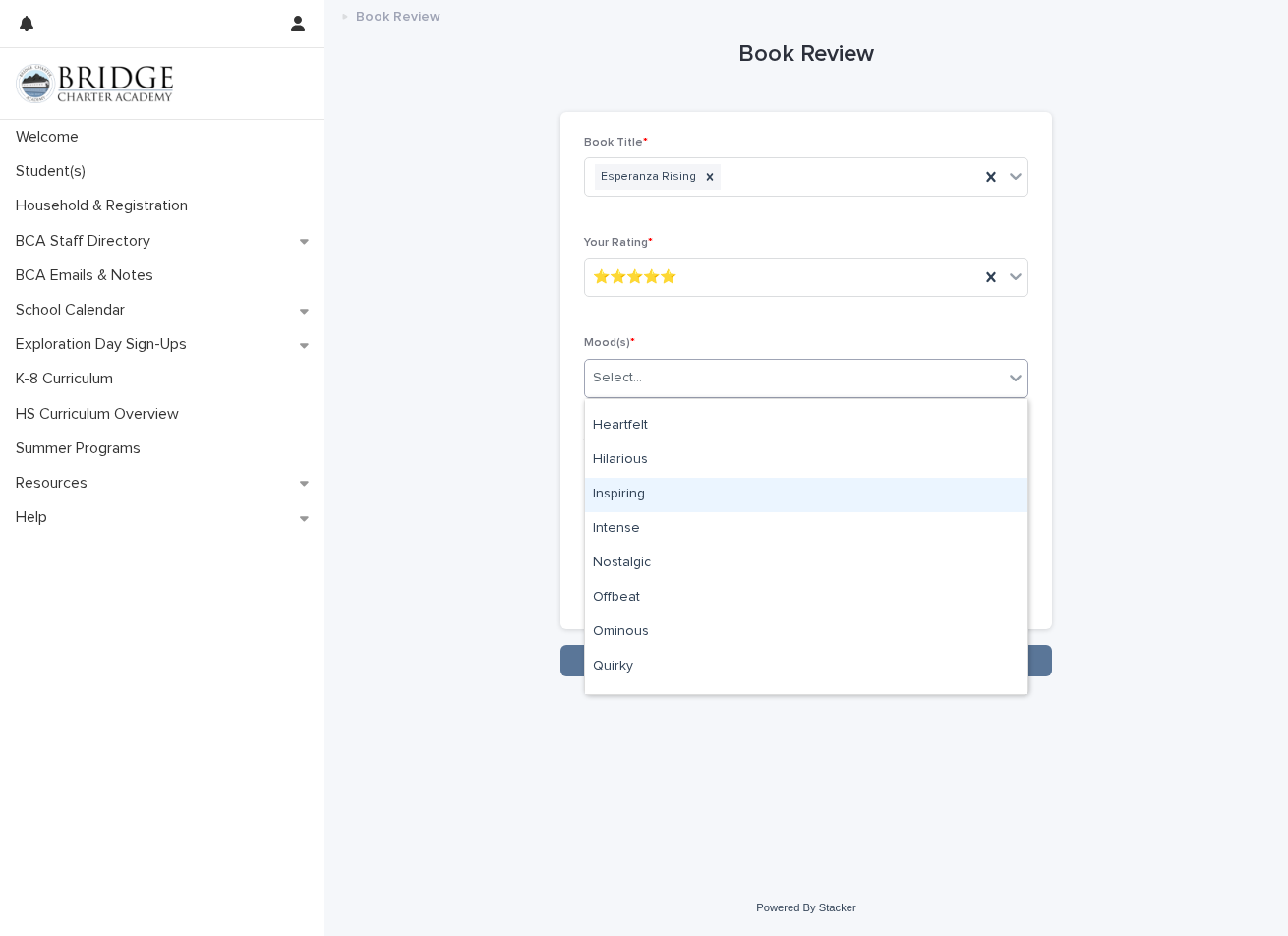 click on "Inspiring" at bounding box center (806, 495) 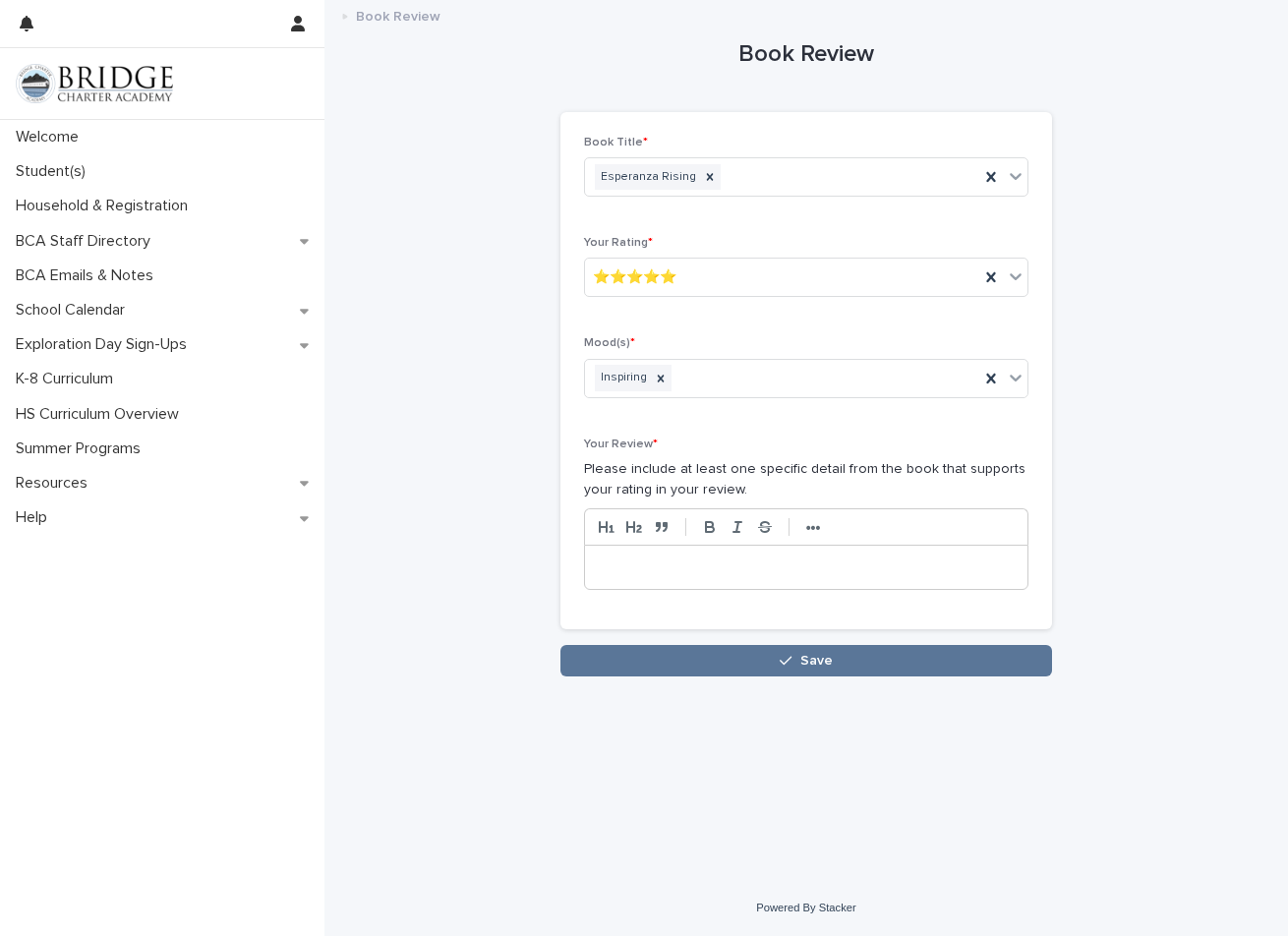 click at bounding box center (806, 567) 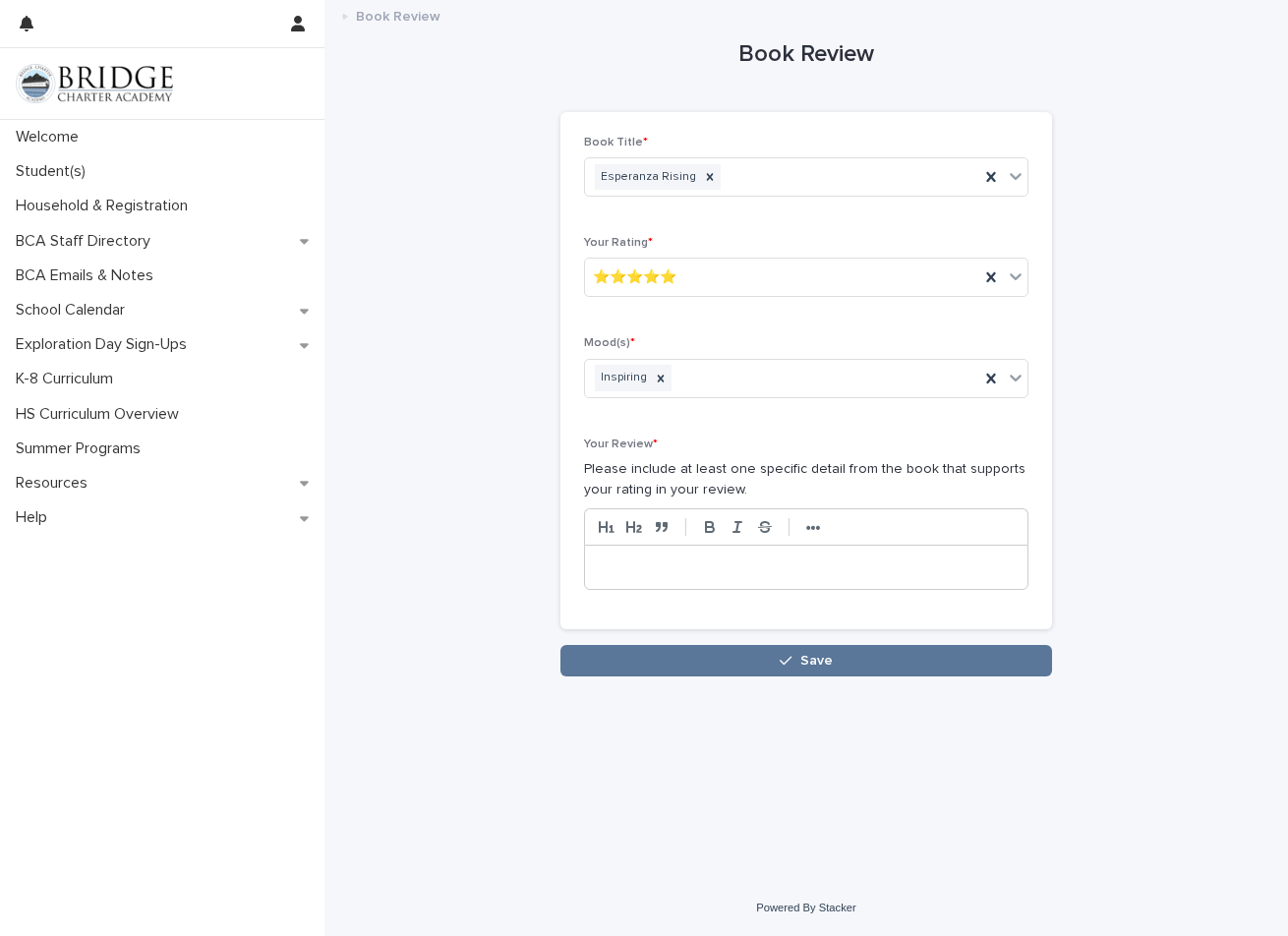 click on "Book Review Loading... Saving… Loading... Saving… Loading... Saving… Book Title * Esperanza Rising Your Rating * ⭐⭐⭐⭐⭐ Mood(s) * Inspiring Your Review * Please include at least one specific detail from the book that supports your rating in your review.                                         •••                                                             Loading... Saving… Sorry, there was an error saving your record. Please try again. Please fill out the required fields above. Save" at bounding box center (806, 338) 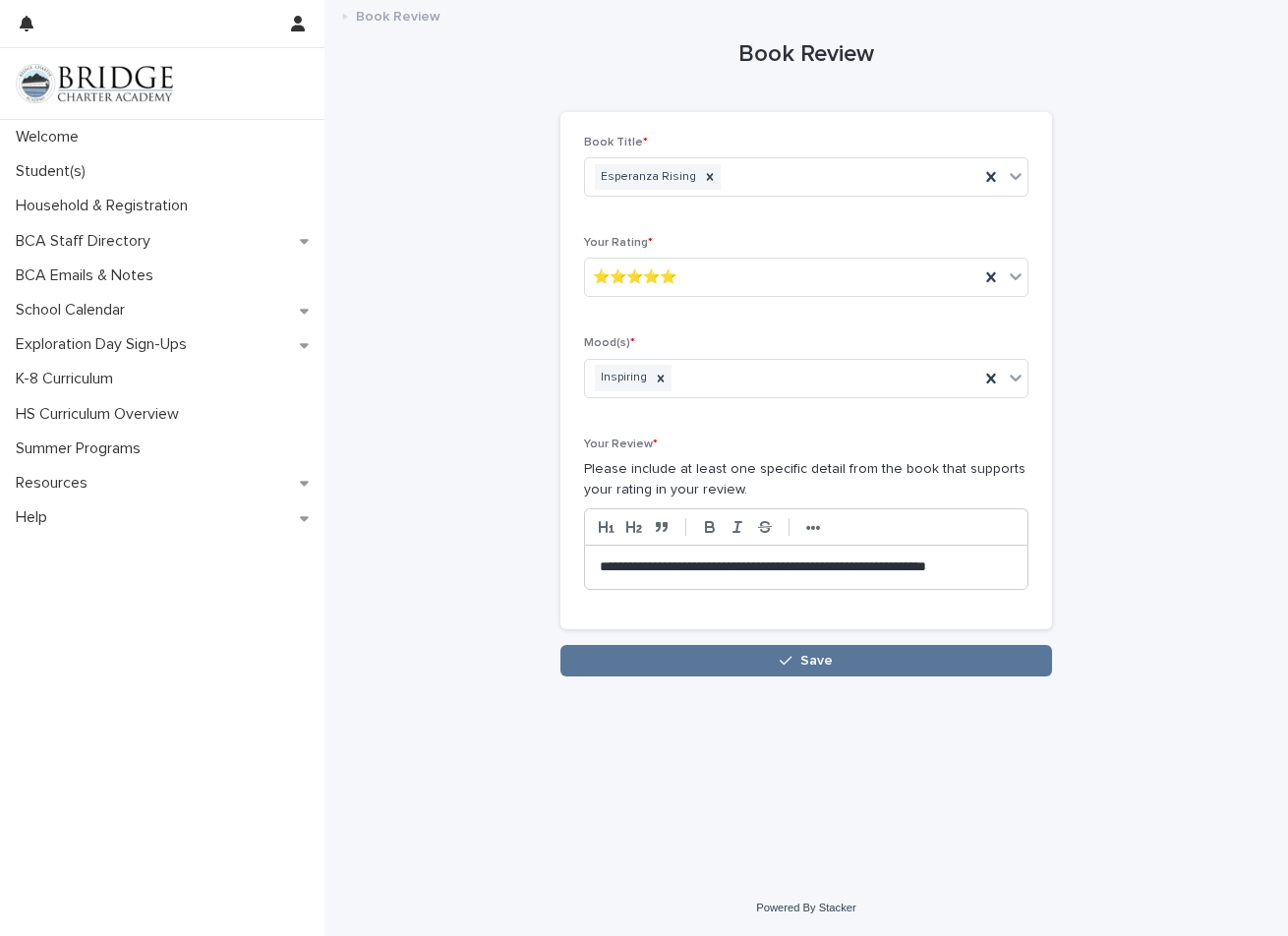 click on "**********" at bounding box center (806, 567) 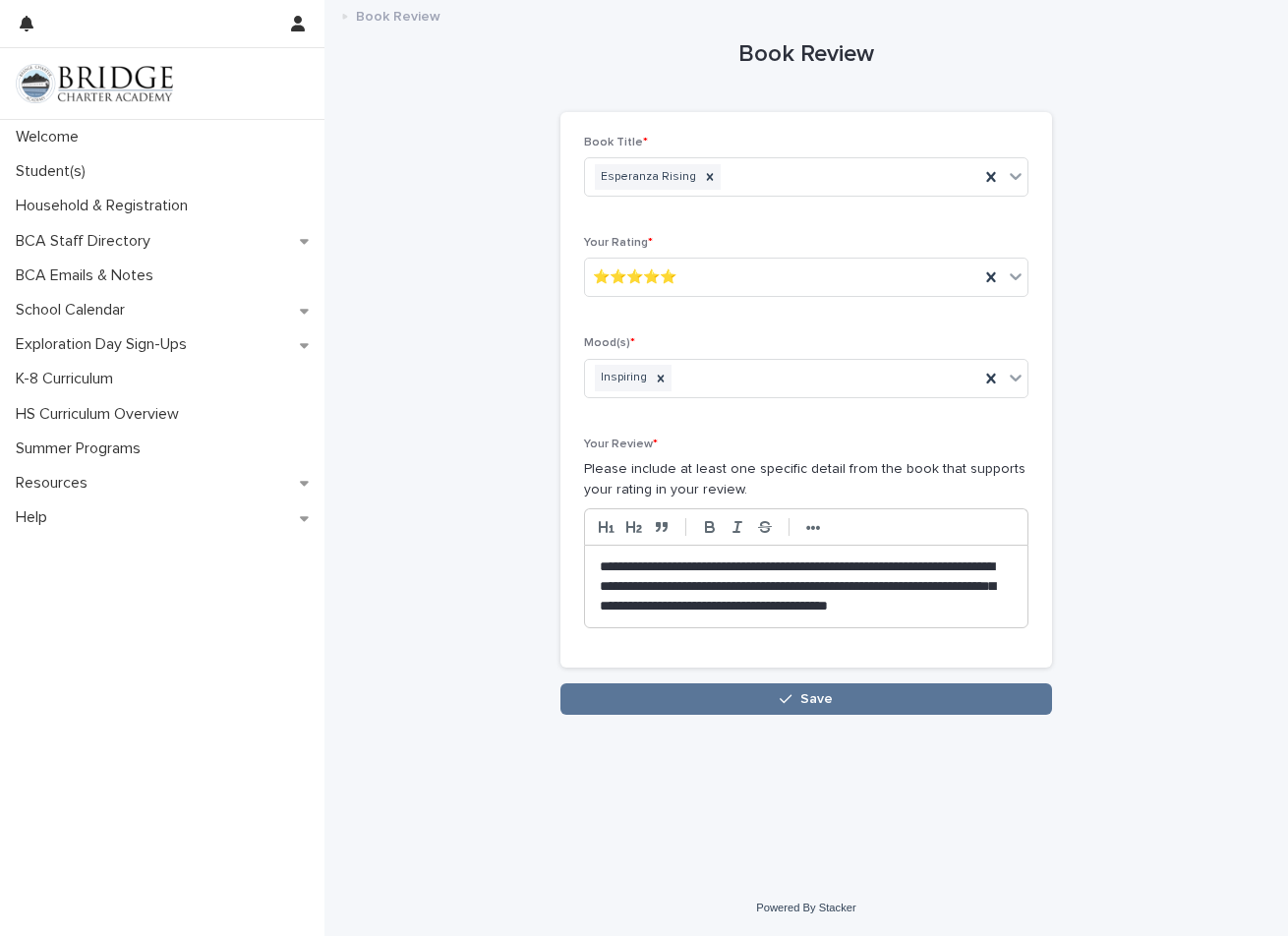 click on "**********" at bounding box center [806, 587] 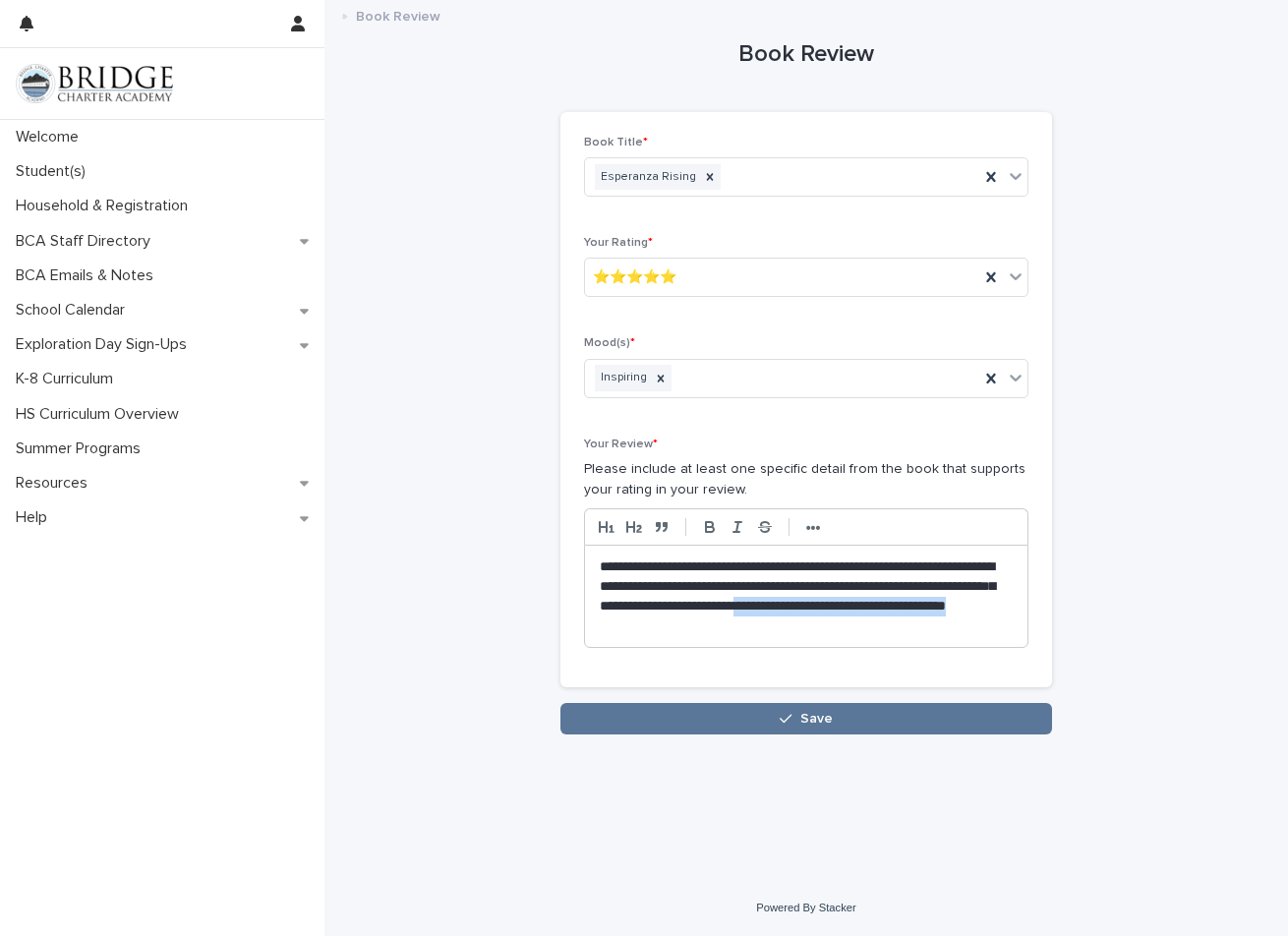 drag, startPoint x: 924, startPoint y: 624, endPoint x: 873, endPoint y: 601, distance: 55.946403 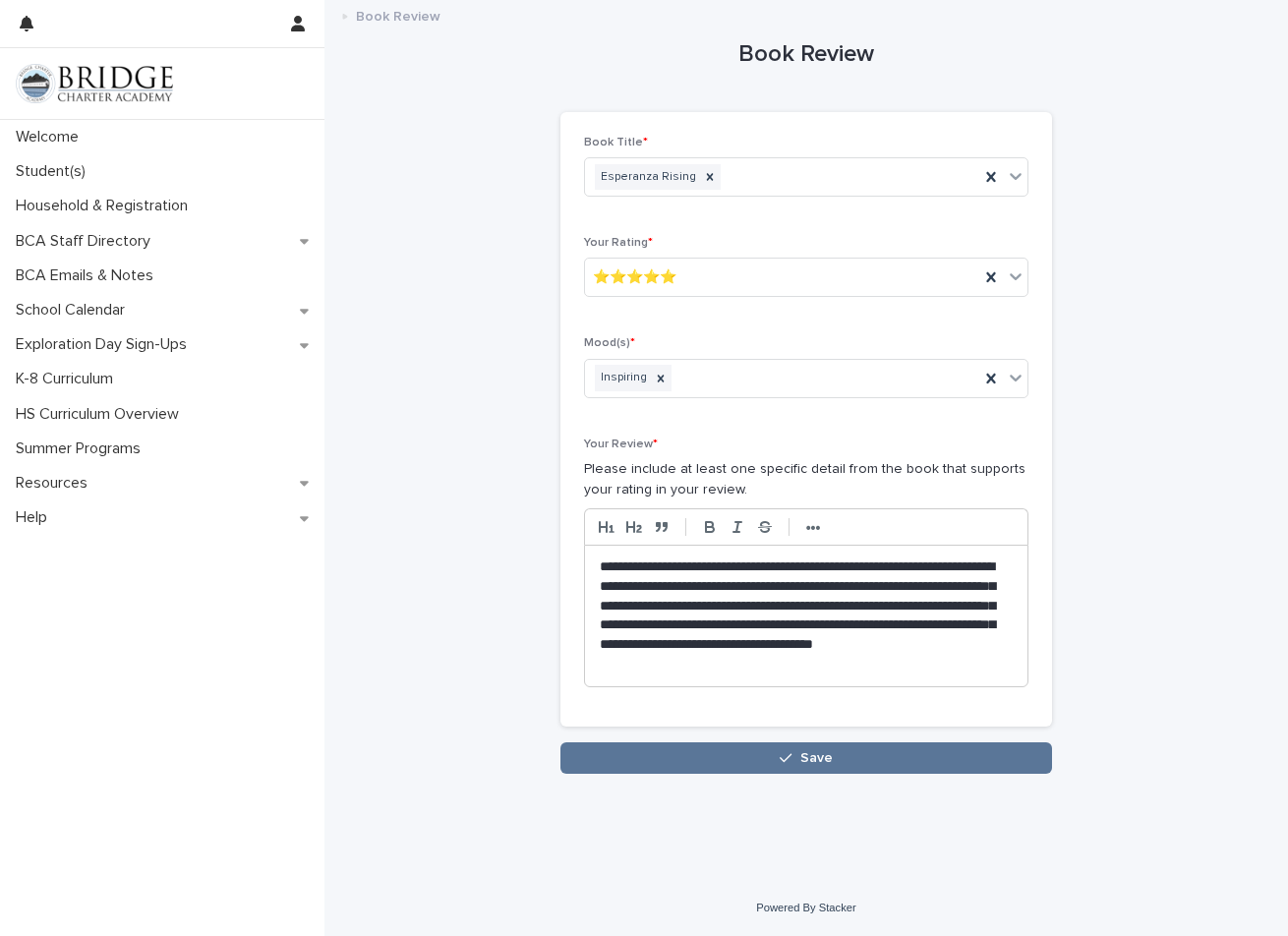 click on "**********" at bounding box center (806, 427) 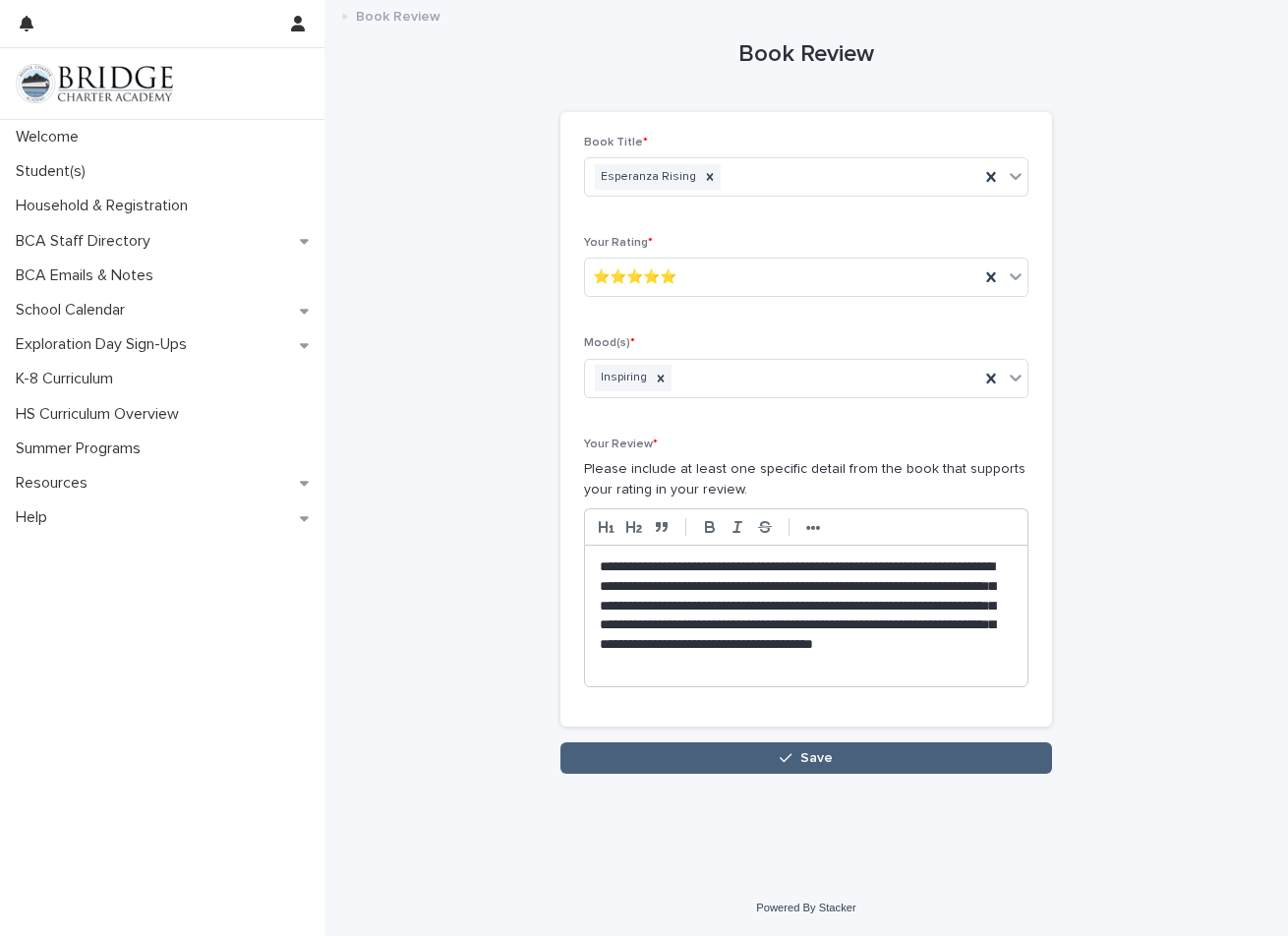 click on "Save" at bounding box center (806, 758) 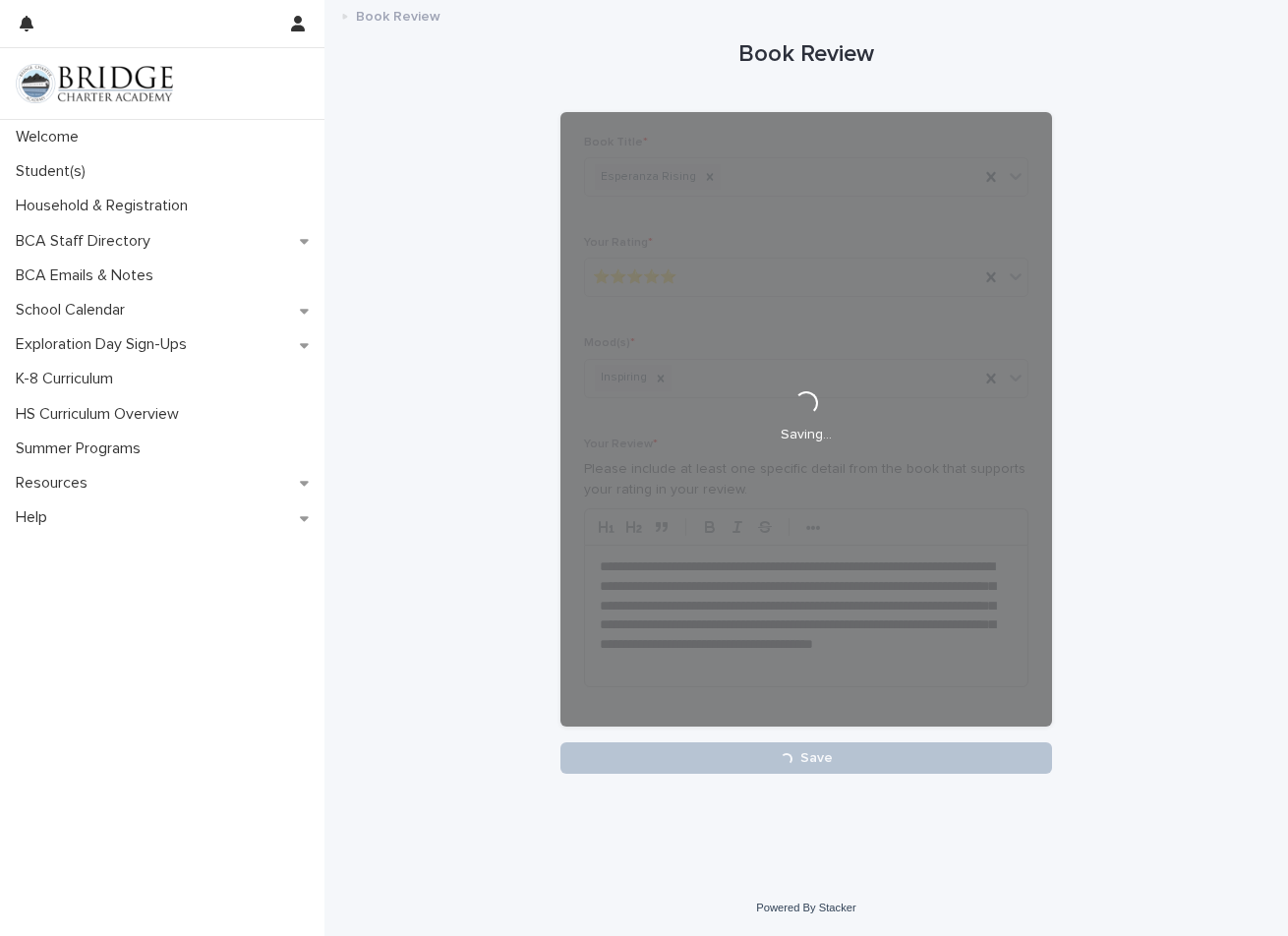 click on "**********" at bounding box center (806, 387) 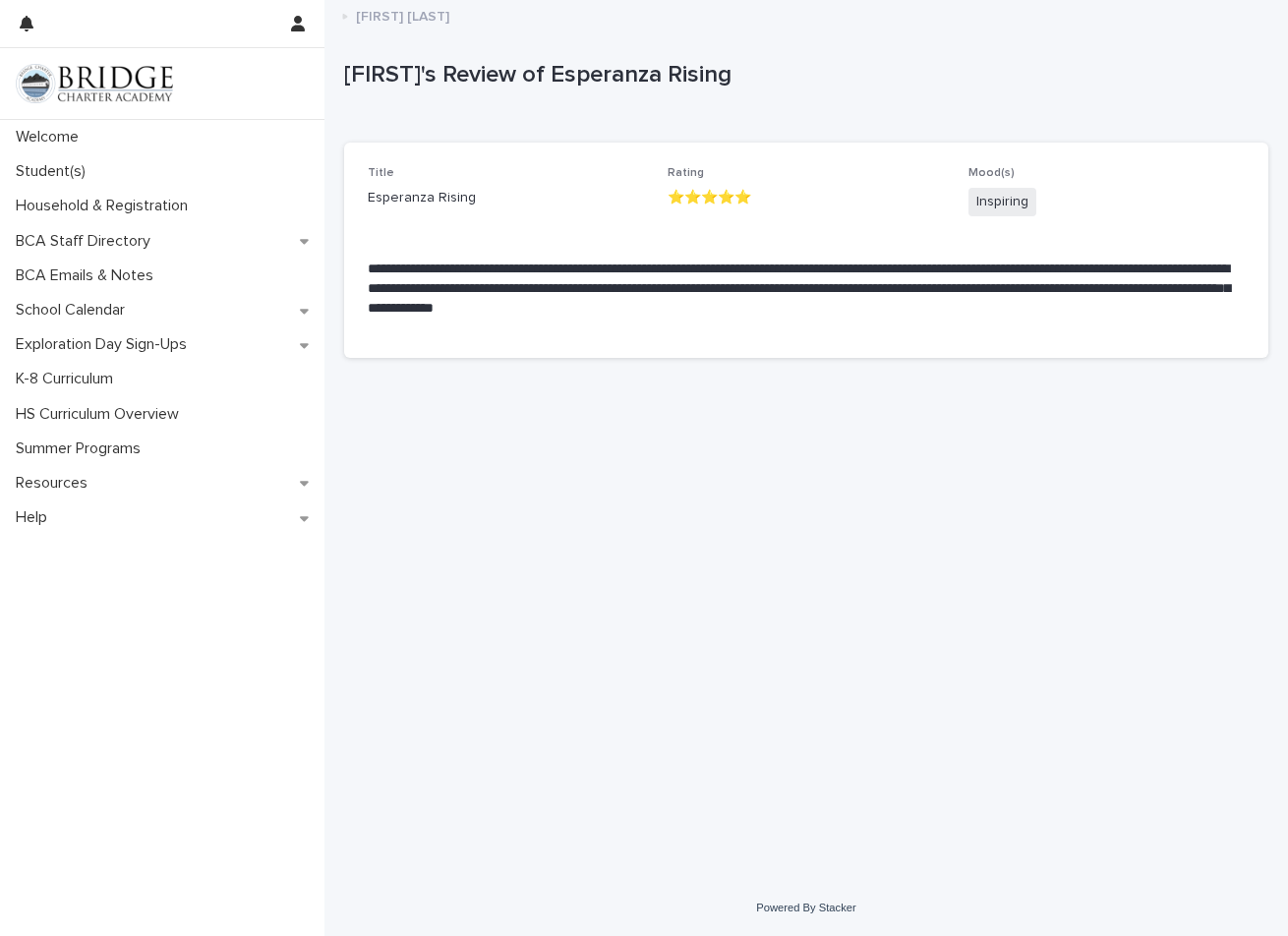 click on "[FIRST] [LAST]" at bounding box center (402, 15) 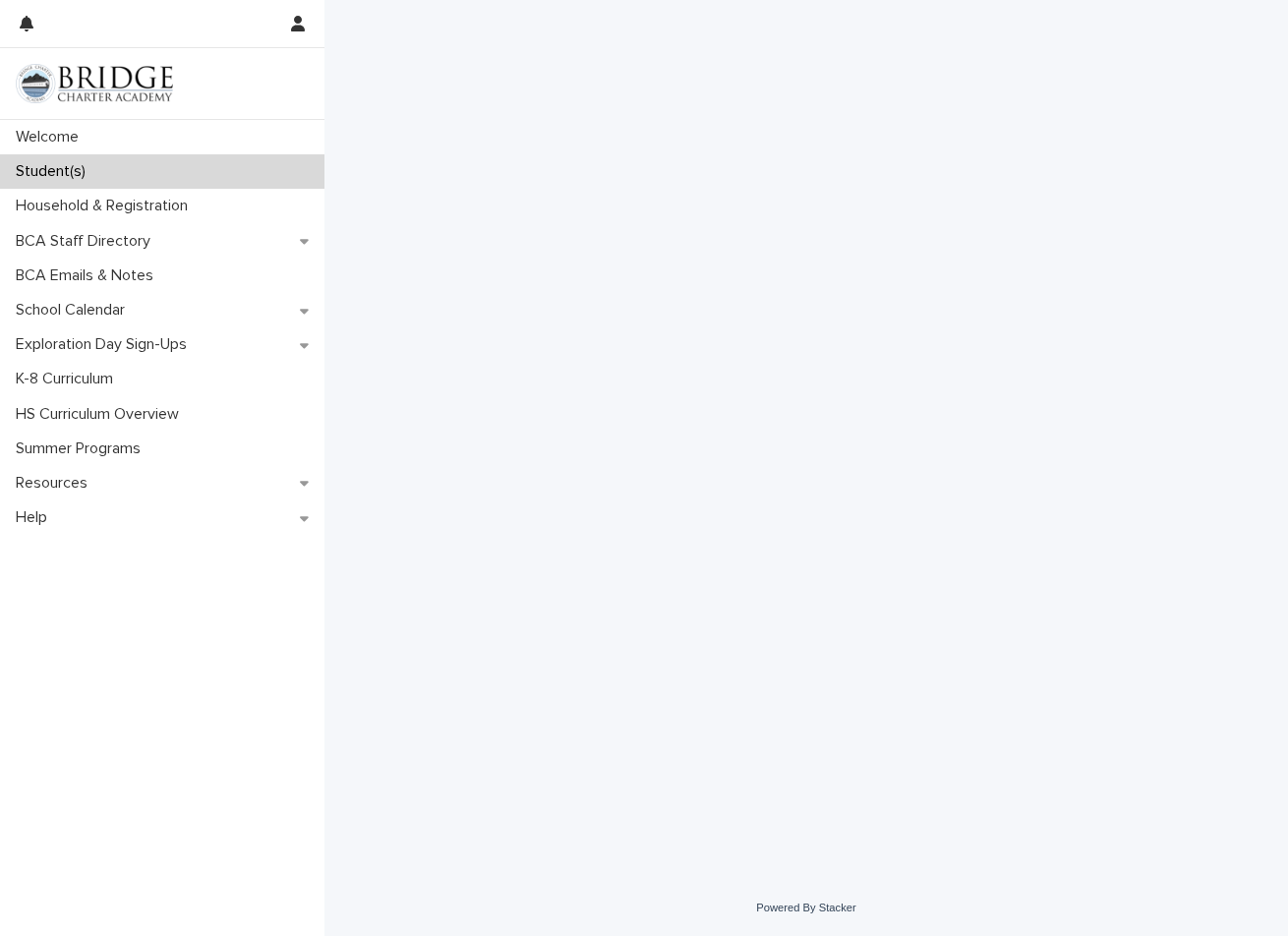 scroll, scrollTop: 0, scrollLeft: 0, axis: both 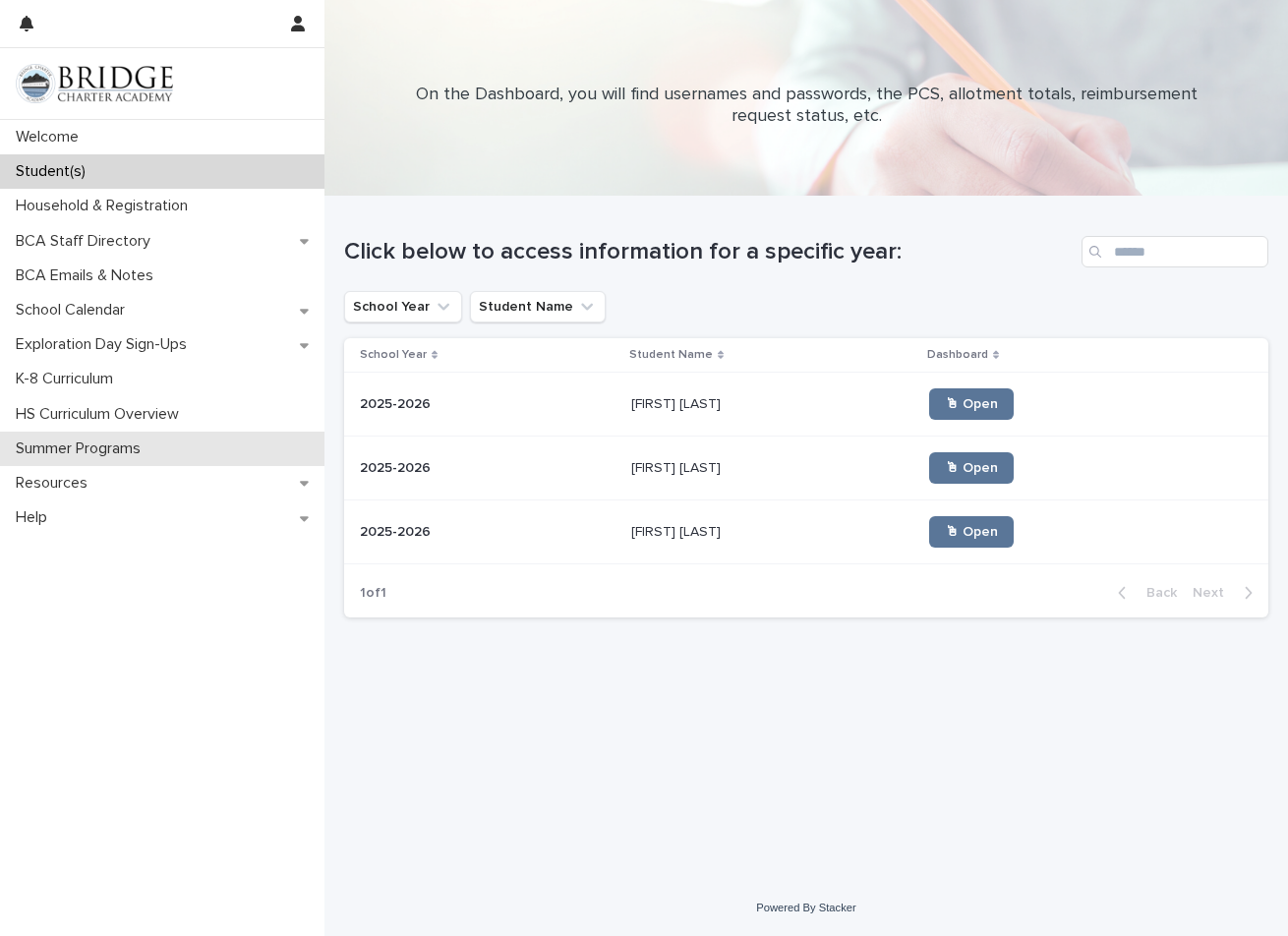 click on "Summer Programs" at bounding box center (82, 448) 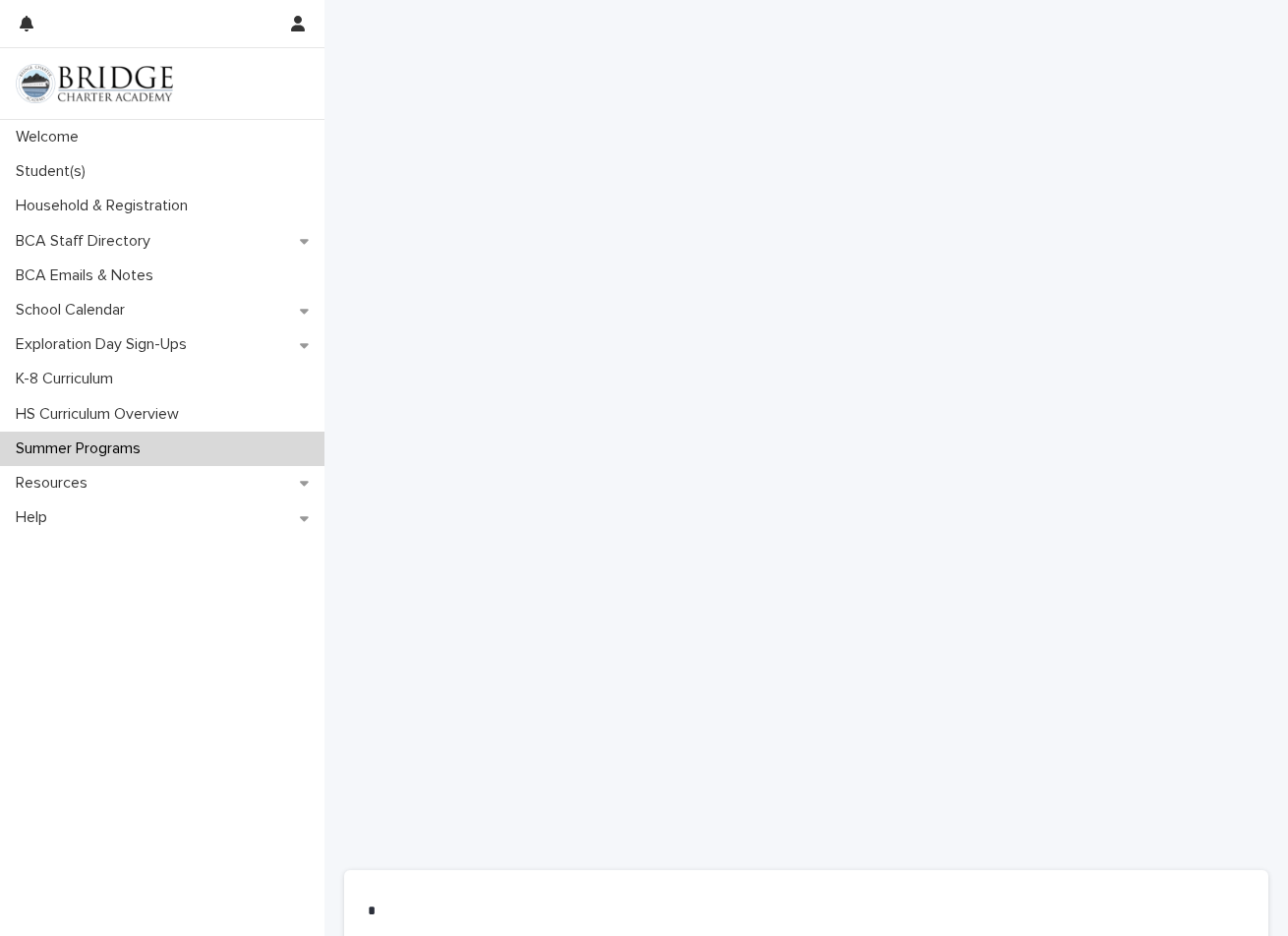 scroll, scrollTop: 393, scrollLeft: 0, axis: vertical 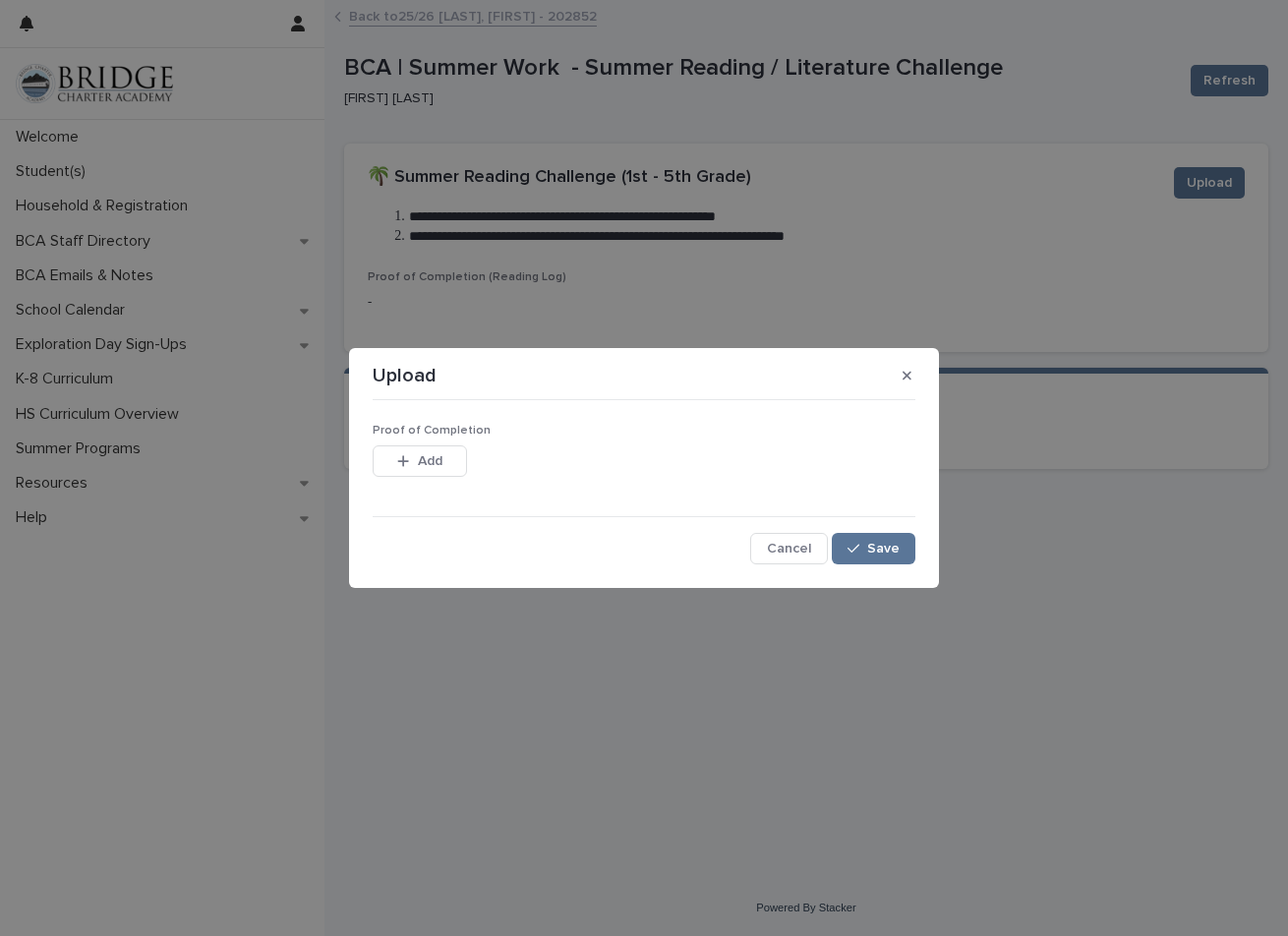 drag, startPoint x: 657, startPoint y: 396, endPoint x: 642, endPoint y: 399, distance: 15.297059 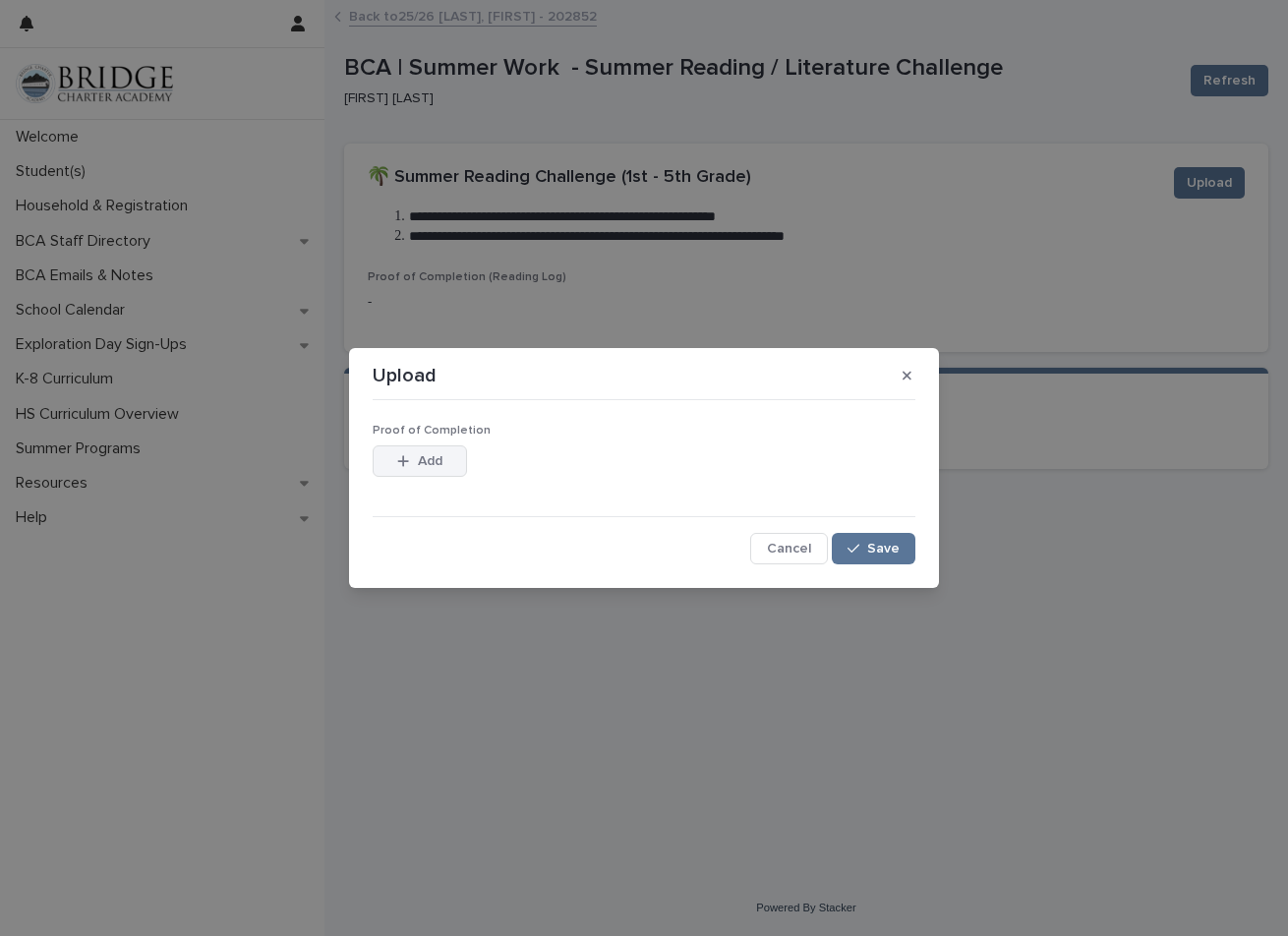 click on "Add" at bounding box center [420, 461] 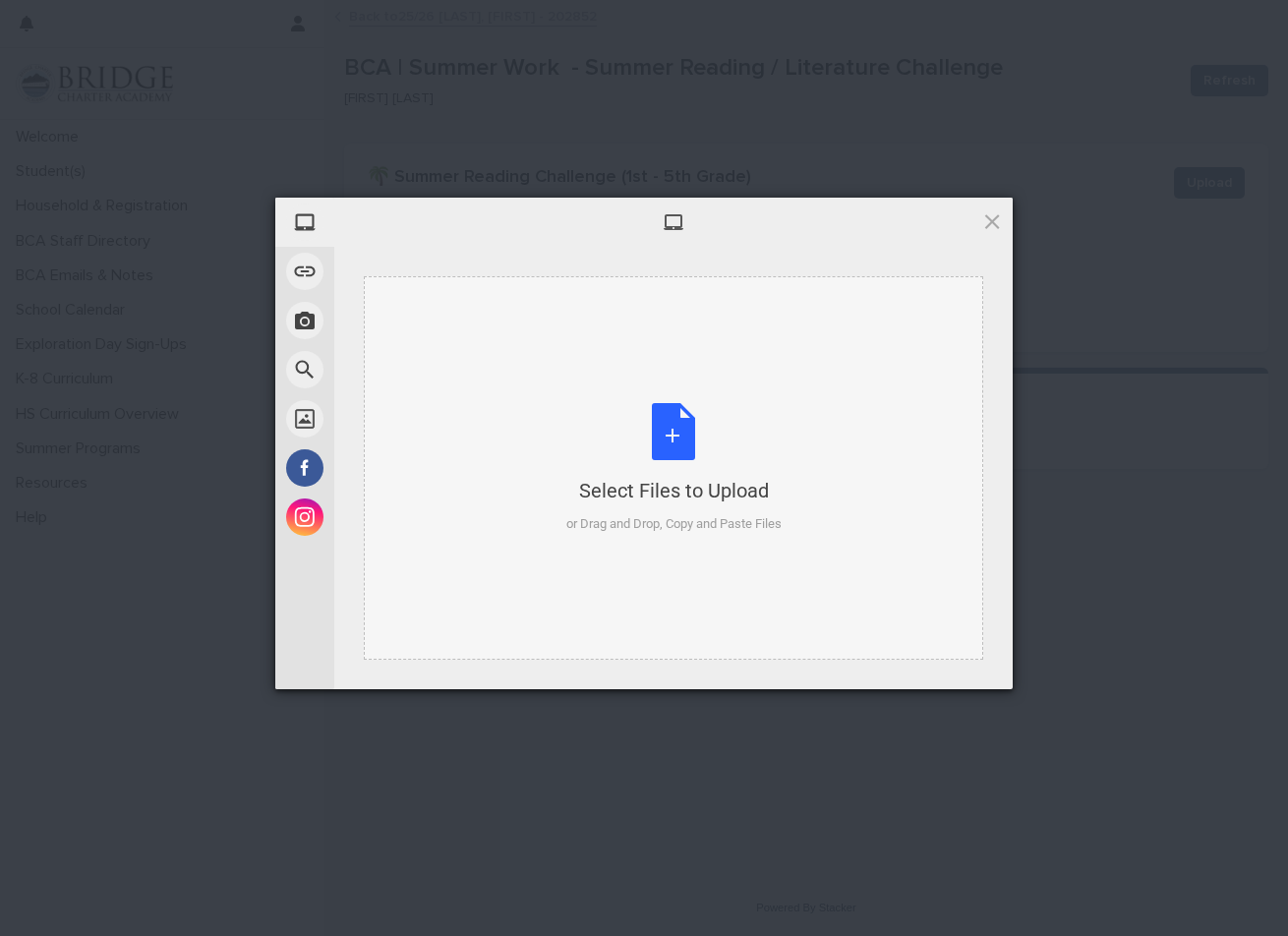 click on "Select Files to Upload
or Drag and Drop, Copy and Paste Files" at bounding box center (673, 468) 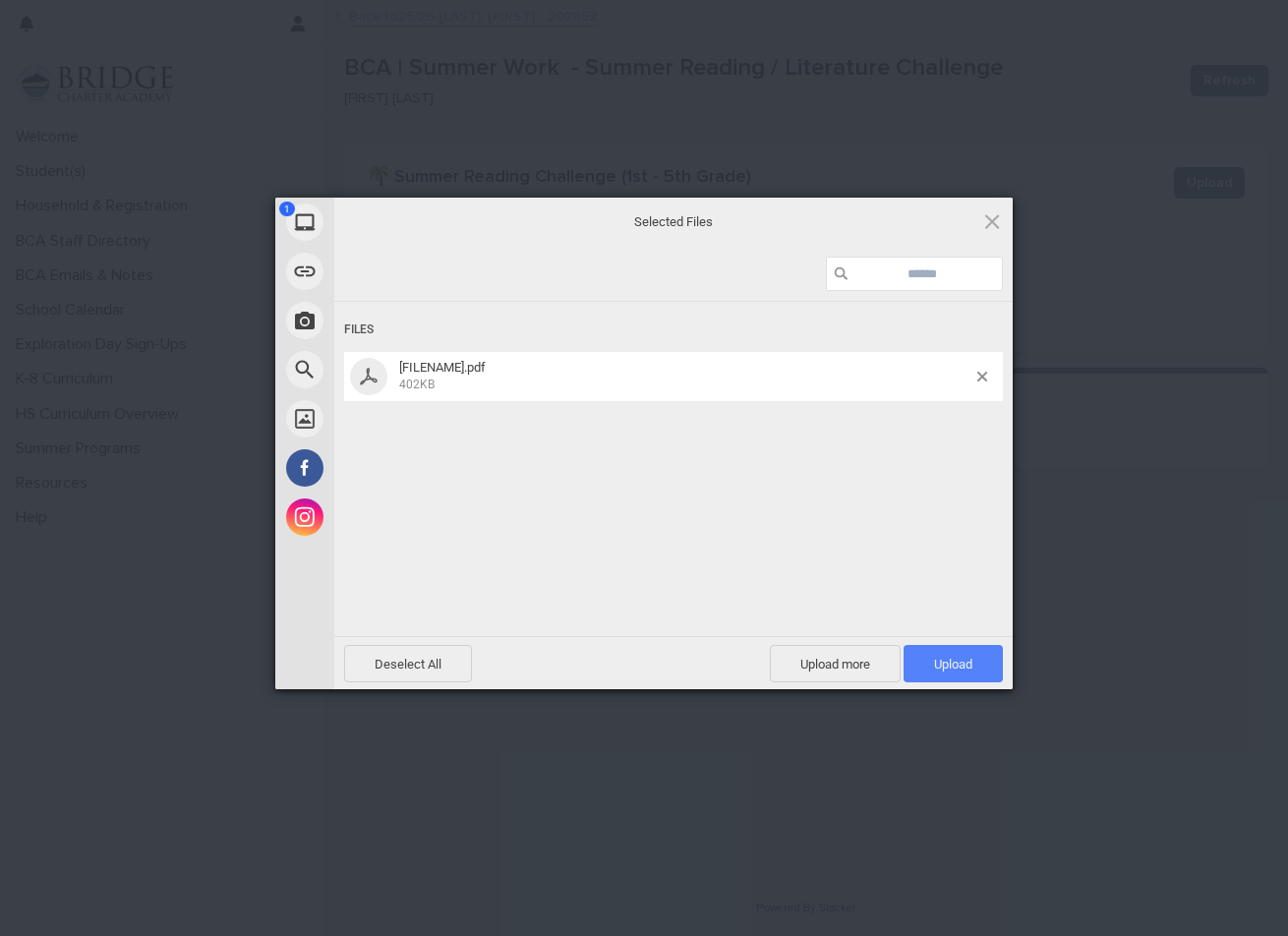 click on "Upload
1" at bounding box center [953, 664] 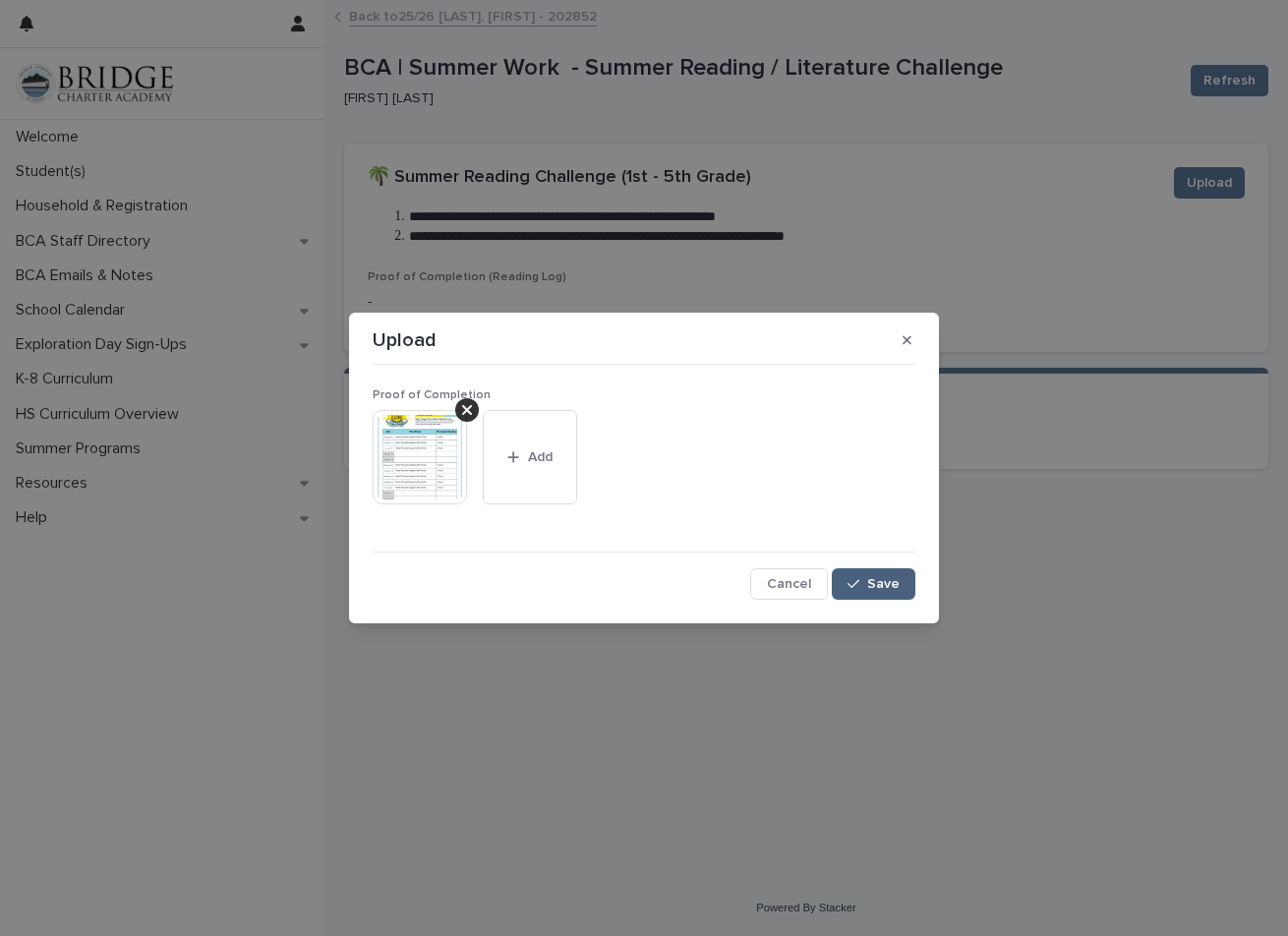 click on "Save" at bounding box center [883, 584] 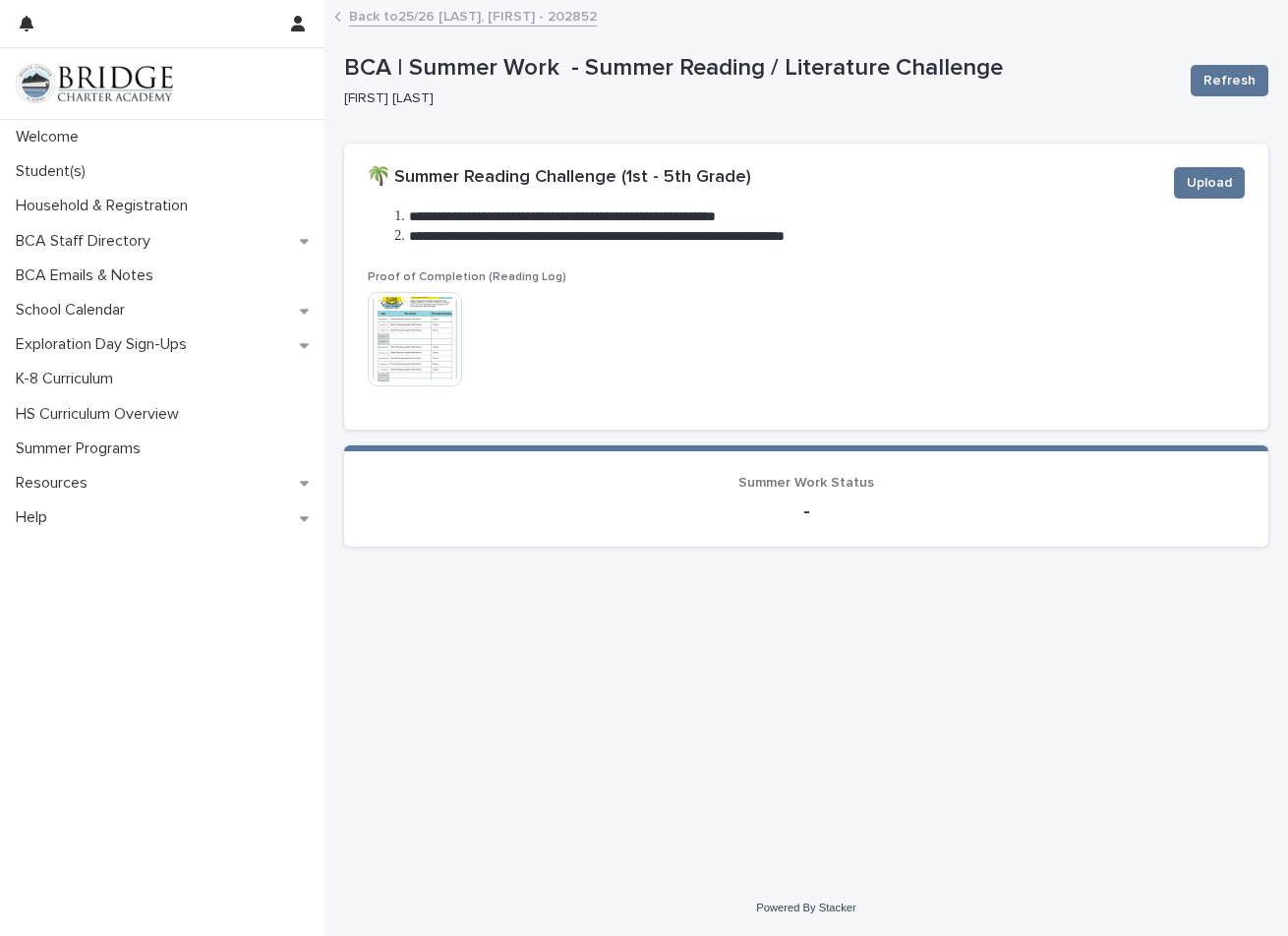 click on "Back to  25/26 Farnsworth, Jeremiah - 202852" at bounding box center (806, 18) 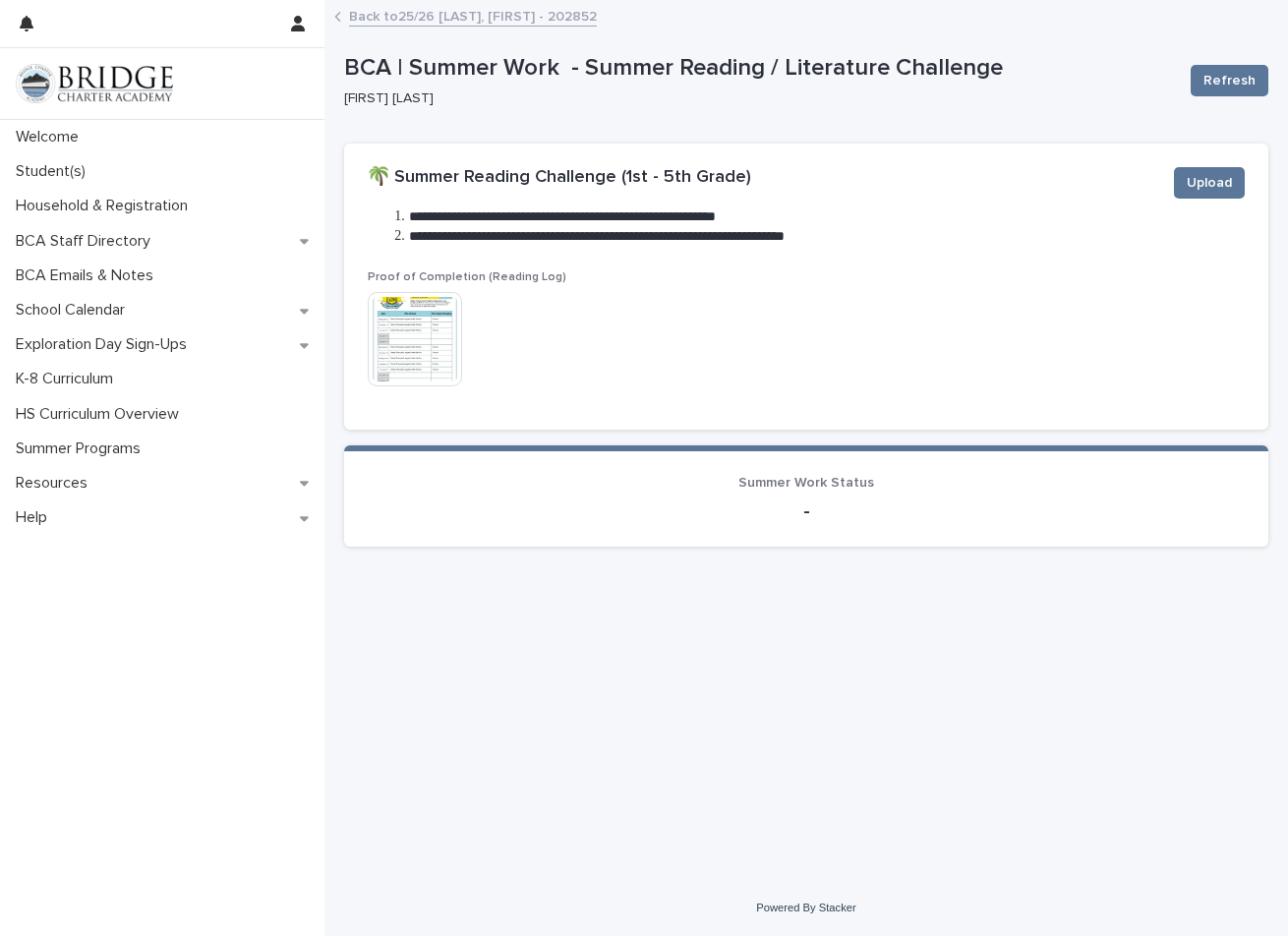 click on "Back to  25/26 Farnsworth, Jeremiah - 202852" at bounding box center (473, 15) 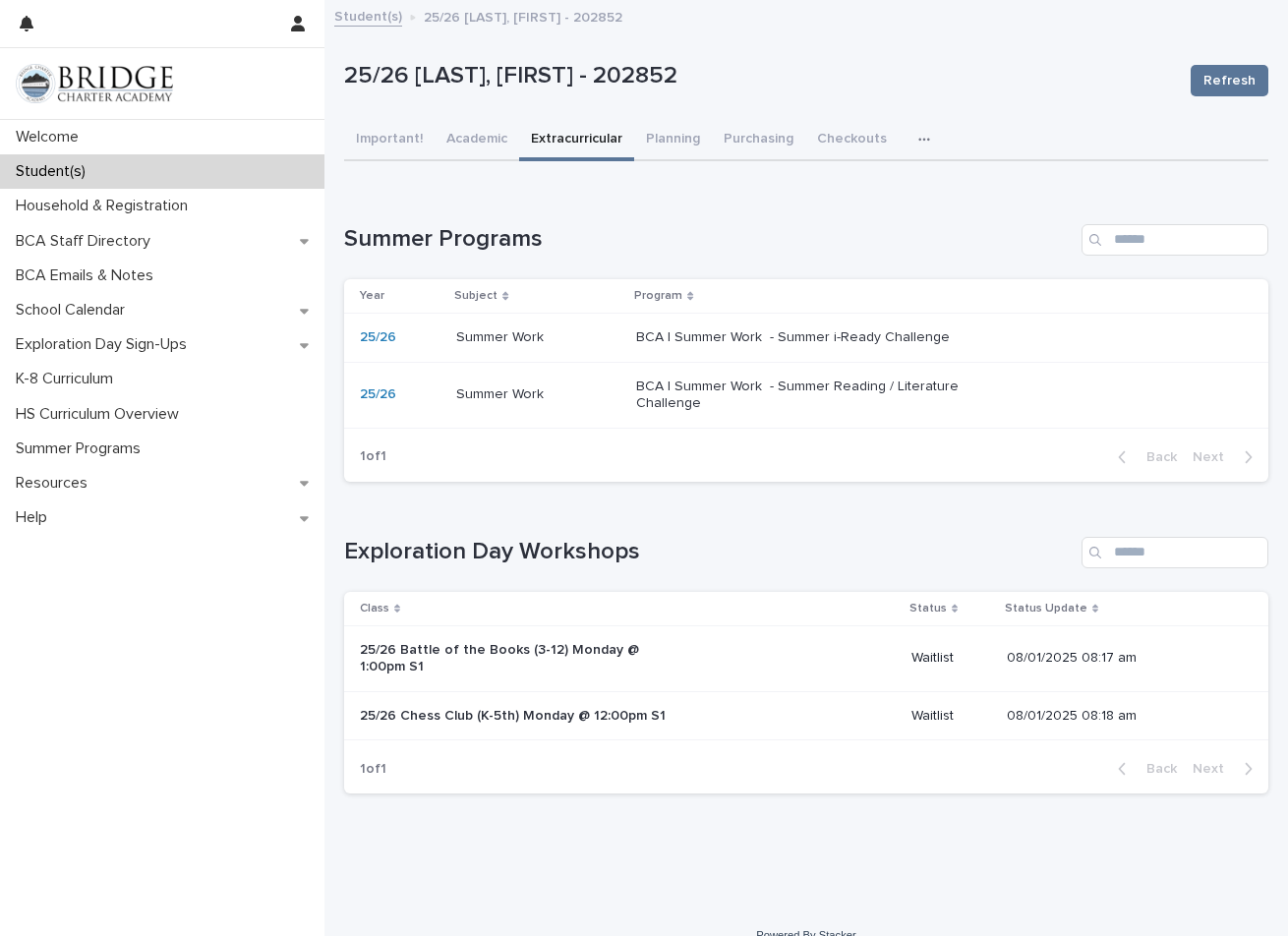 click on "BCA | Summer Work  - Summer i-Ready Challenge" at bounding box center (799, 337) 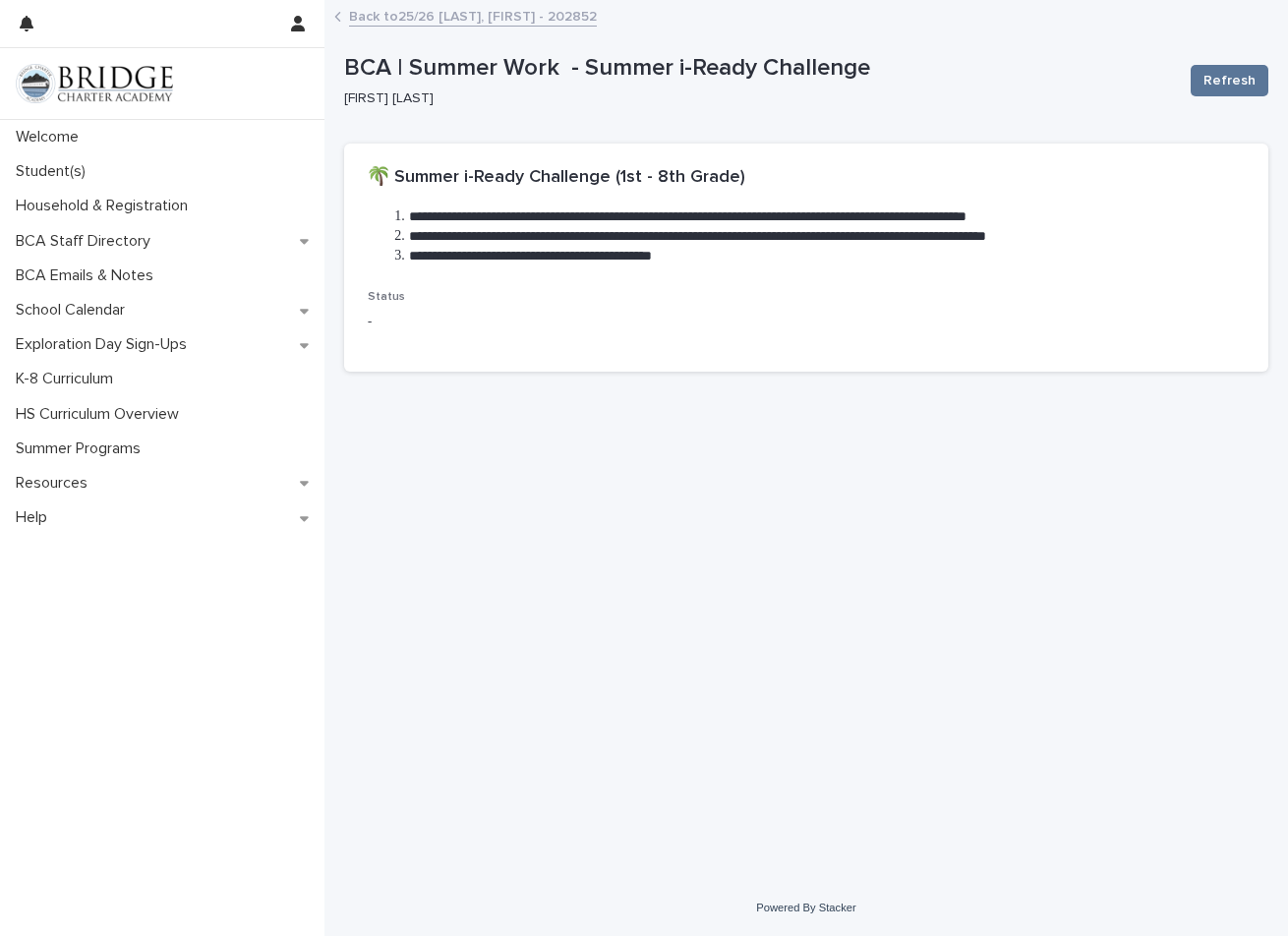 click on "Back to  25/26 Farnsworth, Jeremiah - 202852" at bounding box center [473, 15] 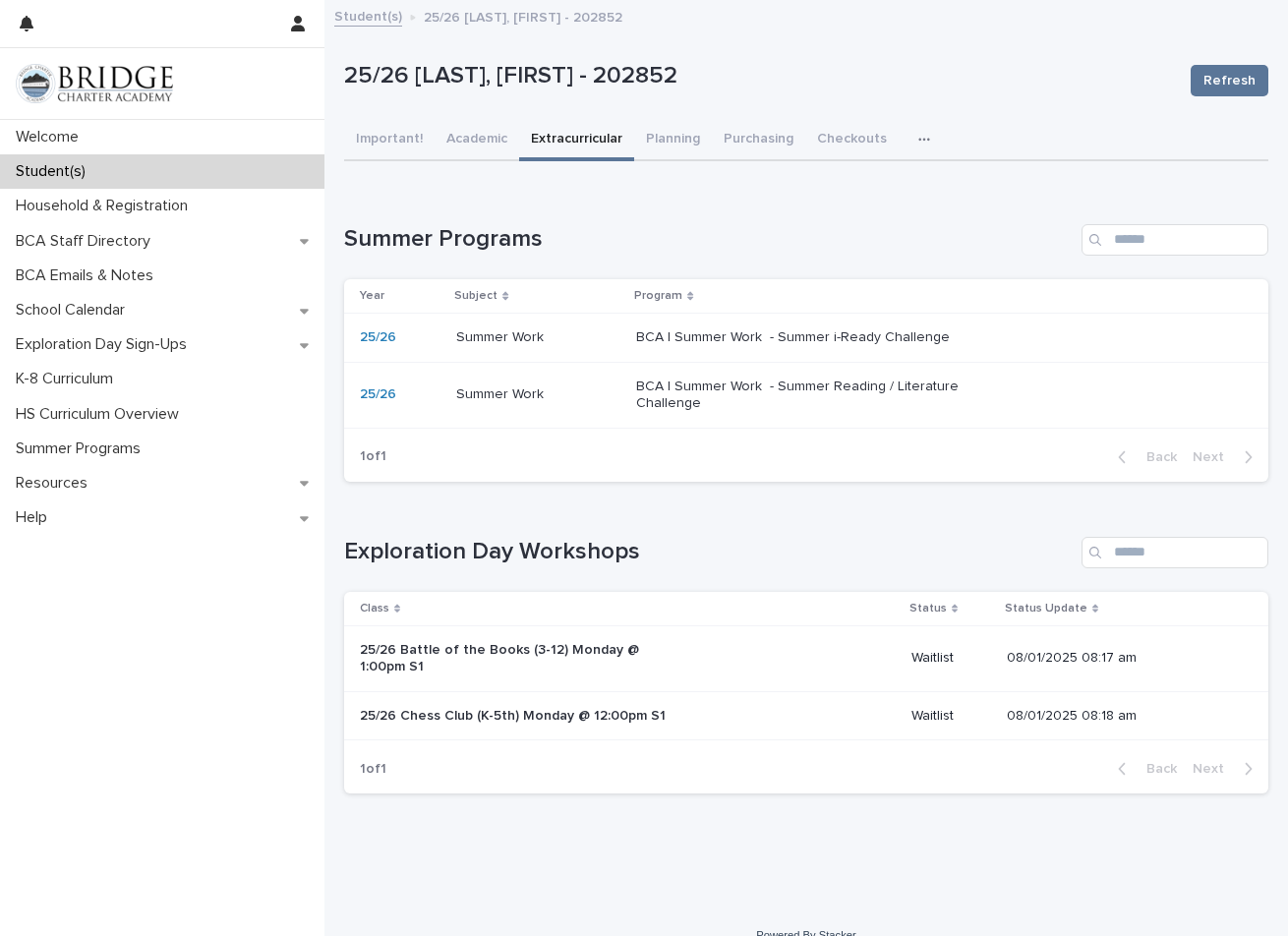 click on "BCA | Summer Work  - Summer Reading / Literature Challenge" at bounding box center (799, 395) 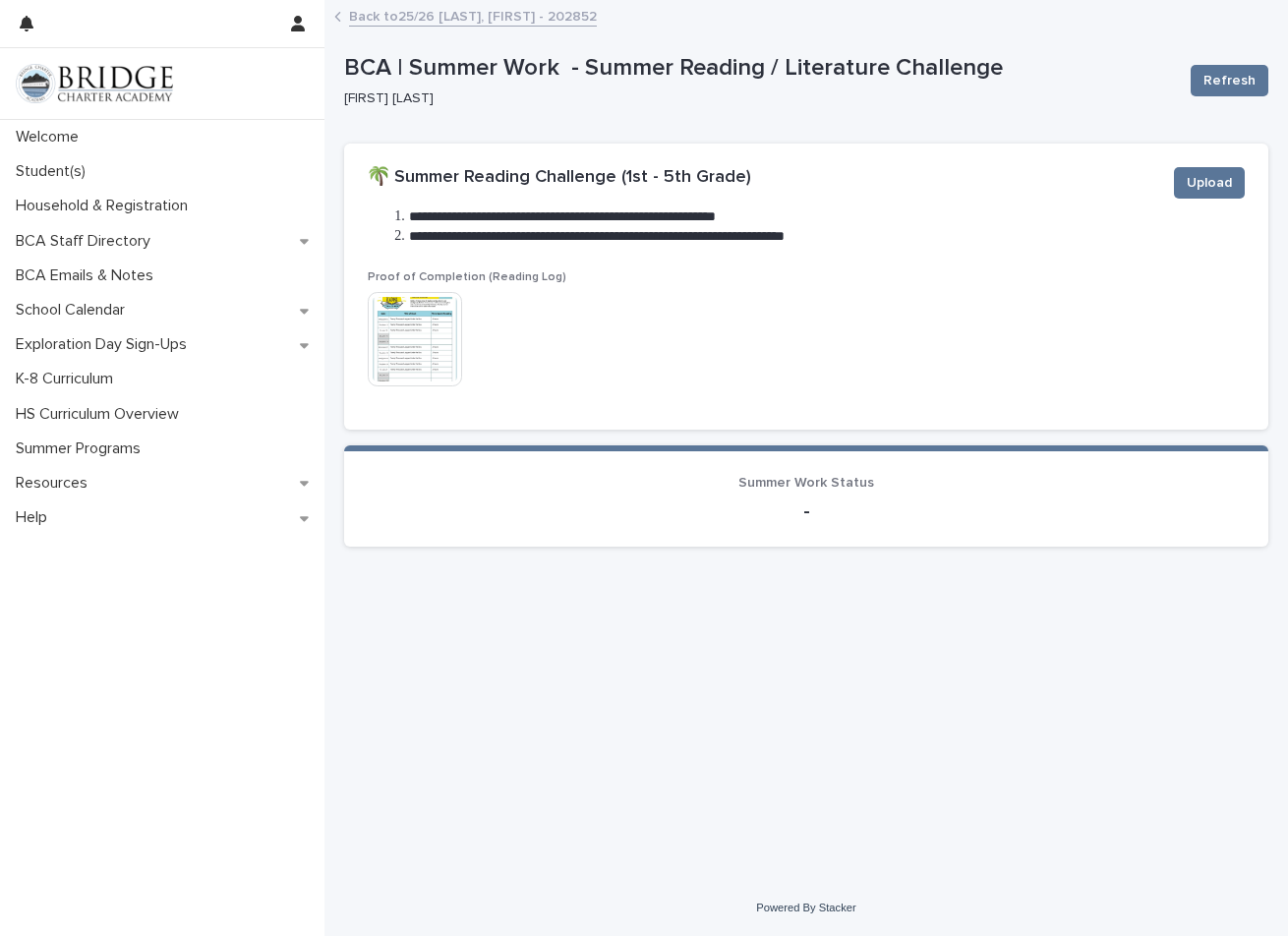 click on "Back to  25/26 Farnsworth, Jeremiah - 202852" at bounding box center [473, 15] 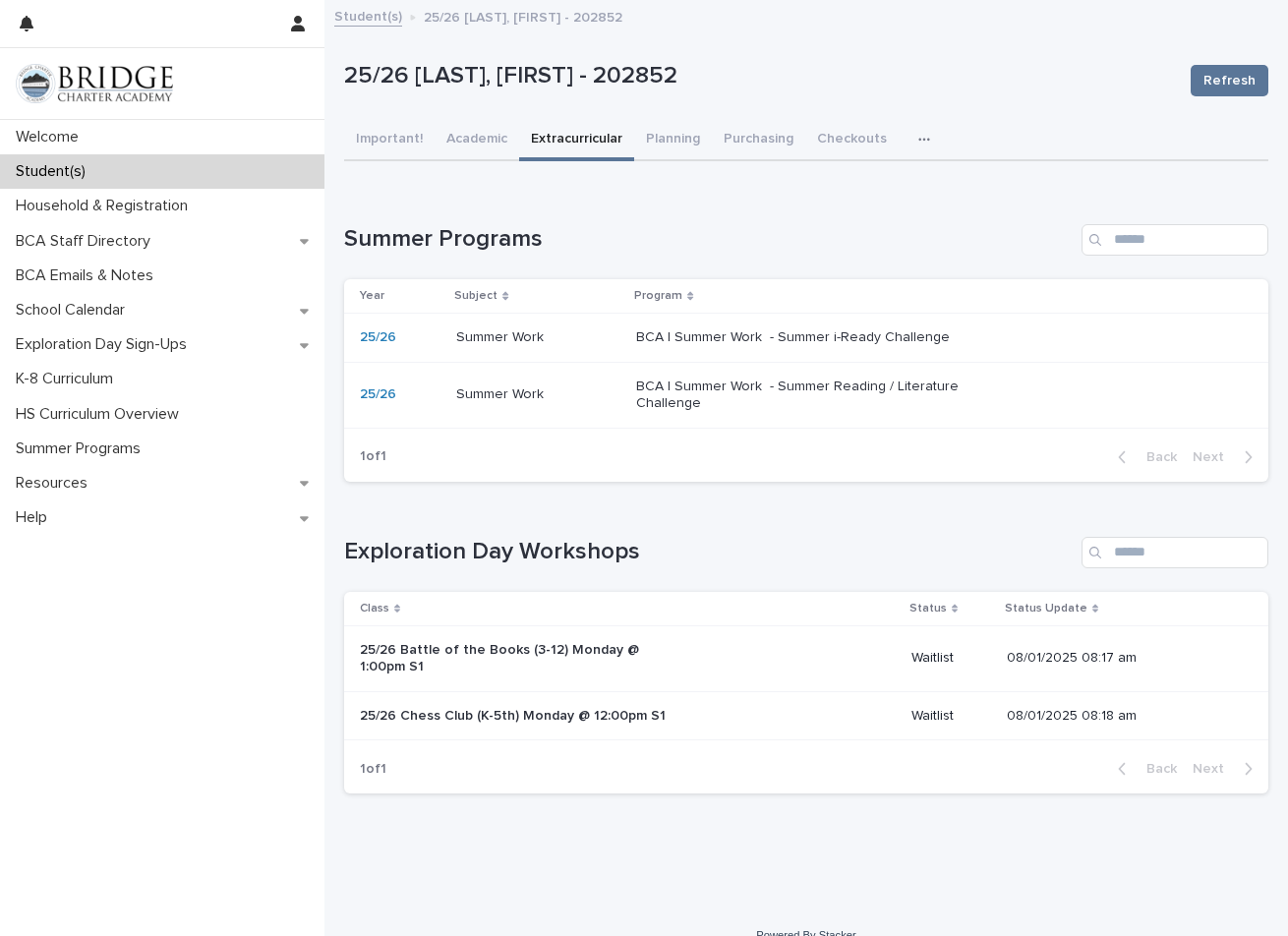 drag, startPoint x: 363, startPoint y: 28, endPoint x: 359, endPoint y: 14, distance: 14.56022 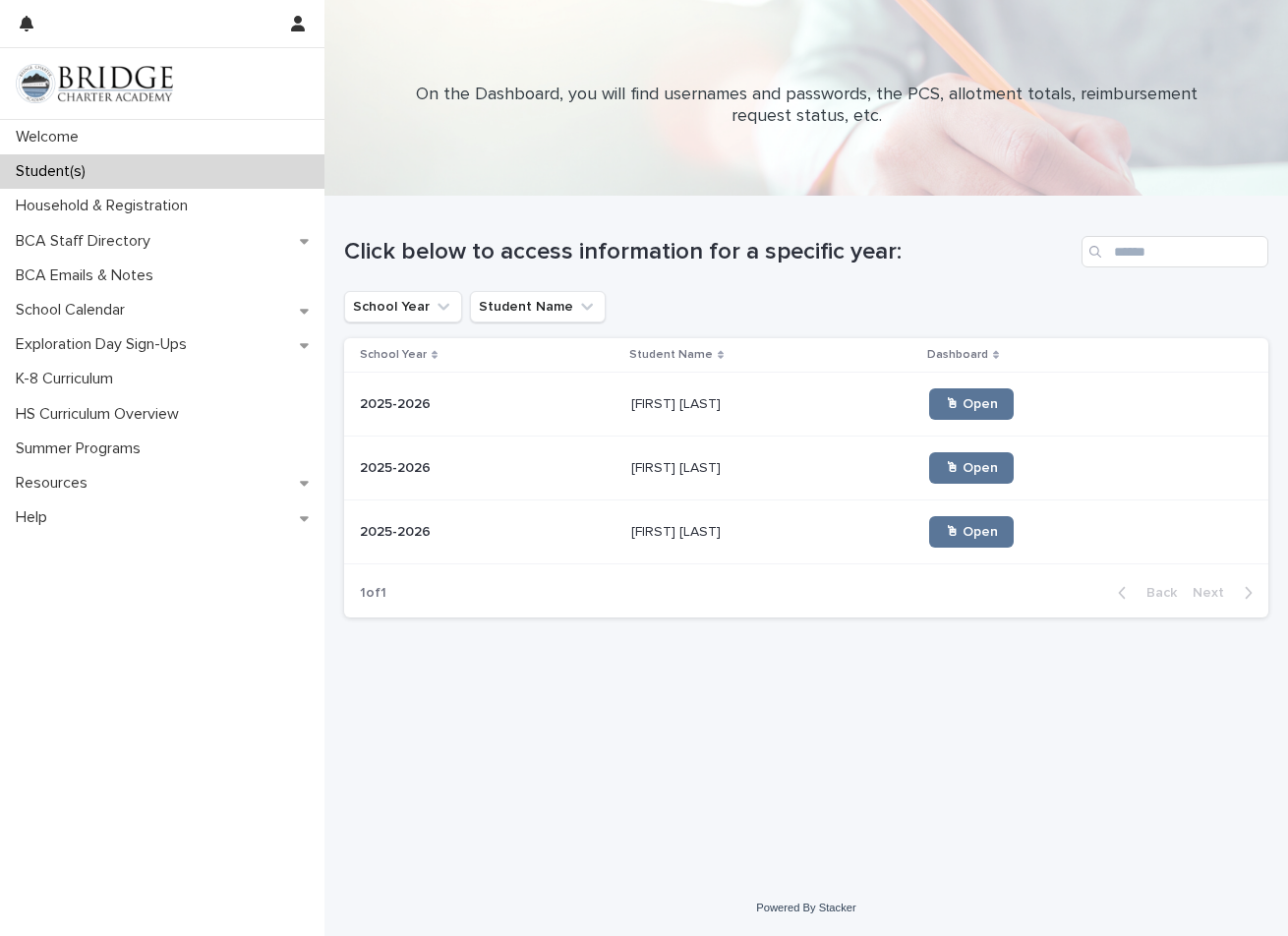 click on "Richard Farnsworth Richard Farnsworth" at bounding box center [772, 532] 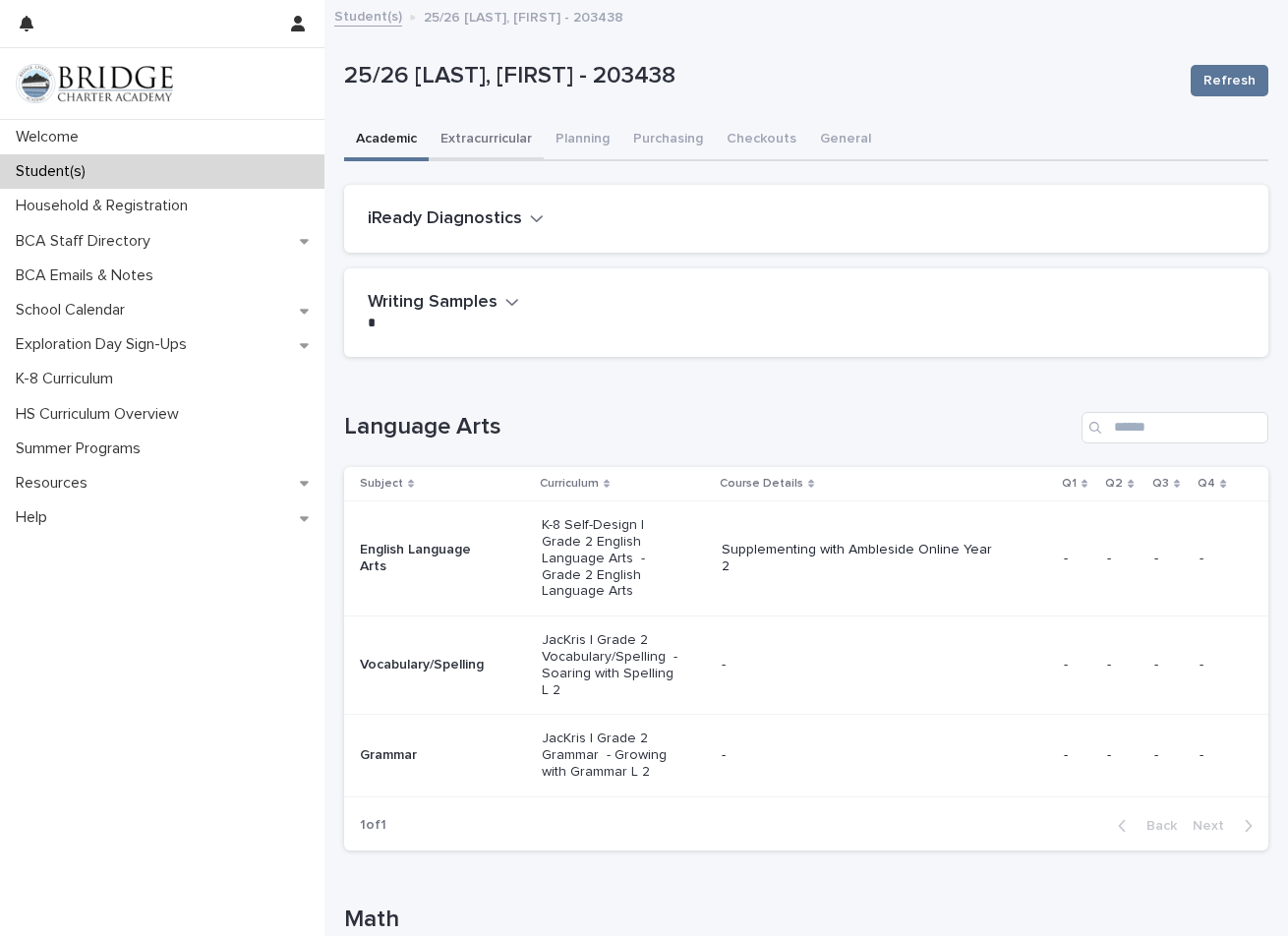 click on "Extracurricular" at bounding box center [486, 141] 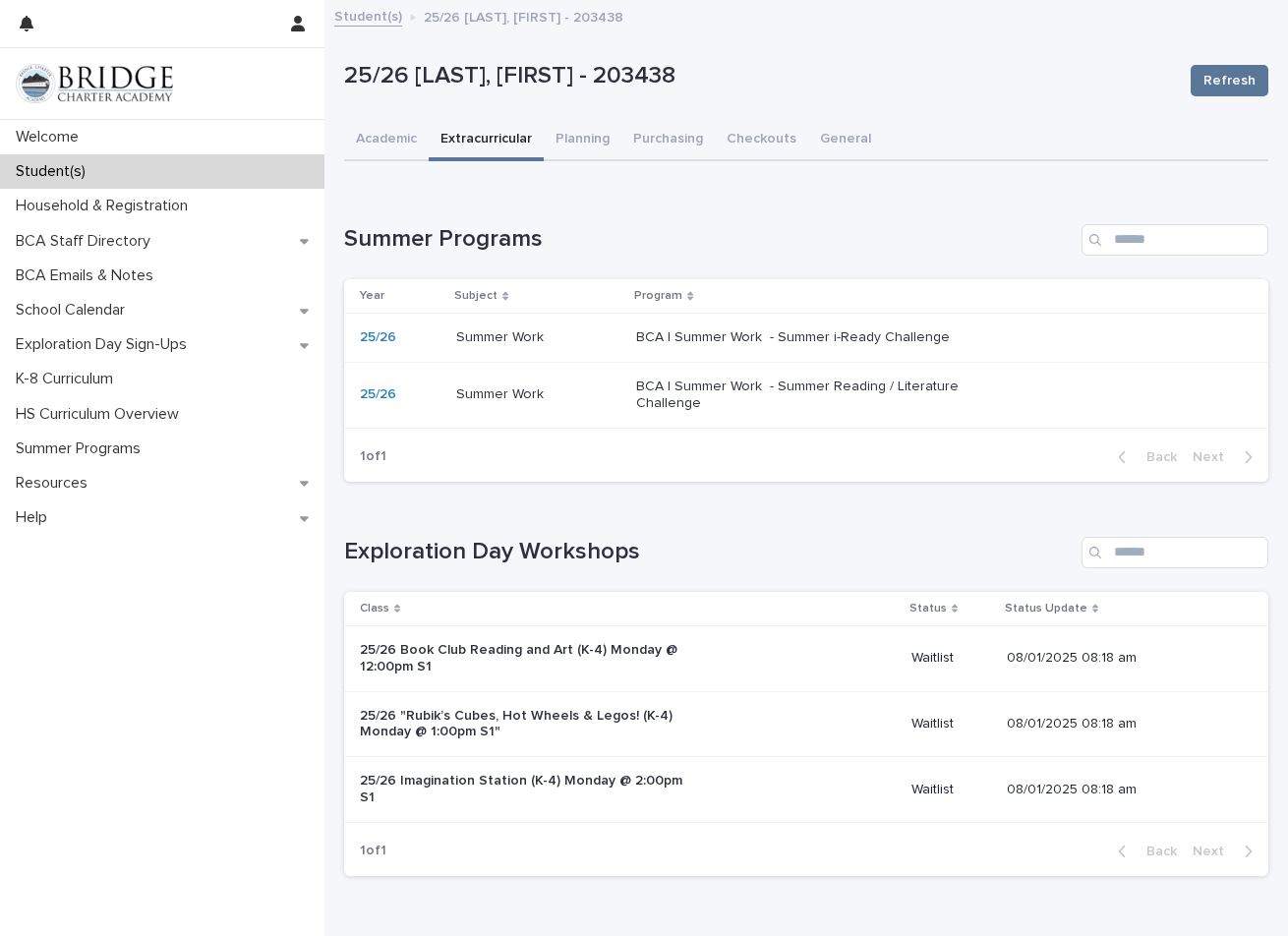 click on "Summer Work" at bounding box center (501, 392) 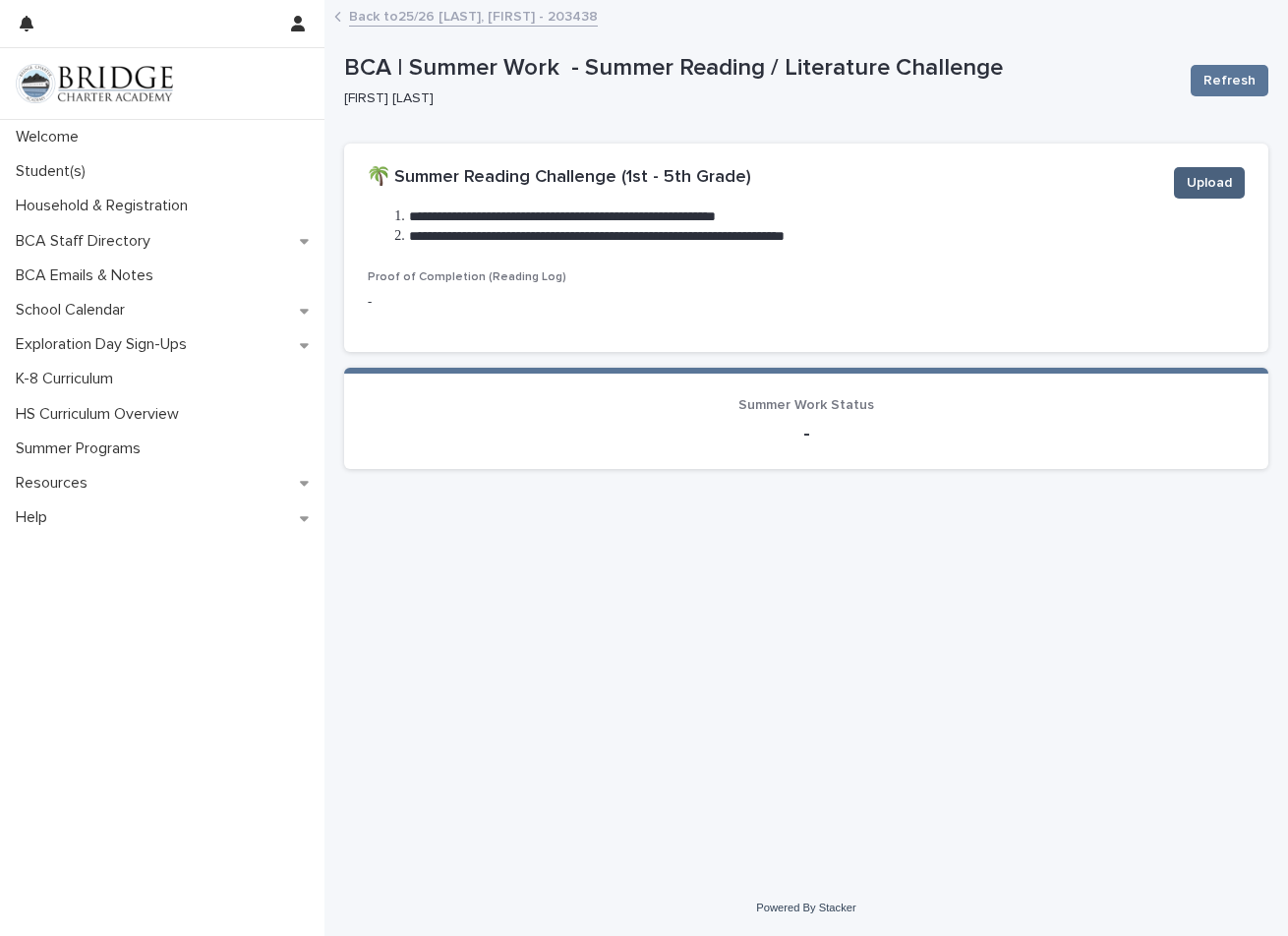 click on "Upload" at bounding box center (1209, 183) 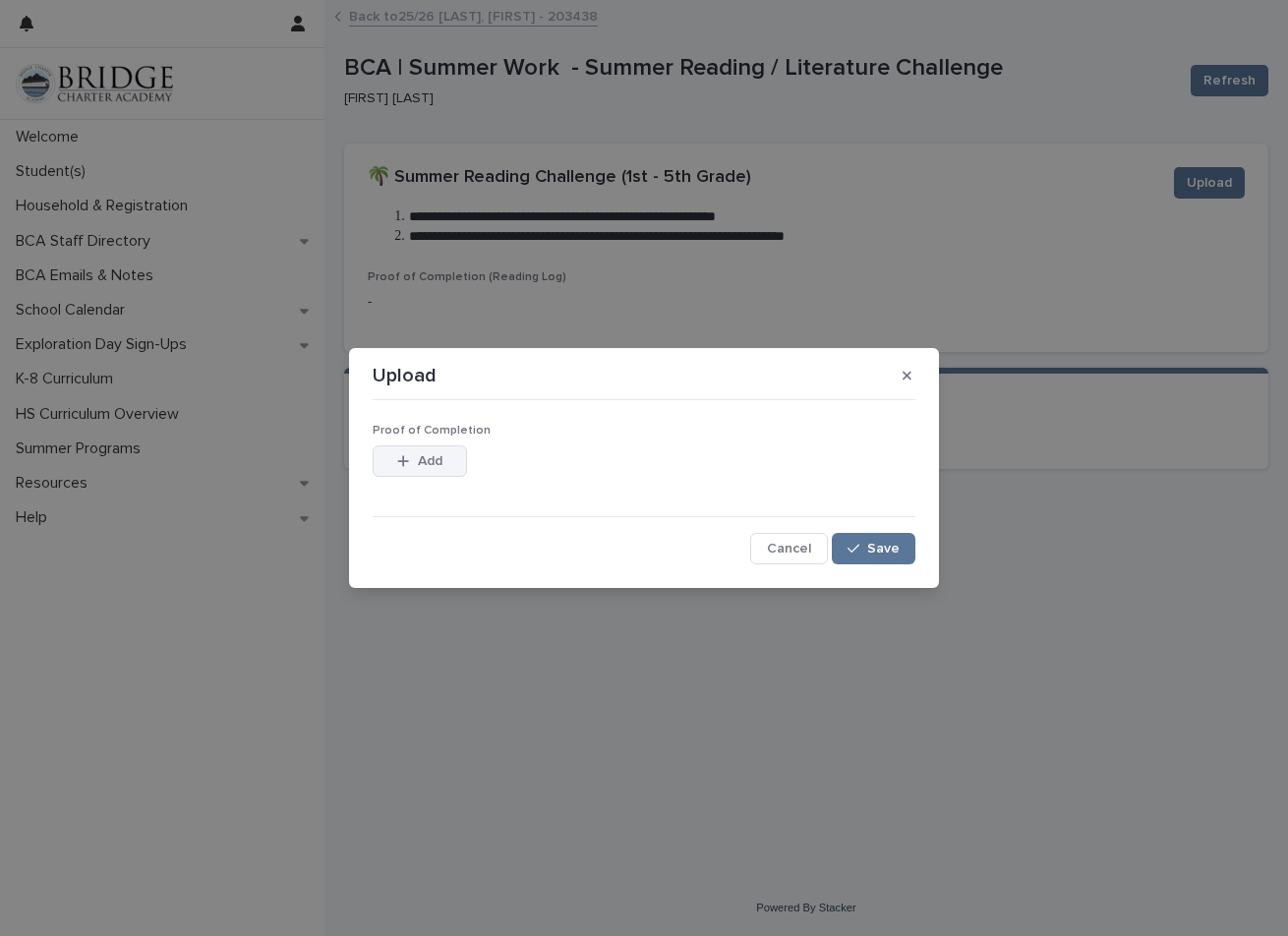 click 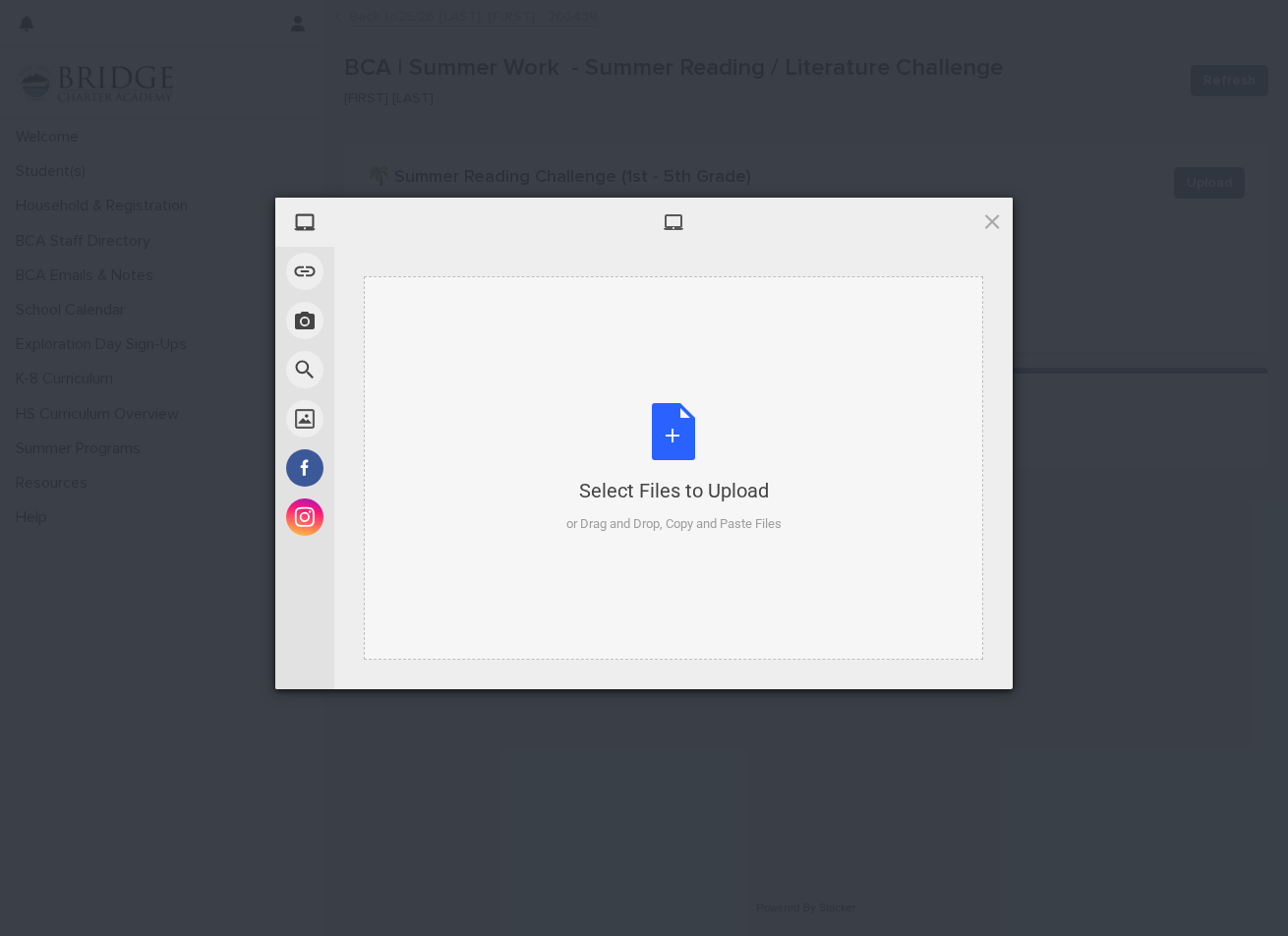 click on "Select Files to Upload
or Drag and Drop, Copy and Paste Files" at bounding box center (673, 468) 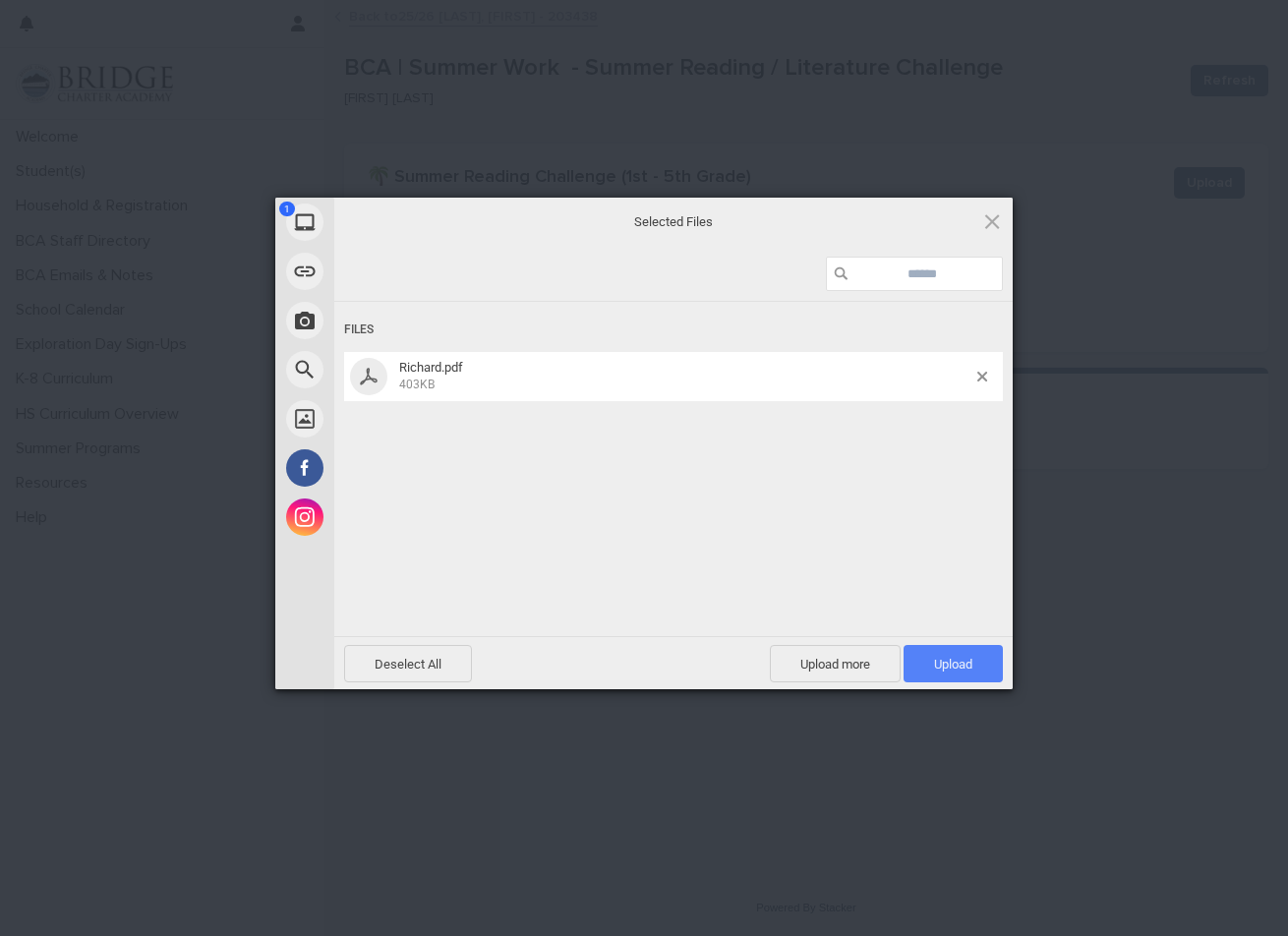 drag, startPoint x: 975, startPoint y: 659, endPoint x: 529, endPoint y: 714, distance: 449.3785 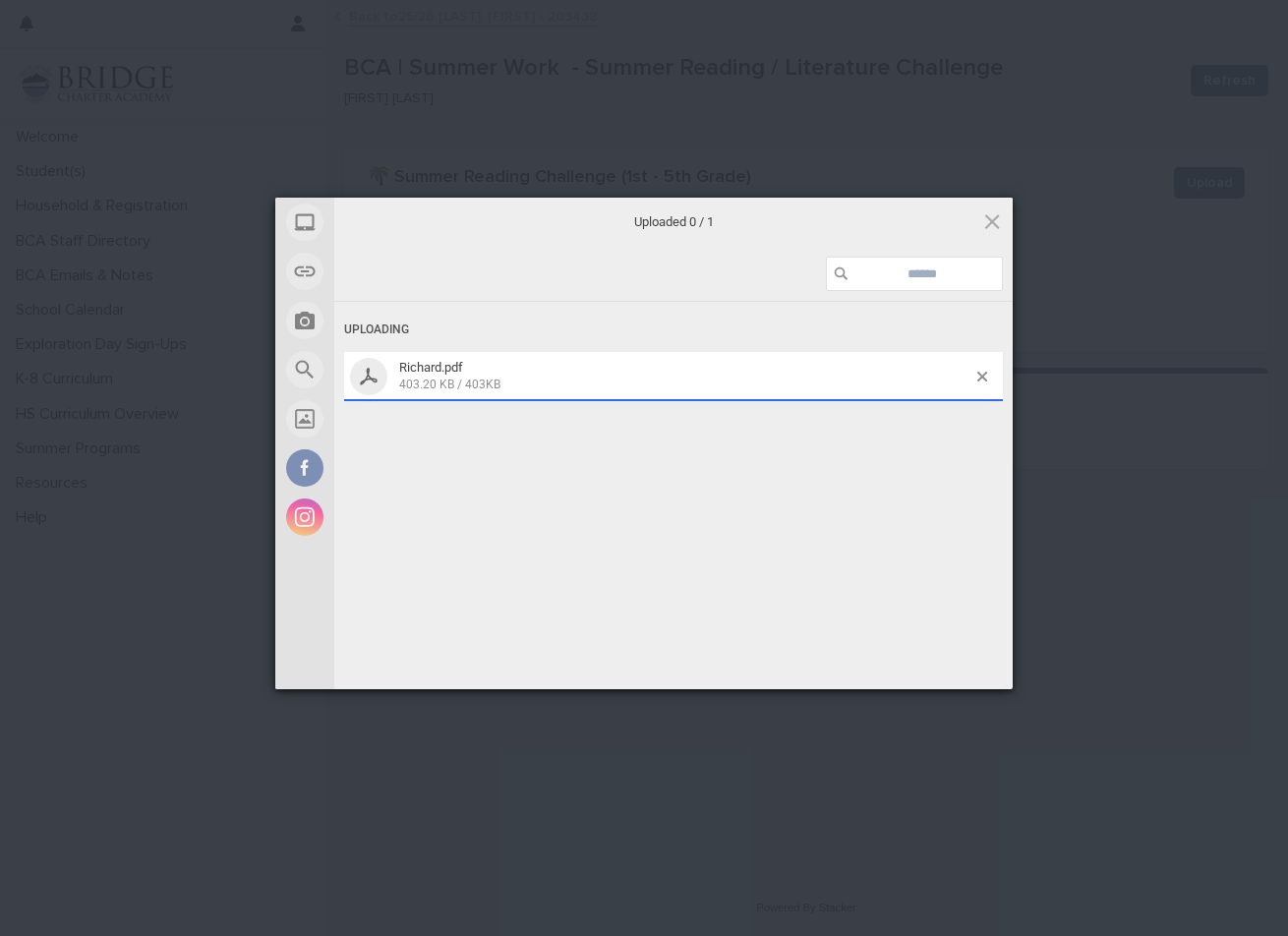 click on "Uploading
Richard.pdf
403.20 KB /
403KB" at bounding box center [673, 498] 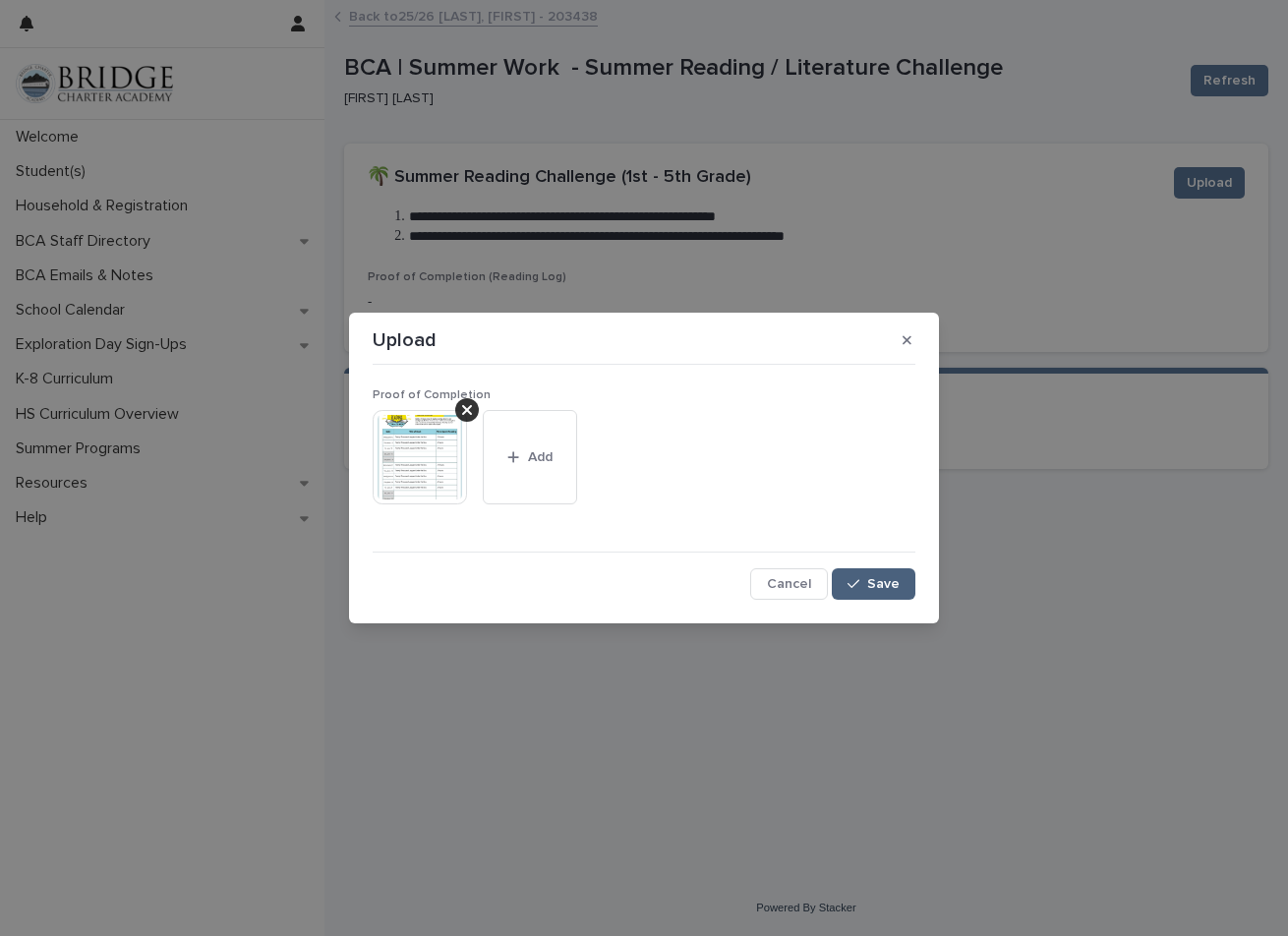 click on "Save" at bounding box center [883, 584] 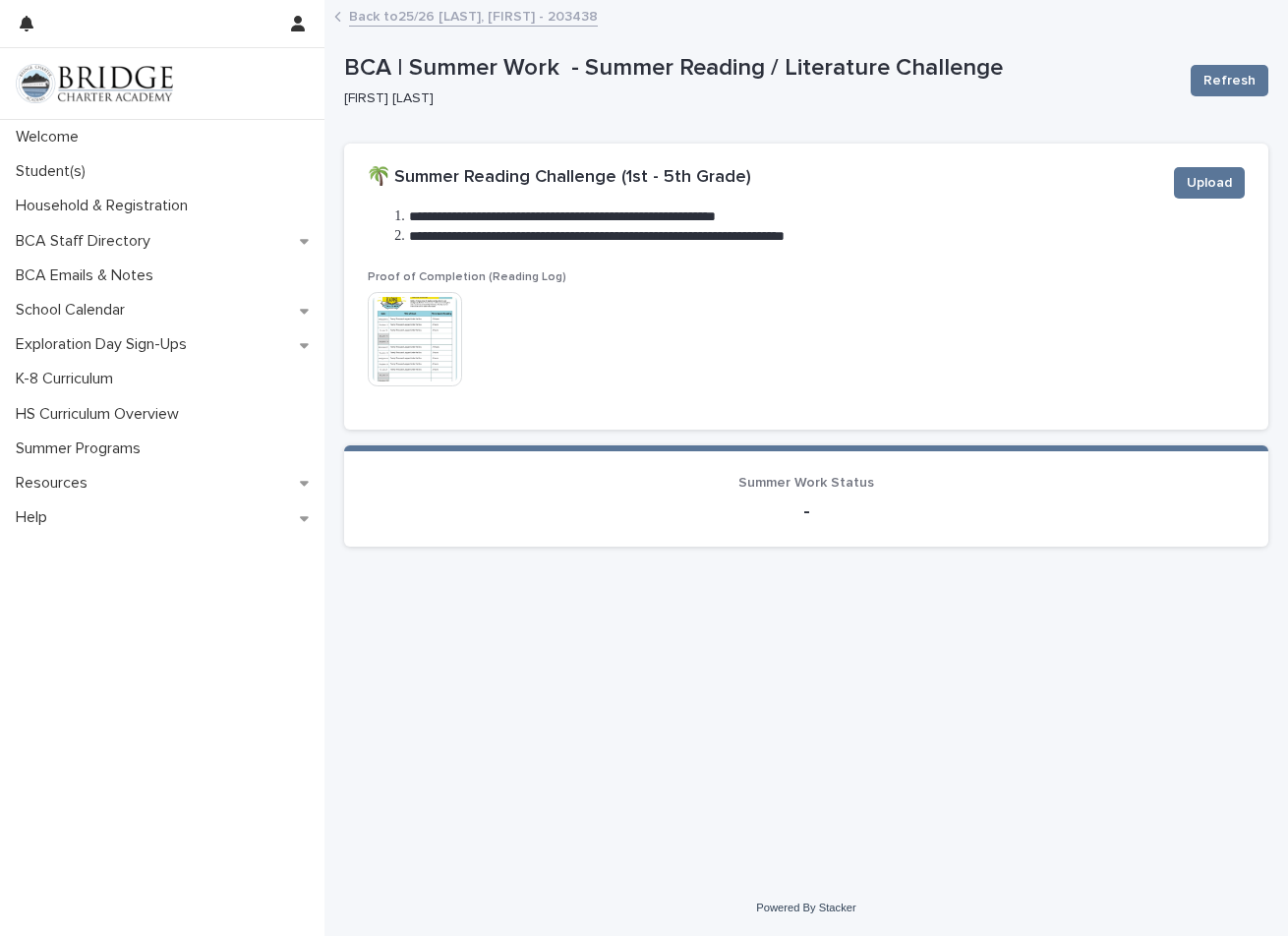 click on "Back to  25/26 Farnsworth, Richard - 203438" at bounding box center [473, 15] 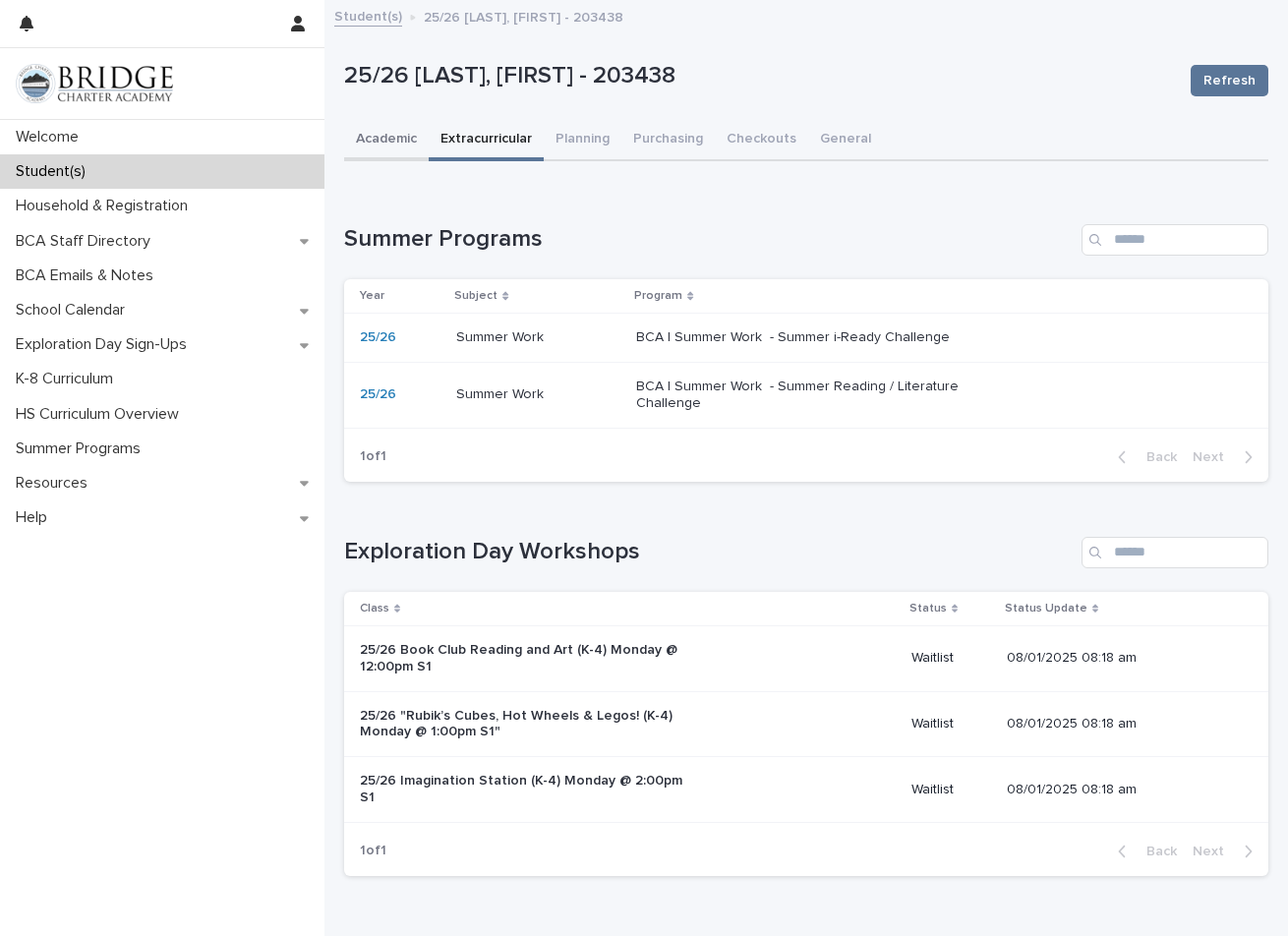 click on "Academic" at bounding box center (386, 141) 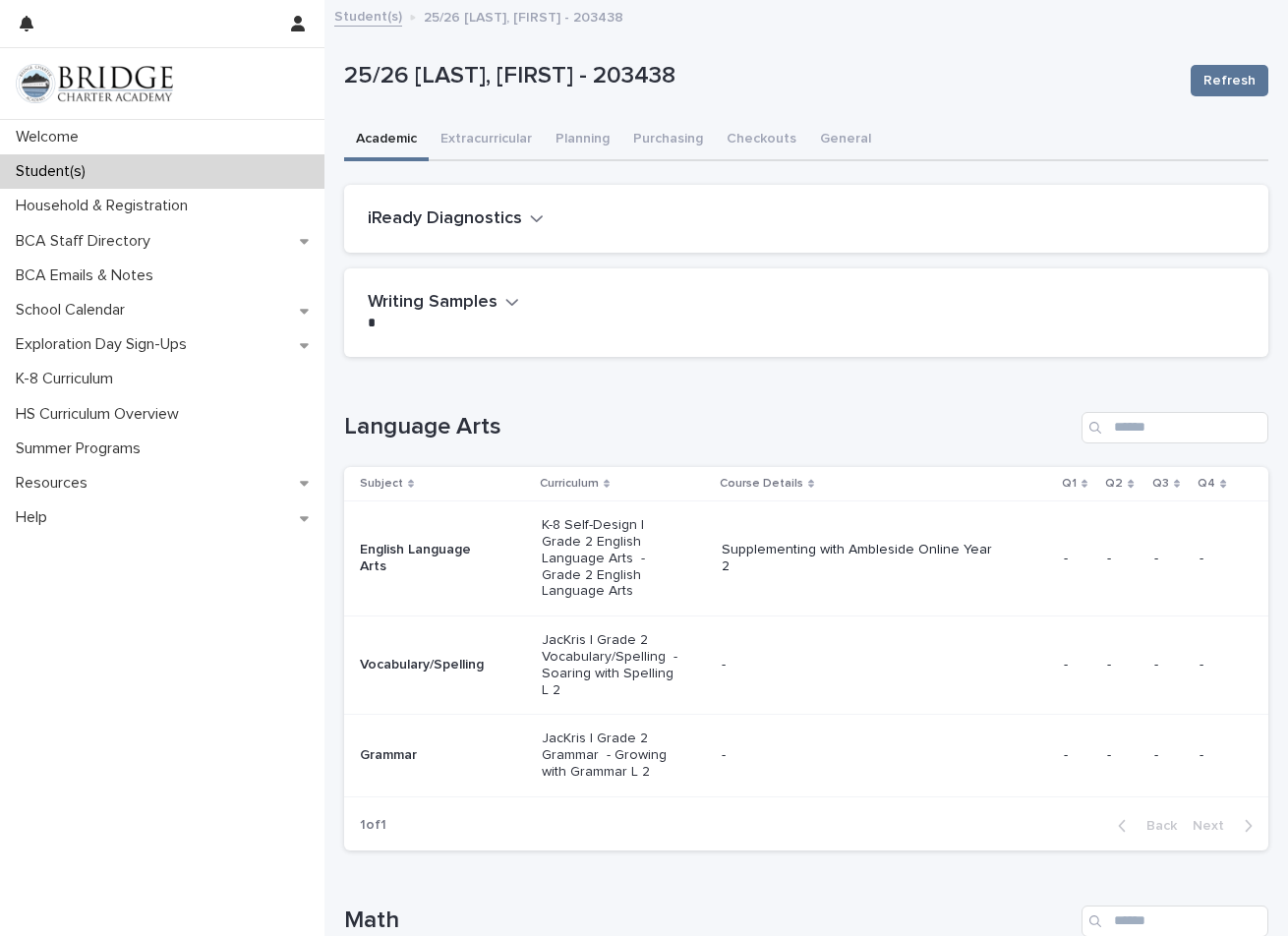 click on "K-8 Self-Design | Grade 2 English Language Arts  - Grade 2 English Language Arts" at bounding box center (612, 558) 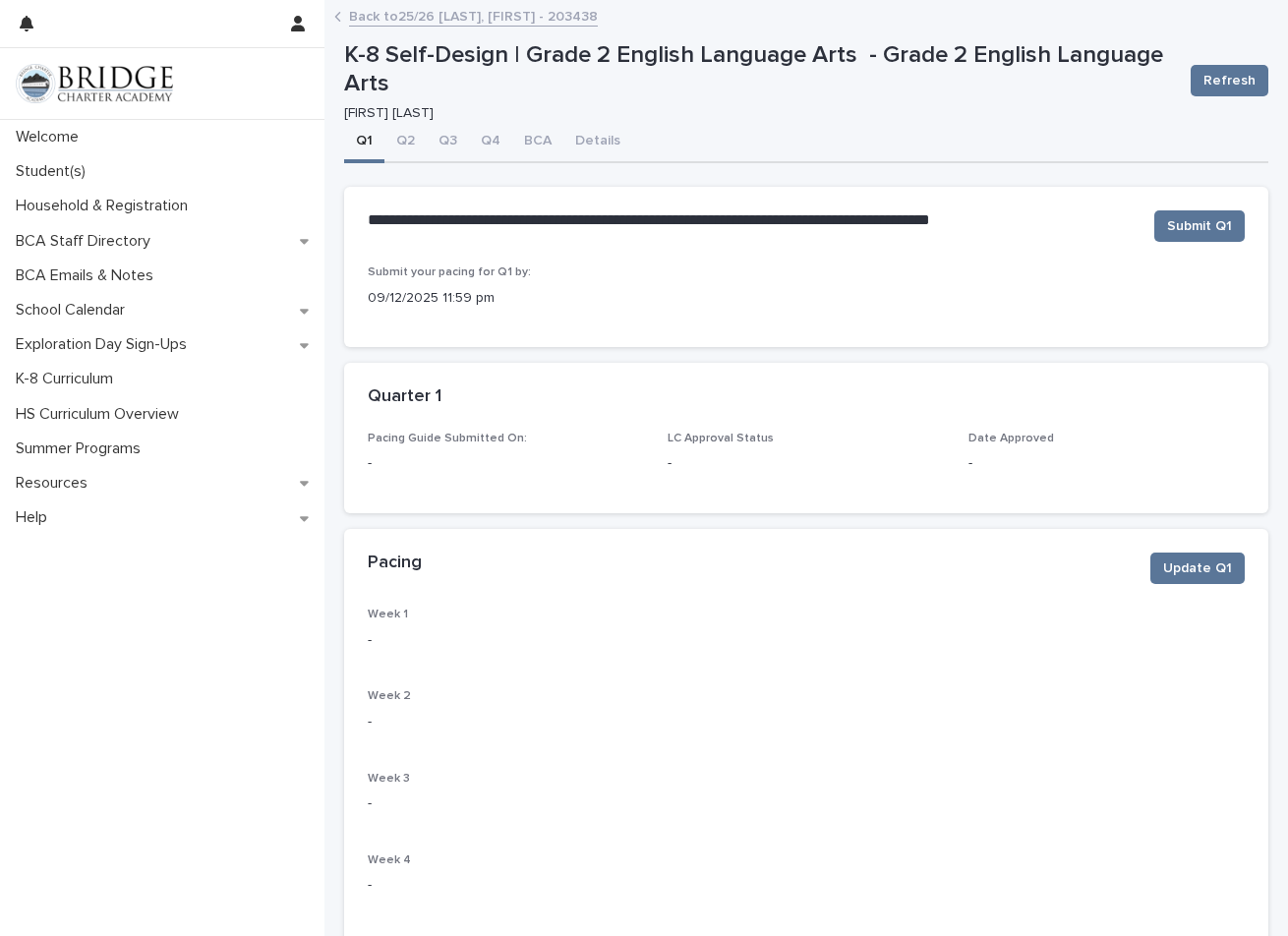 click on "Back to  25/26 Farnsworth, Richard - 203438" at bounding box center [473, 15] 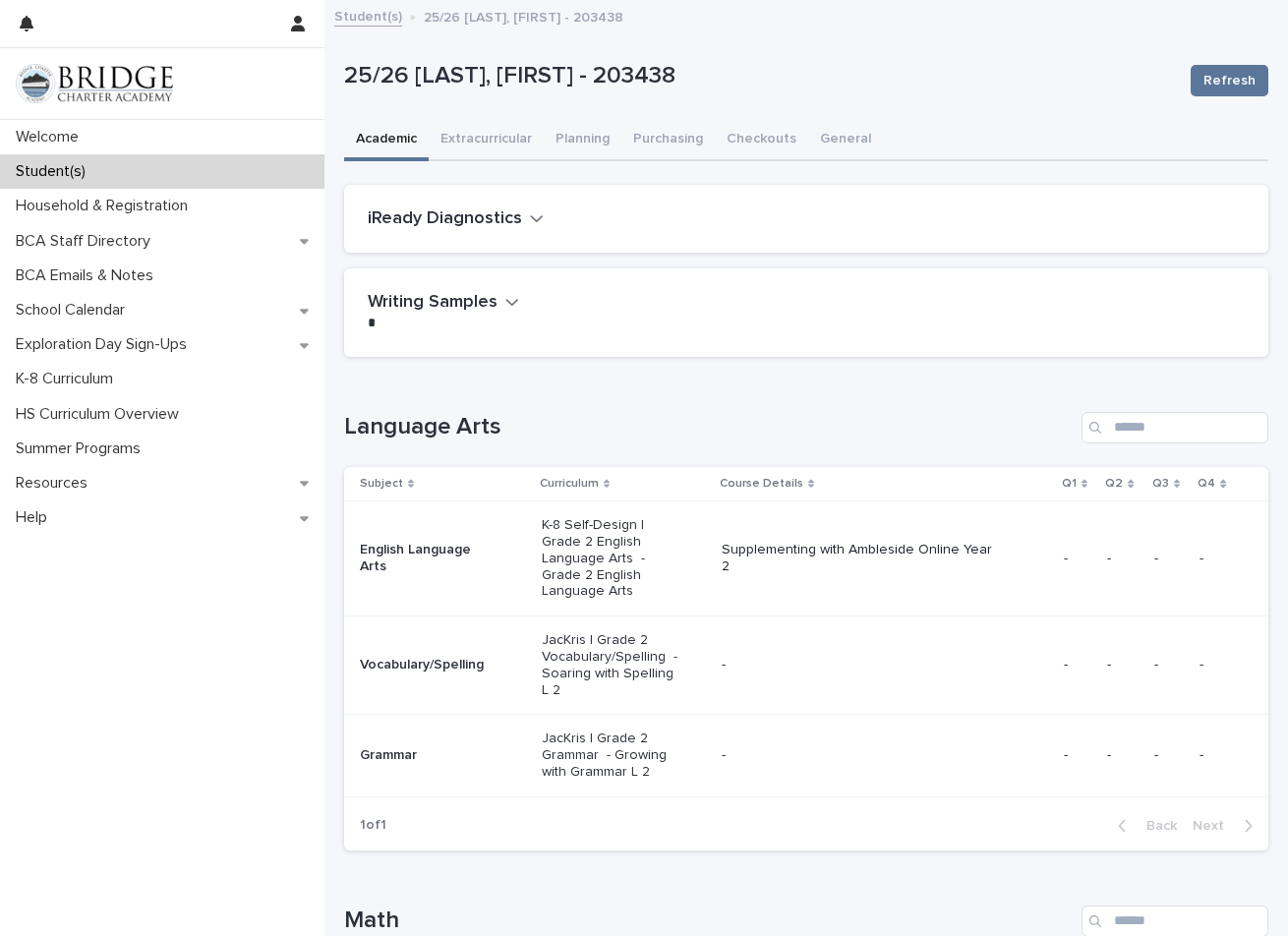 click on "Loading... Saving… Language Arts Subject Curriculum Course Details Q1 Q2 Q3 Q4 English Language Arts K-8 Self-Design | Grade 2 English Language Arts  - Grade 2 English Language Arts Supplementing with Ambleside Online Year 2 - - - - Vocabulary/Spelling JacKris | Grade 2 Vocabulary/Spelling  - Soaring with Spelling L 2 - - - - - Grammar JacKris | Grade 2 Grammar  - Growing with Grammar L 2 - - - - - 1  of  1 Back Next" at bounding box center (806, 619) 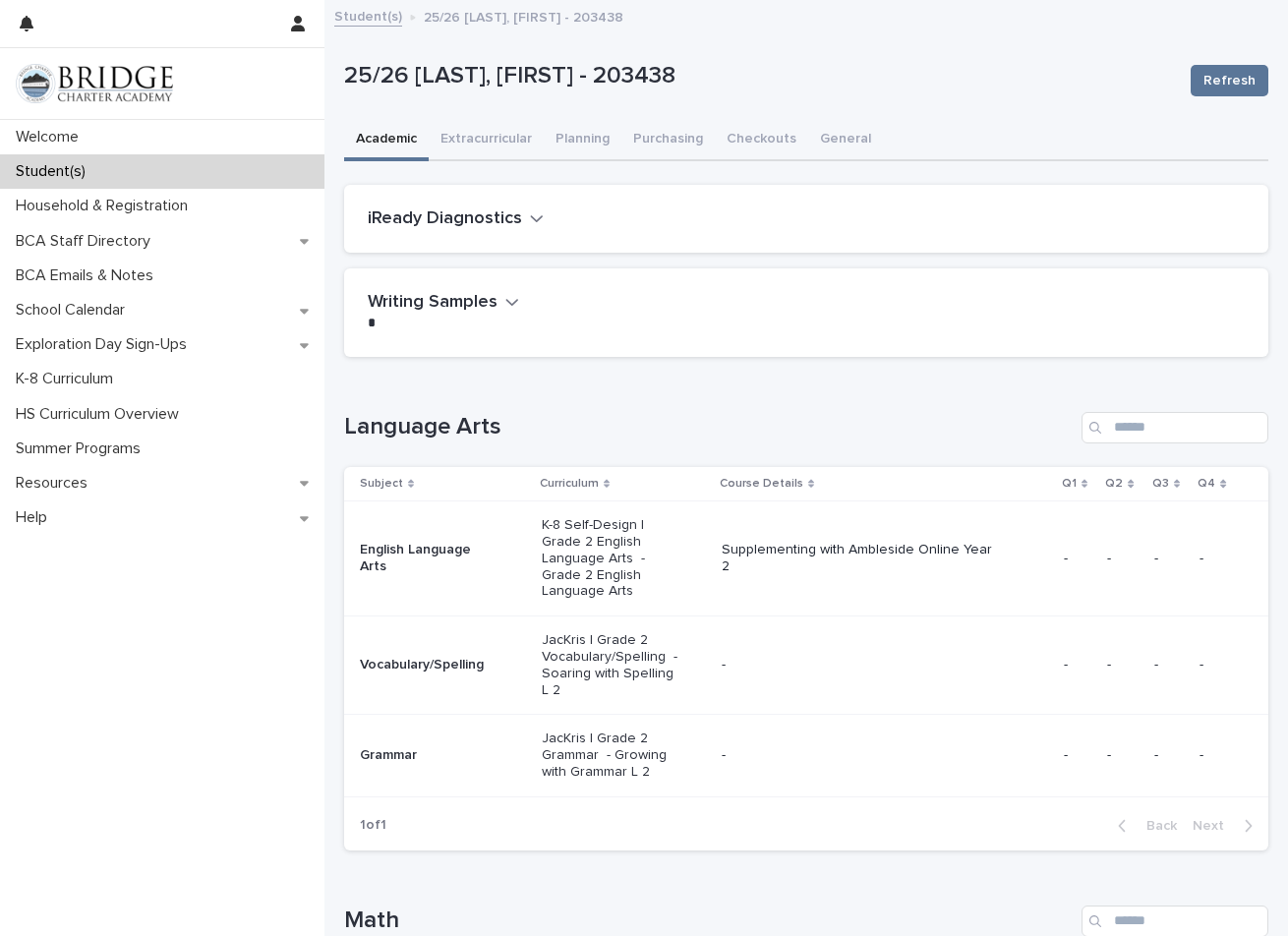 click on "Supplementing with Ambleside Online Year 2" at bounding box center [862, 558] 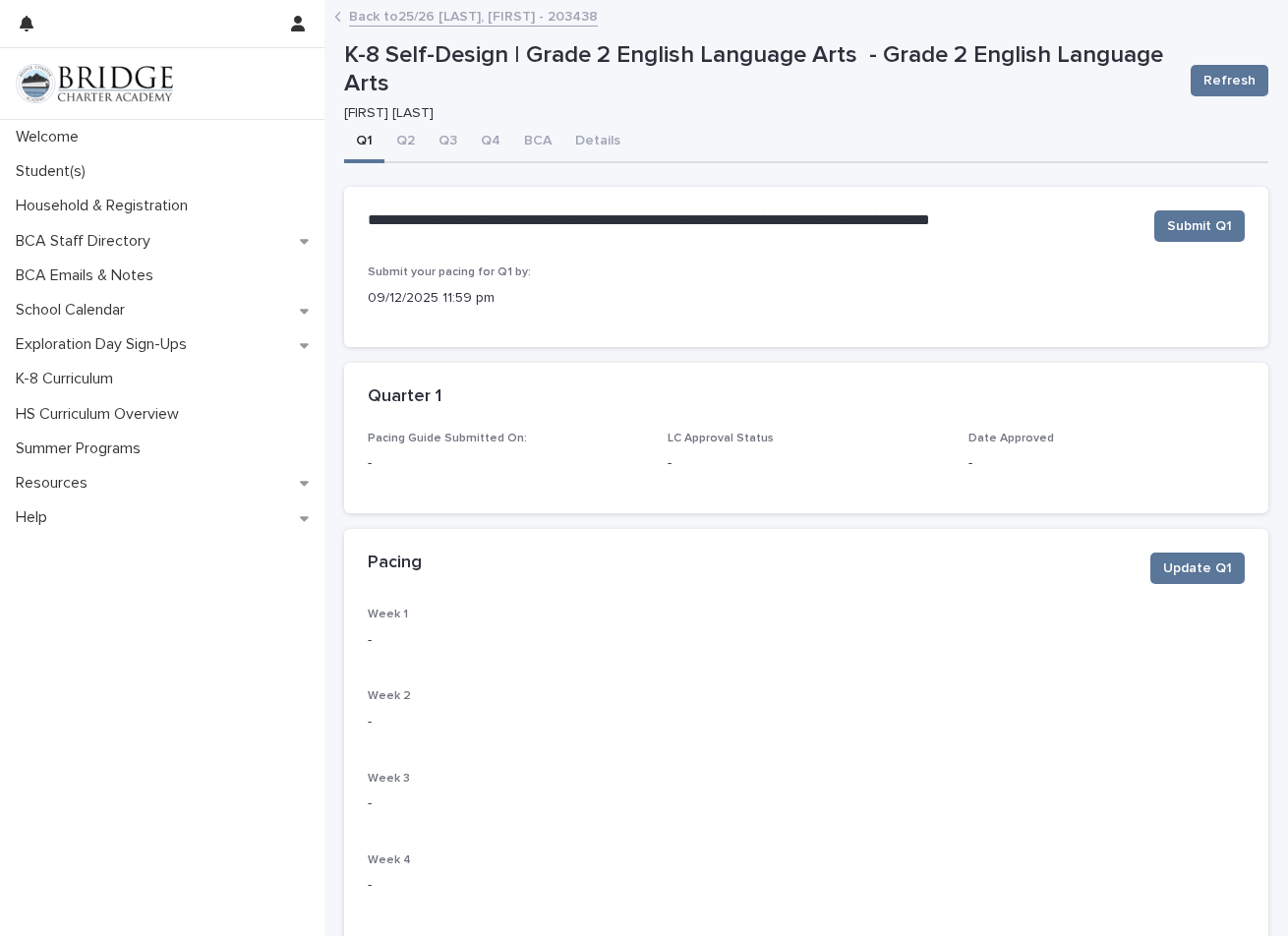click on "Pacing Update Q1" at bounding box center (806, 568) 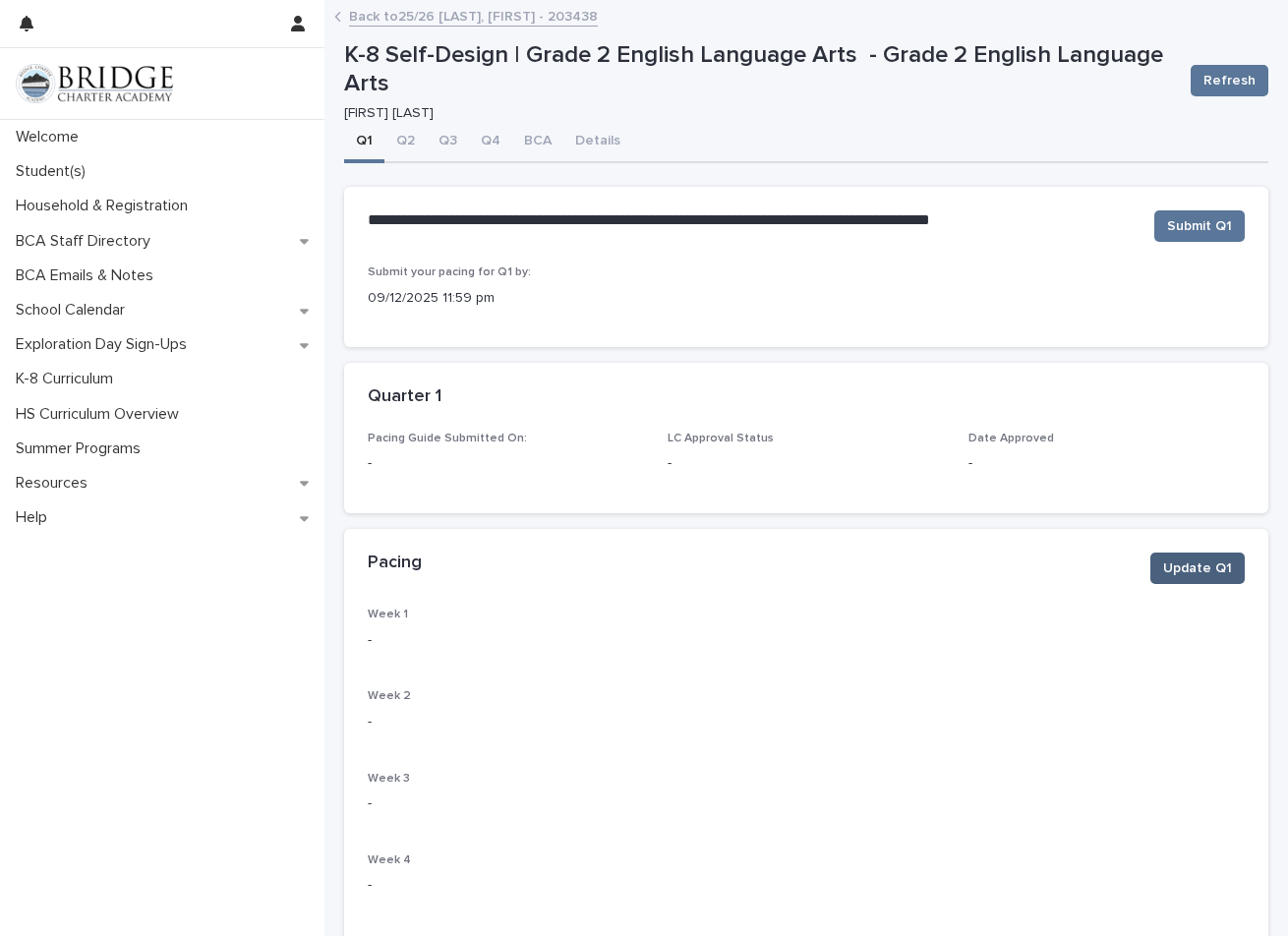 click on "Update Q1" at bounding box center [1198, 568] 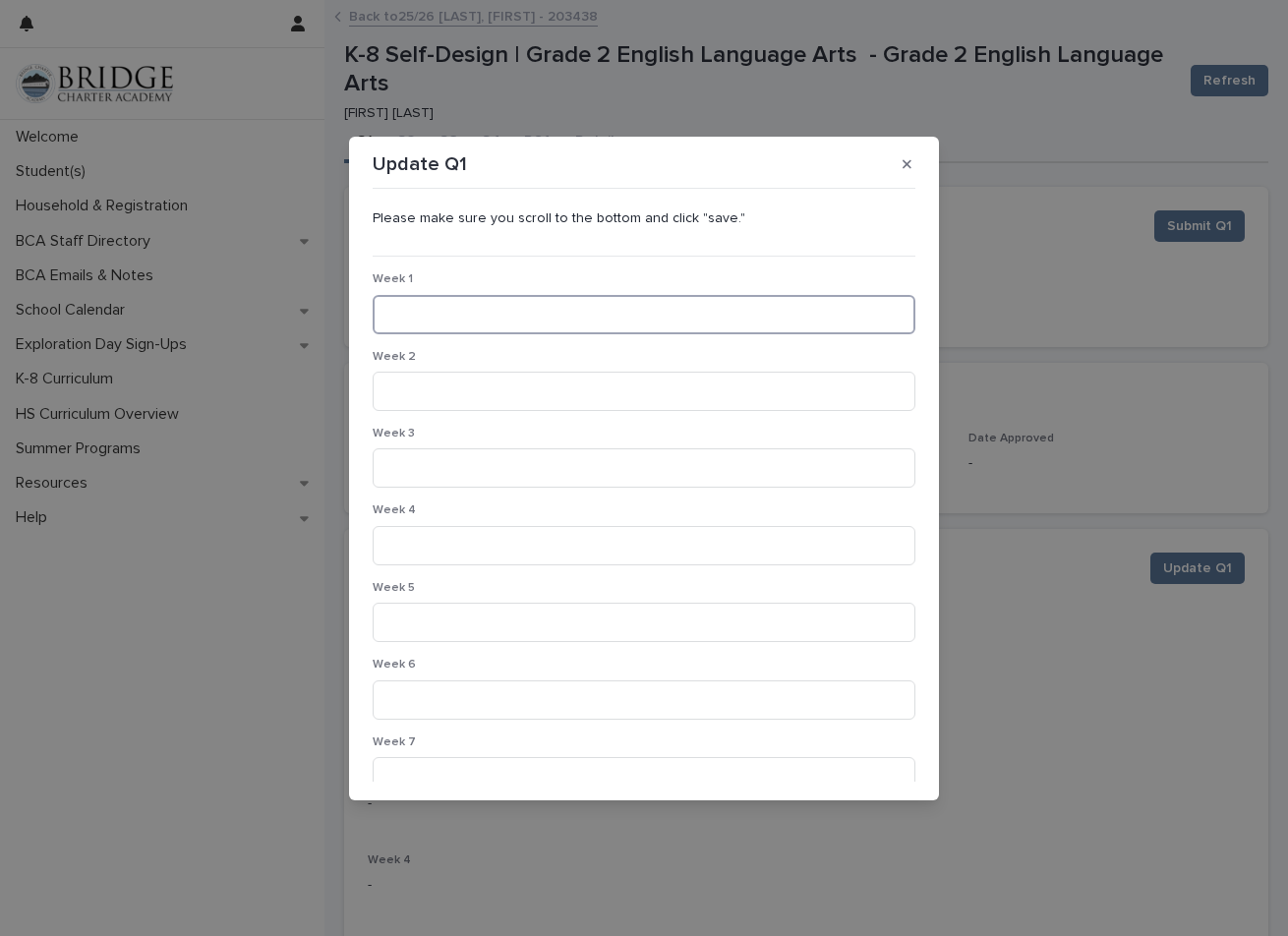 click at bounding box center (644, 315) 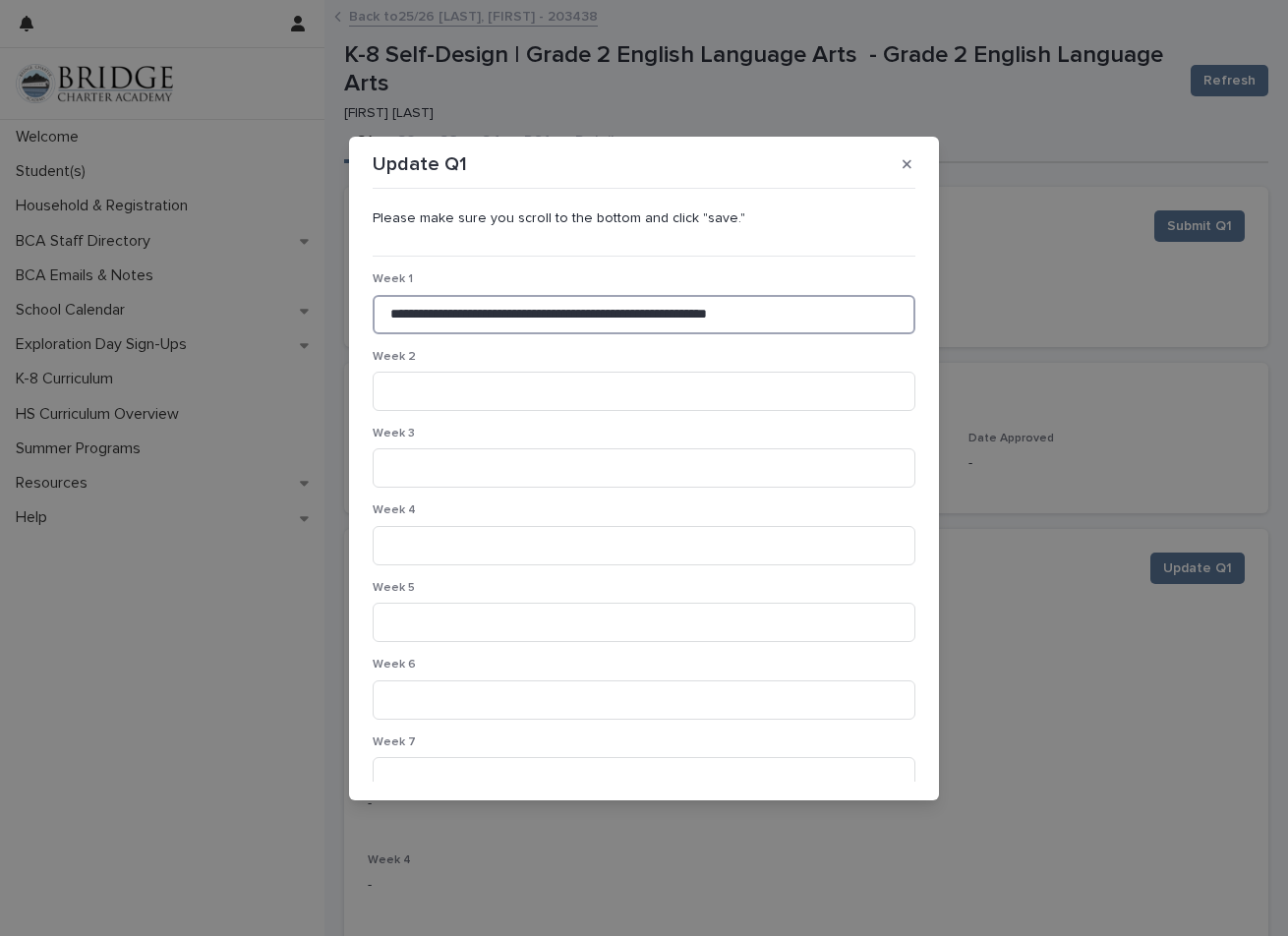 type on "**********" 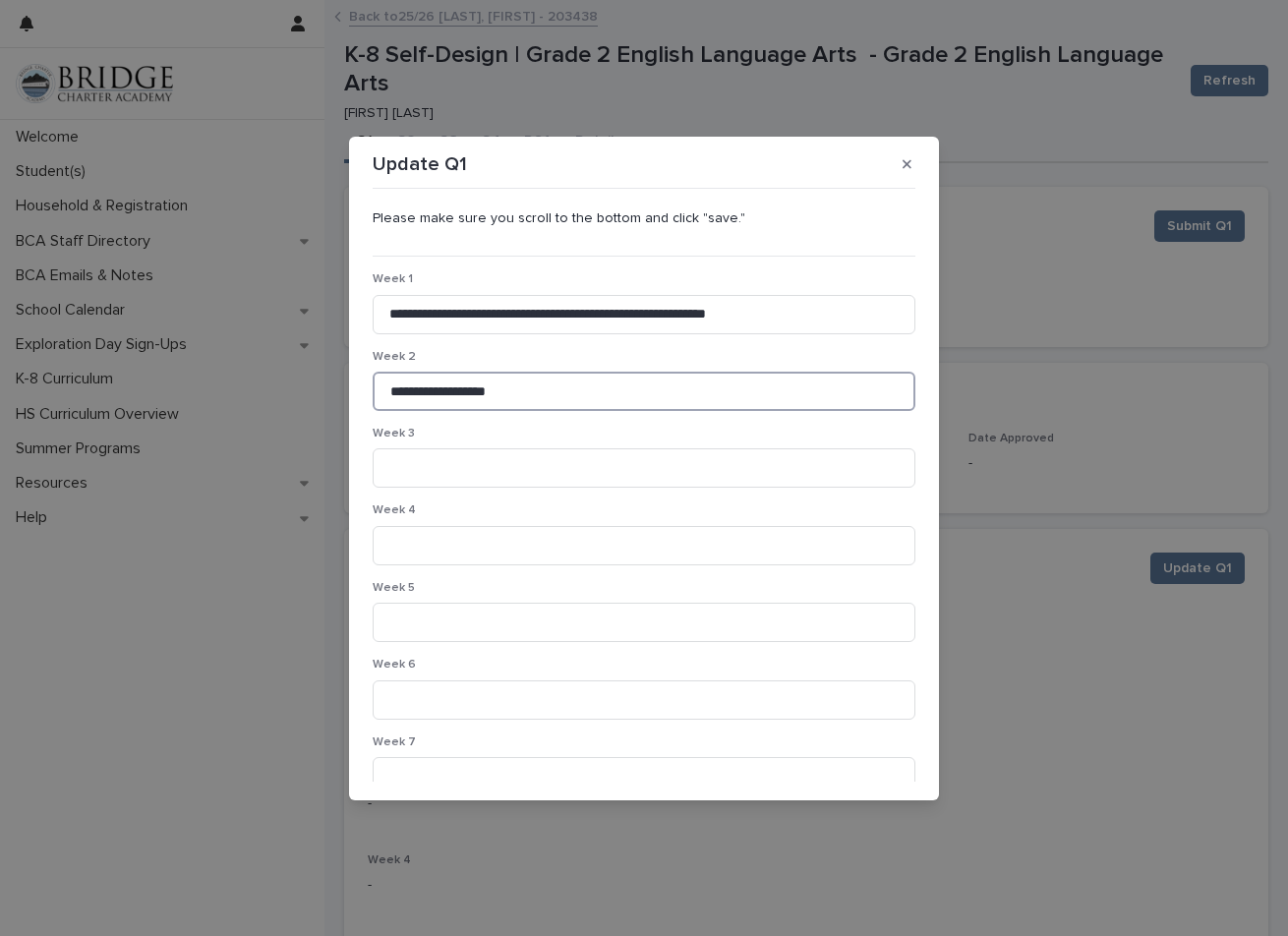 click on "**********" at bounding box center (644, 391) 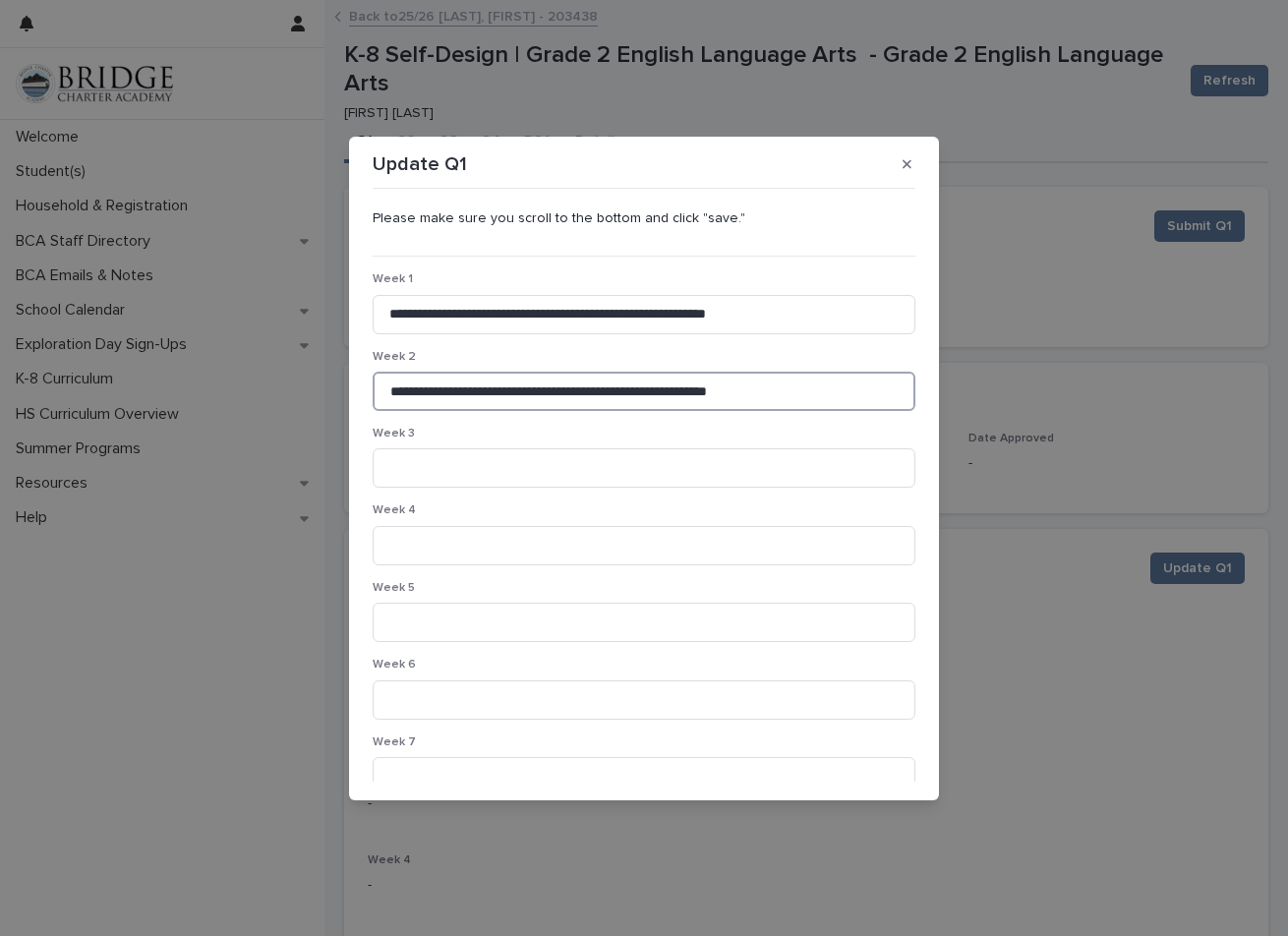 type on "**********" 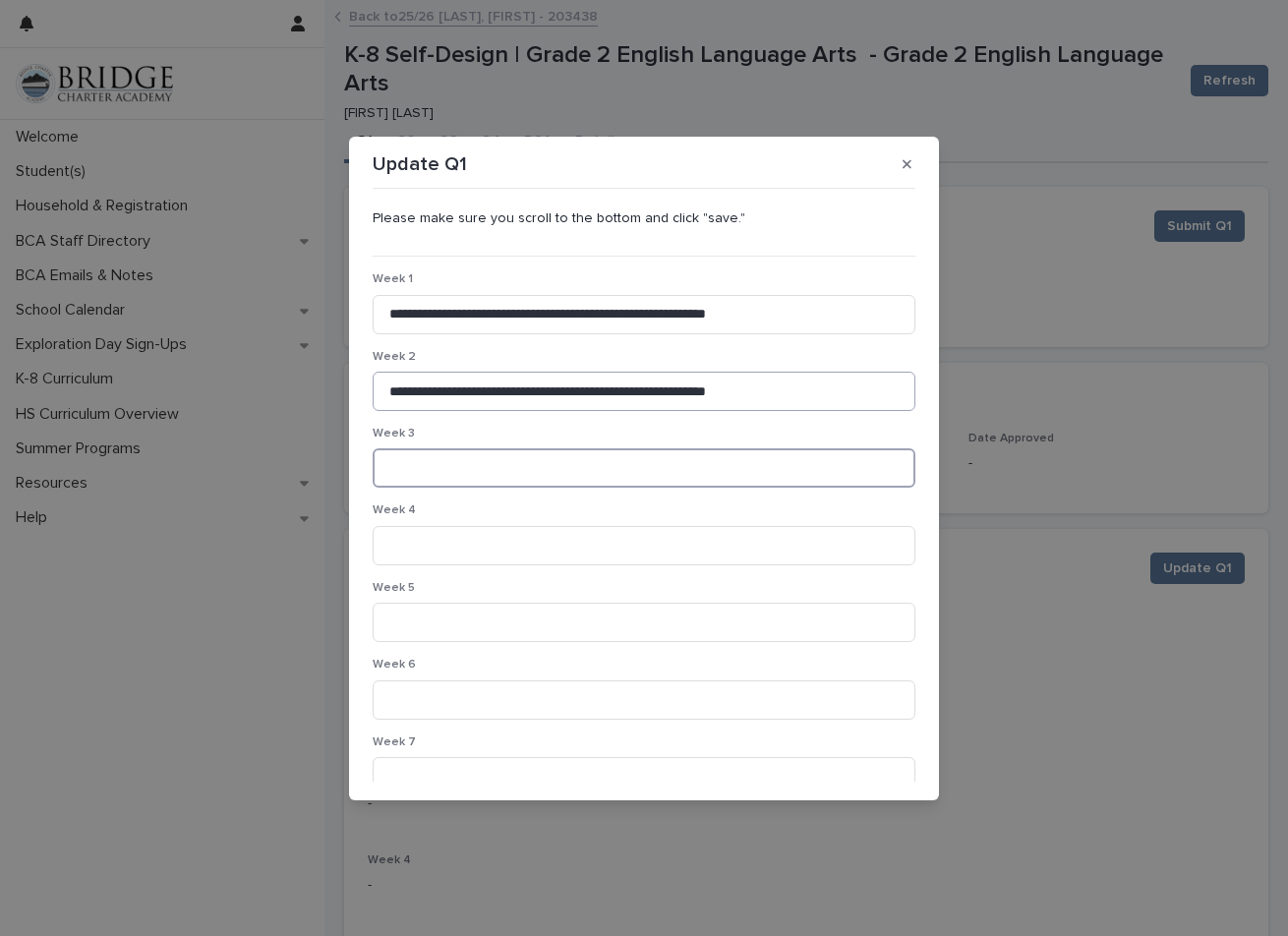 paste on "**********" 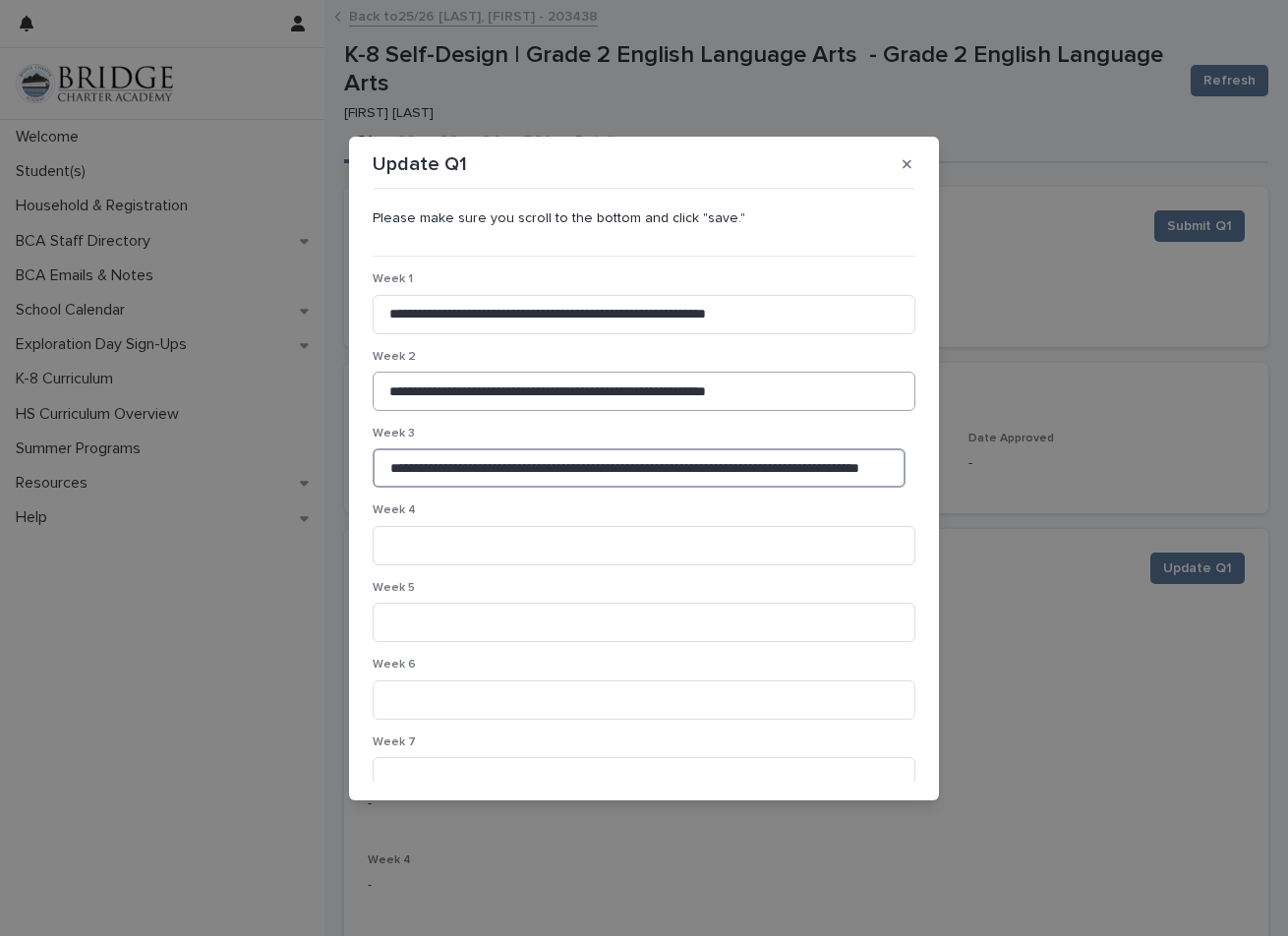 scroll, scrollTop: 0, scrollLeft: 69, axis: horizontal 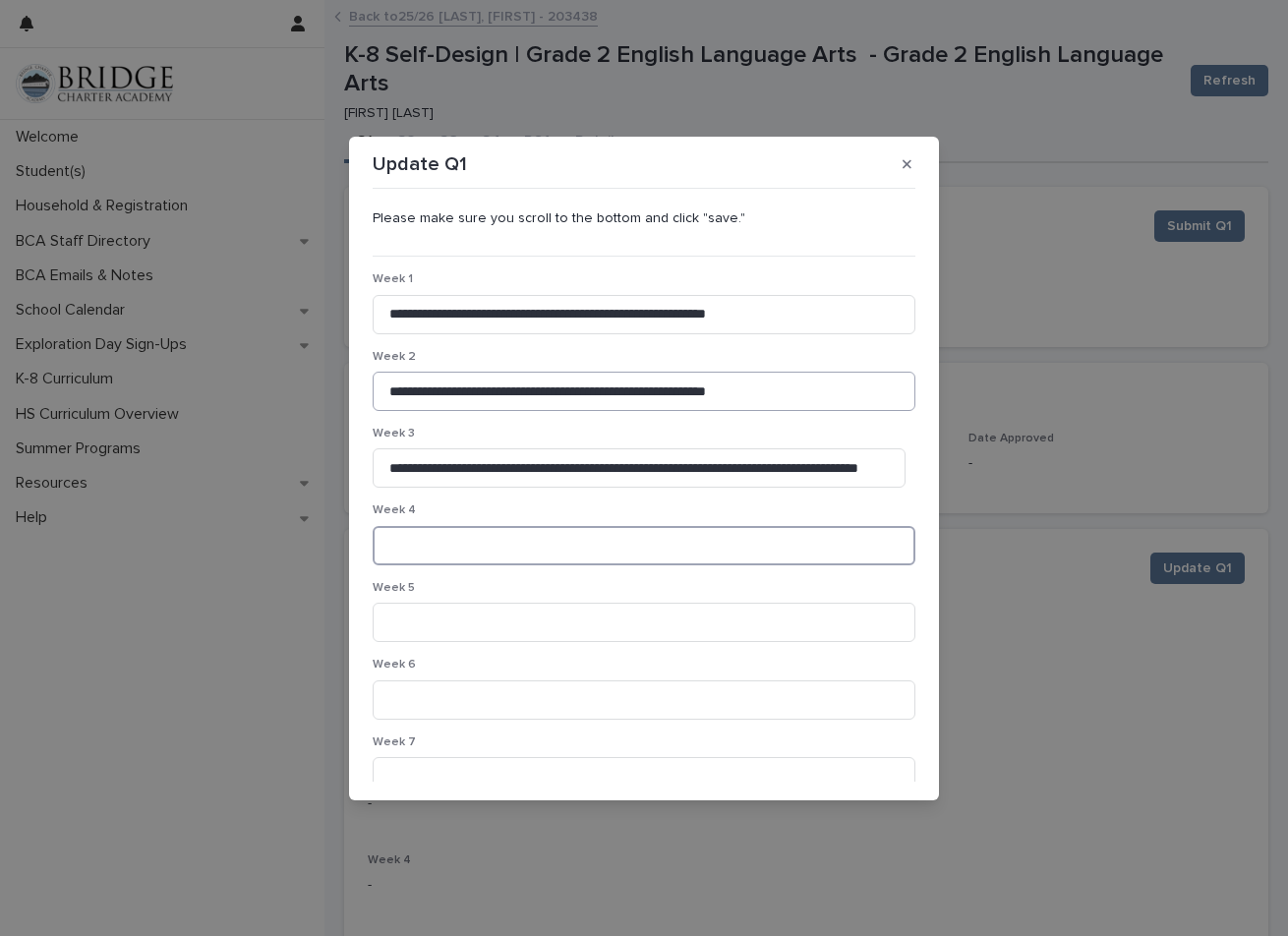 paste on "**********" 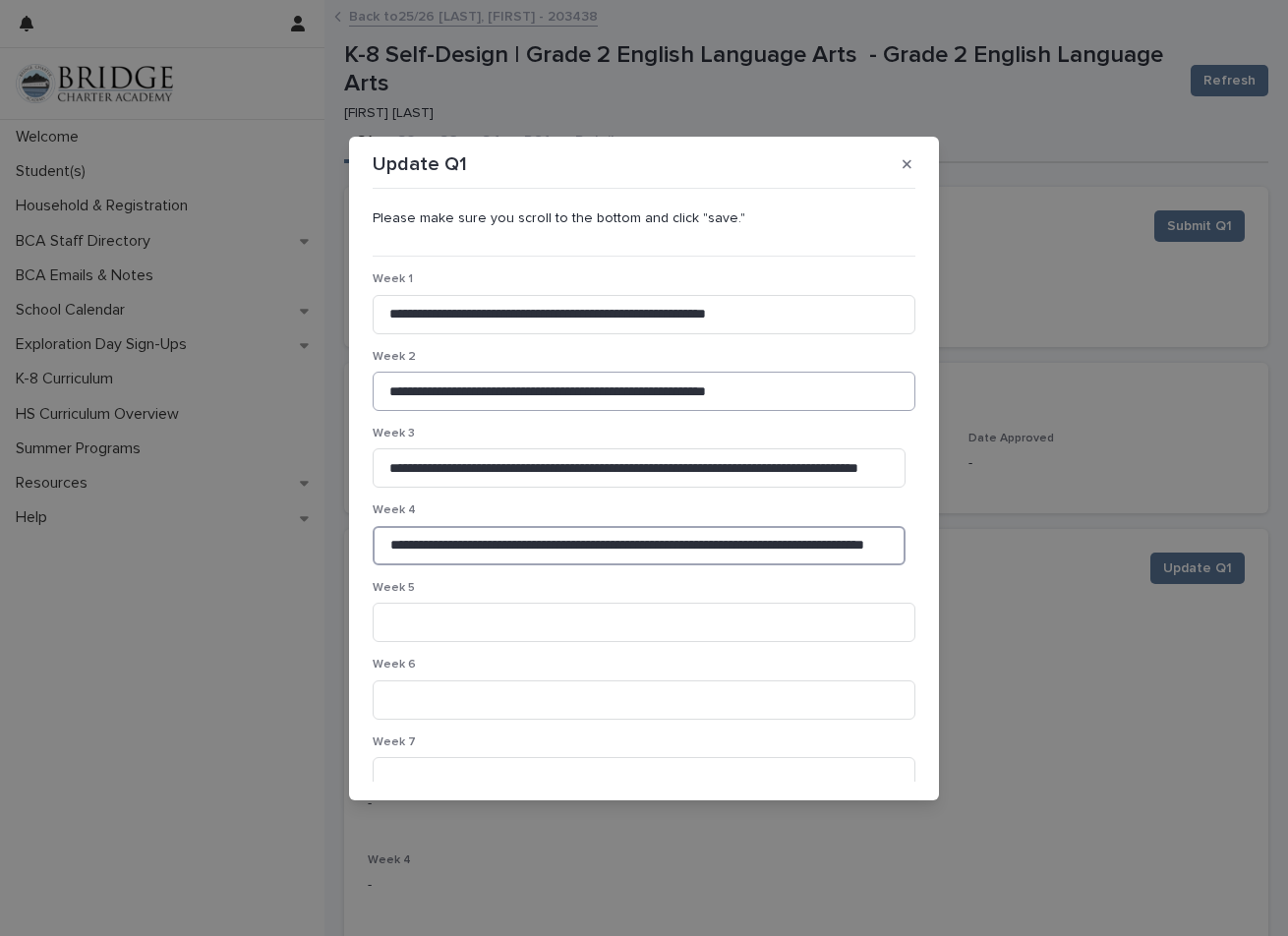 scroll, scrollTop: 0, scrollLeft: 74, axis: horizontal 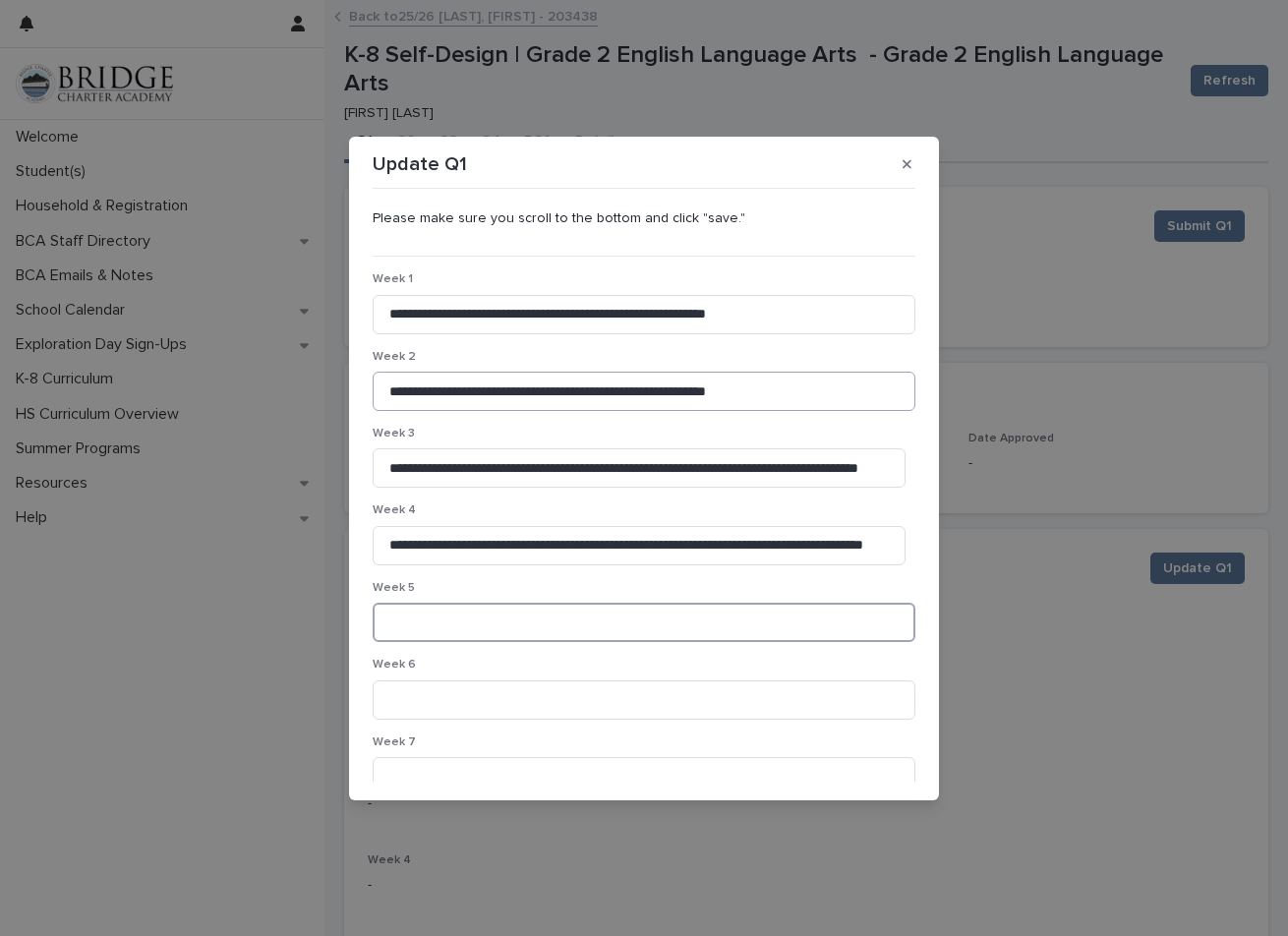 paste on "**********" 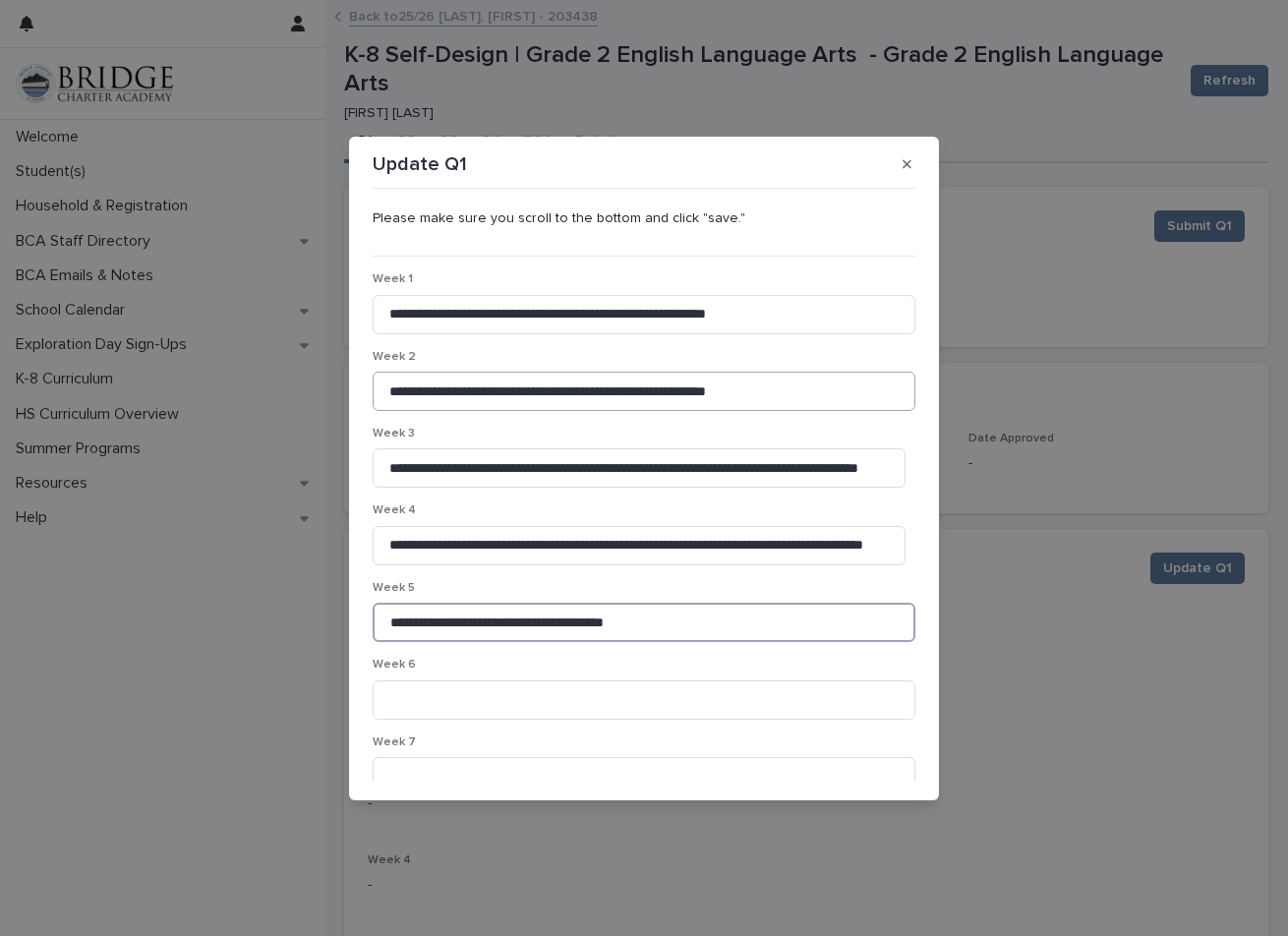 type on "**********" 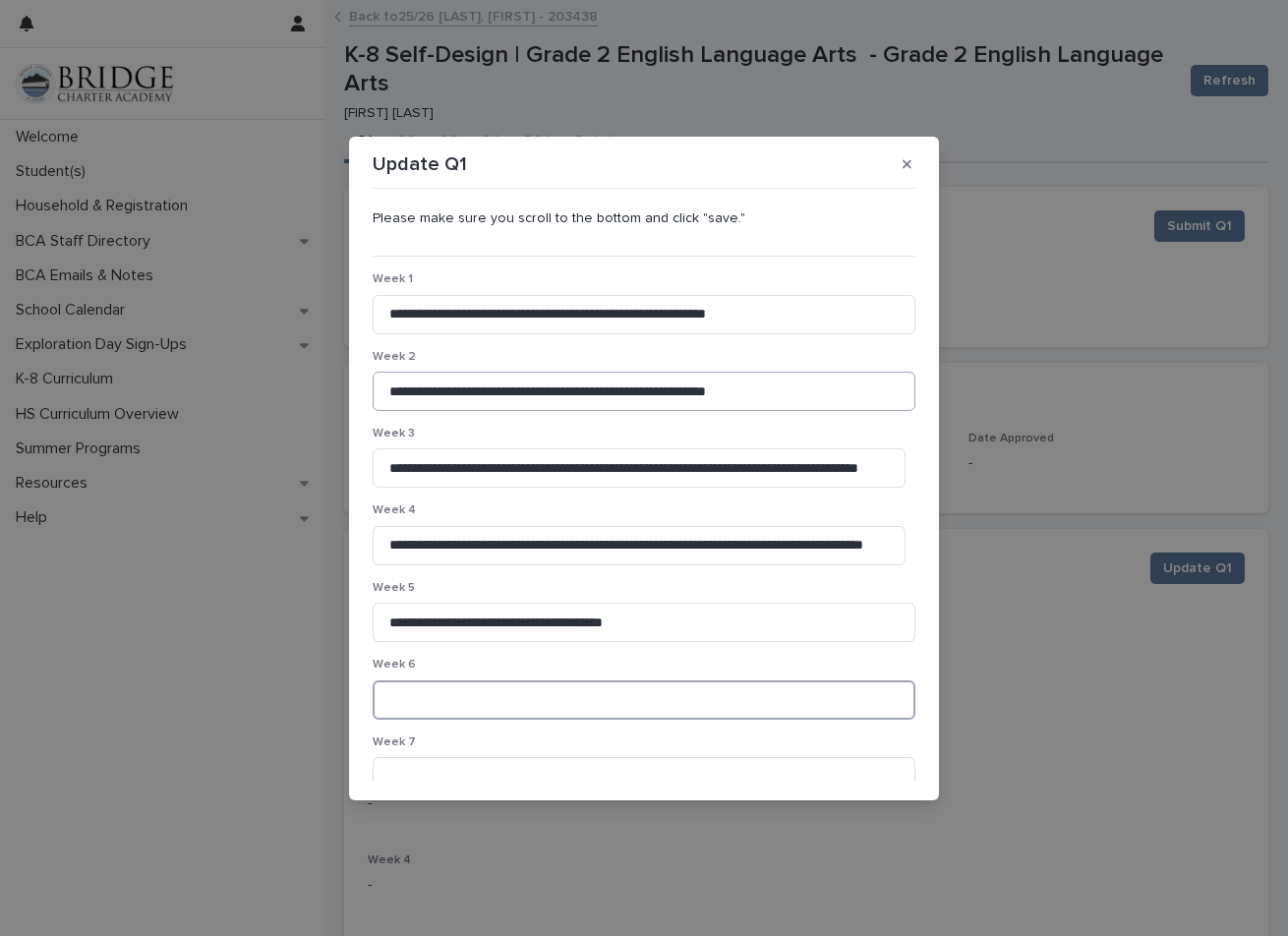 paste on "**********" 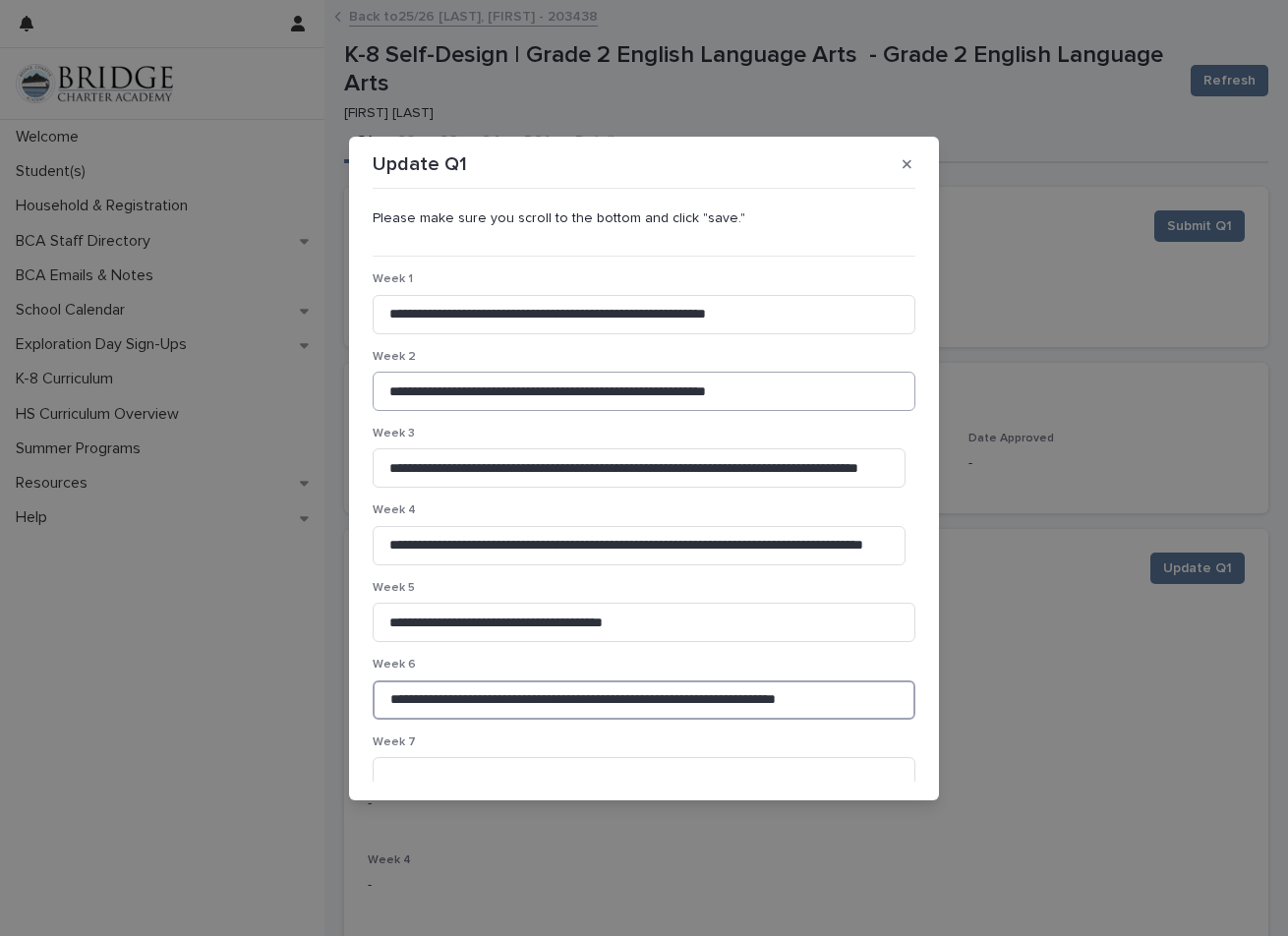 type on "**********" 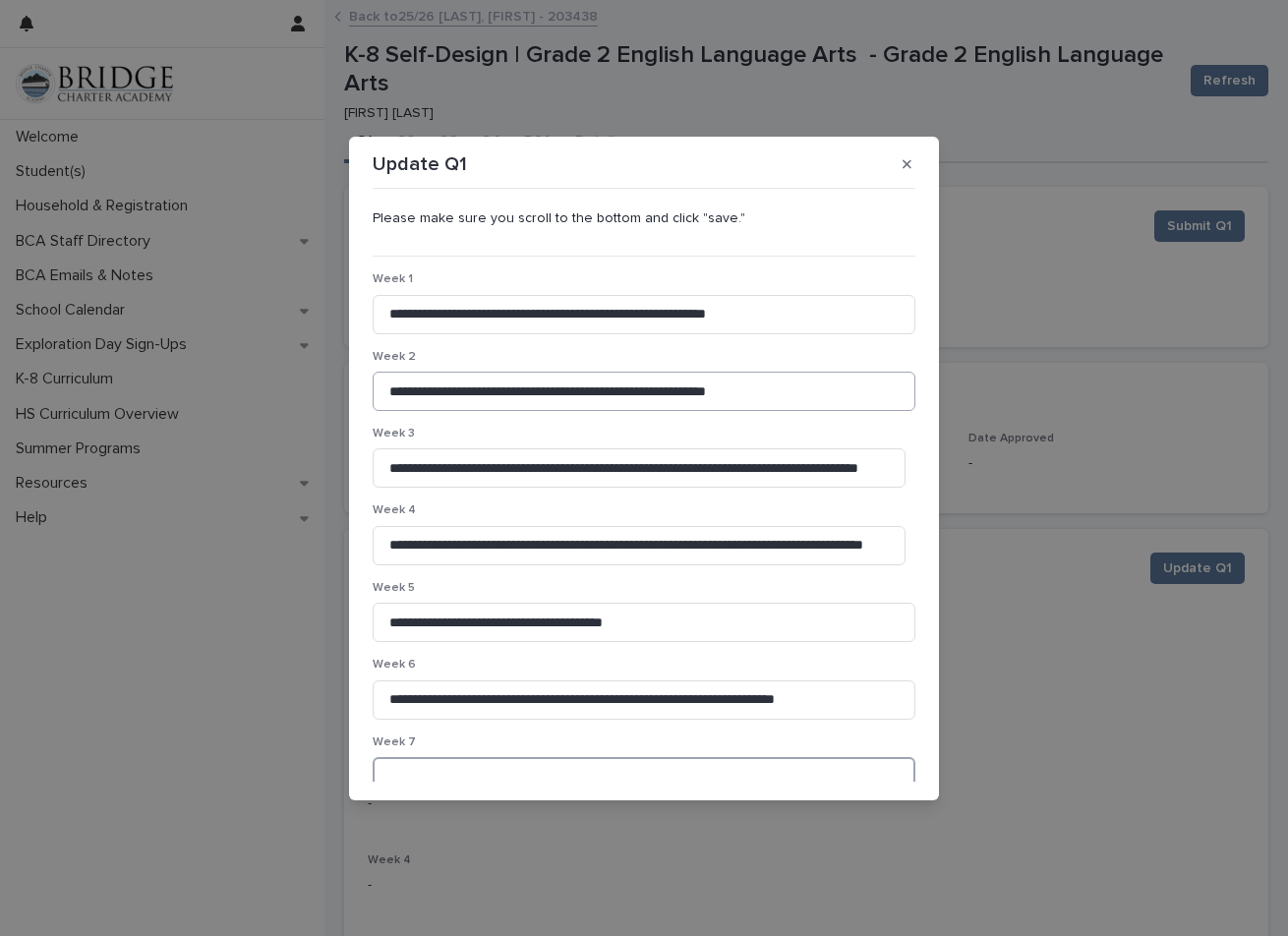scroll, scrollTop: 16, scrollLeft: 0, axis: vertical 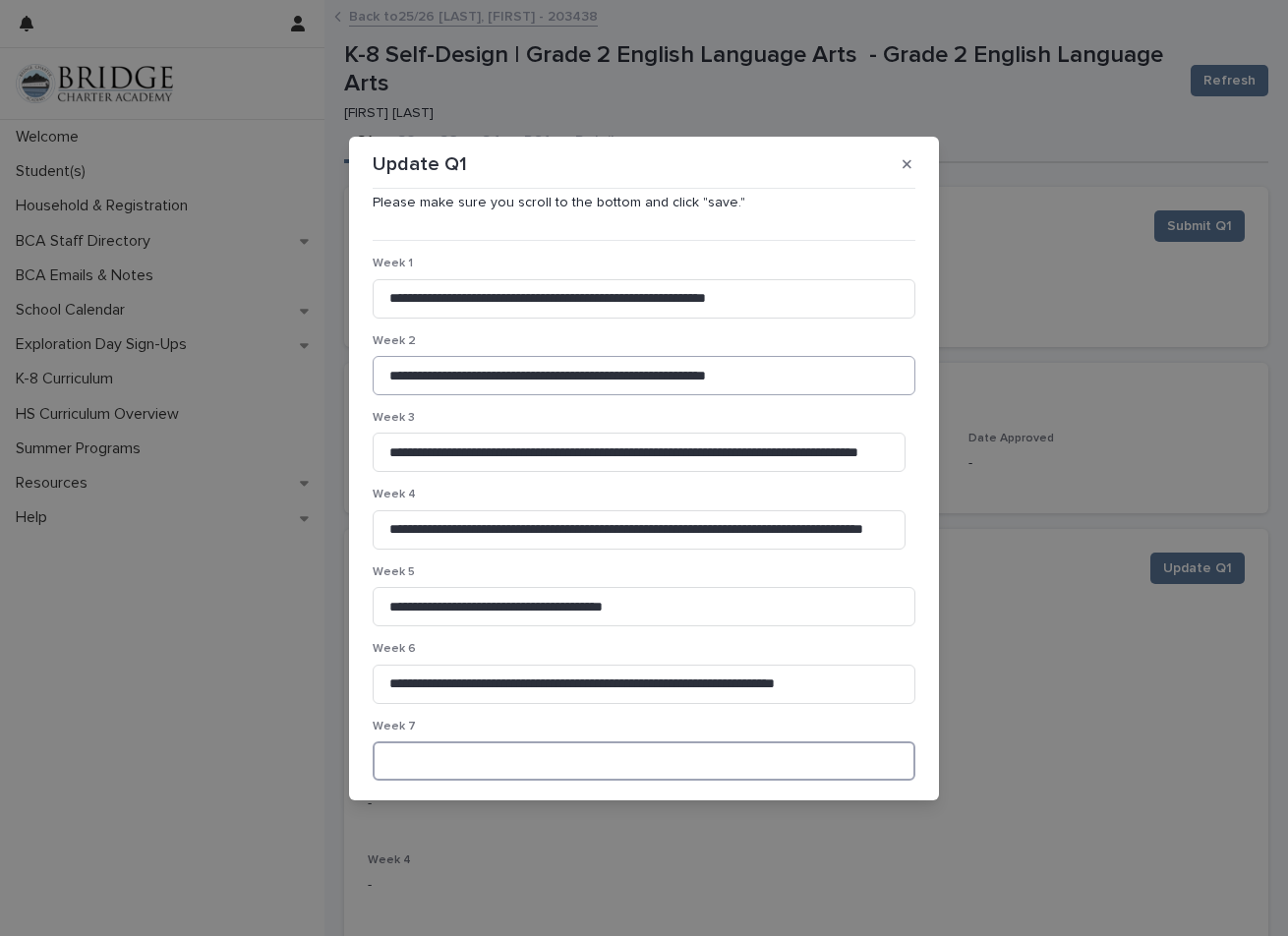 paste on "**********" 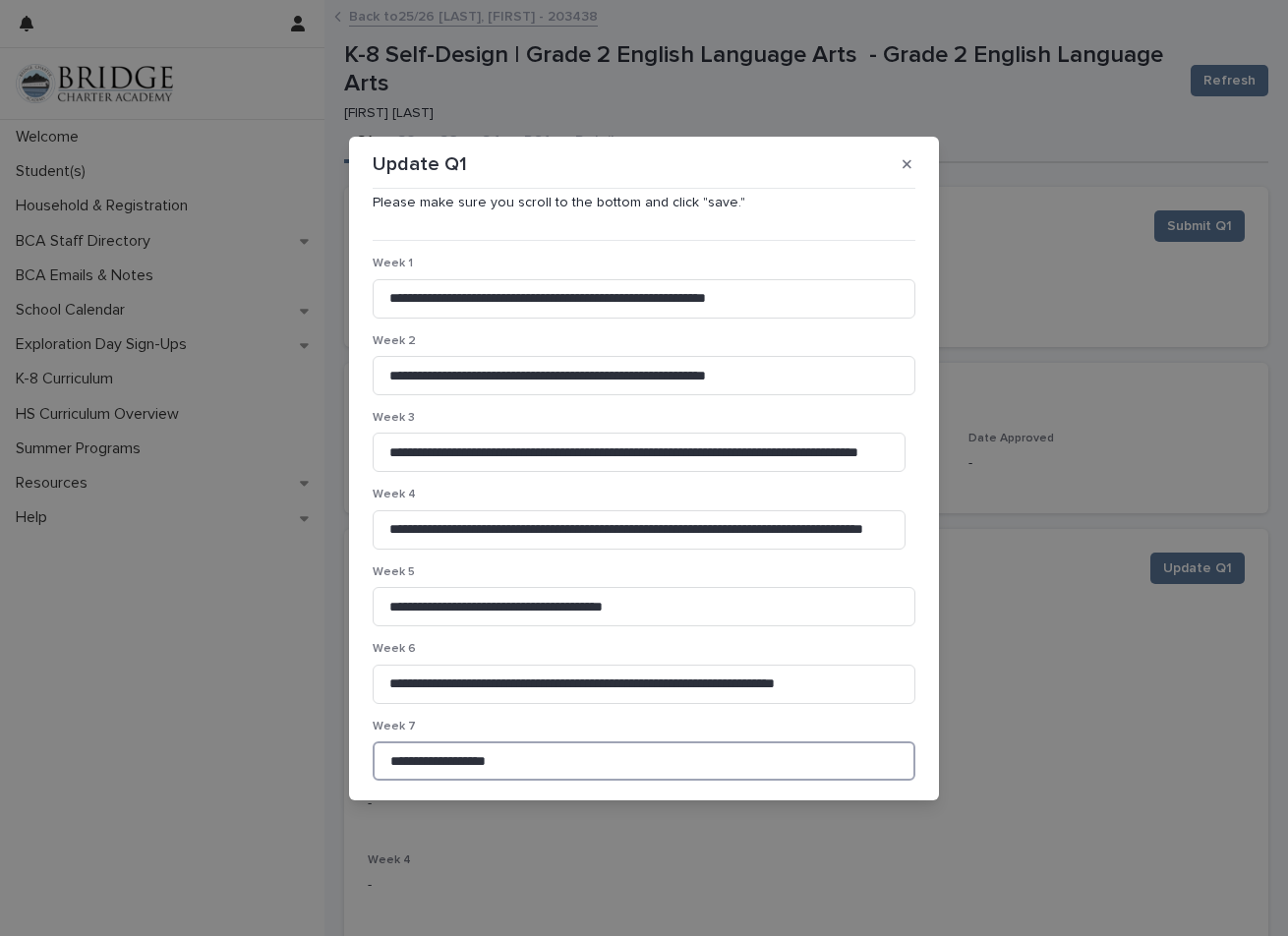scroll, scrollTop: 249, scrollLeft: 0, axis: vertical 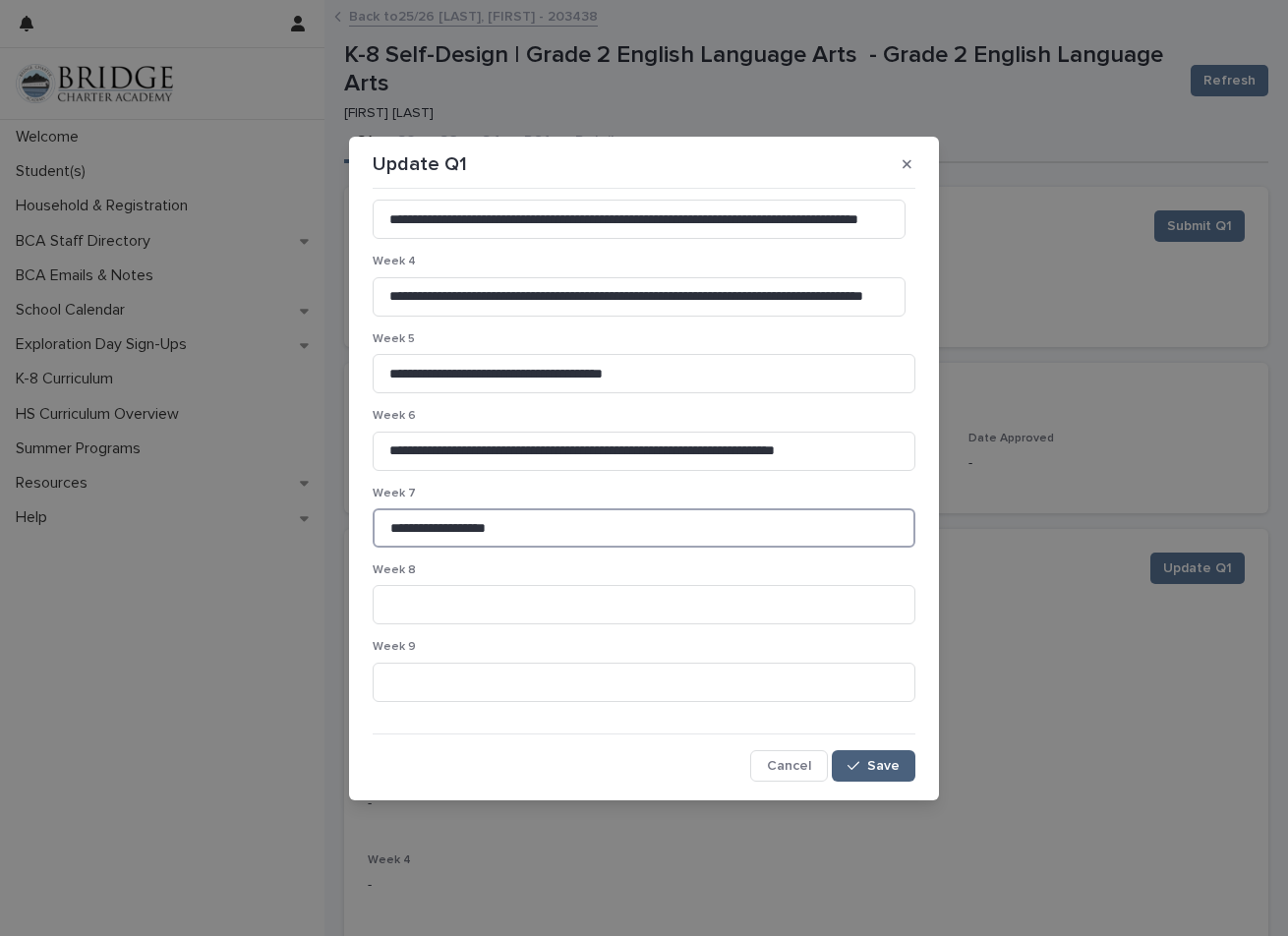 type on "**********" 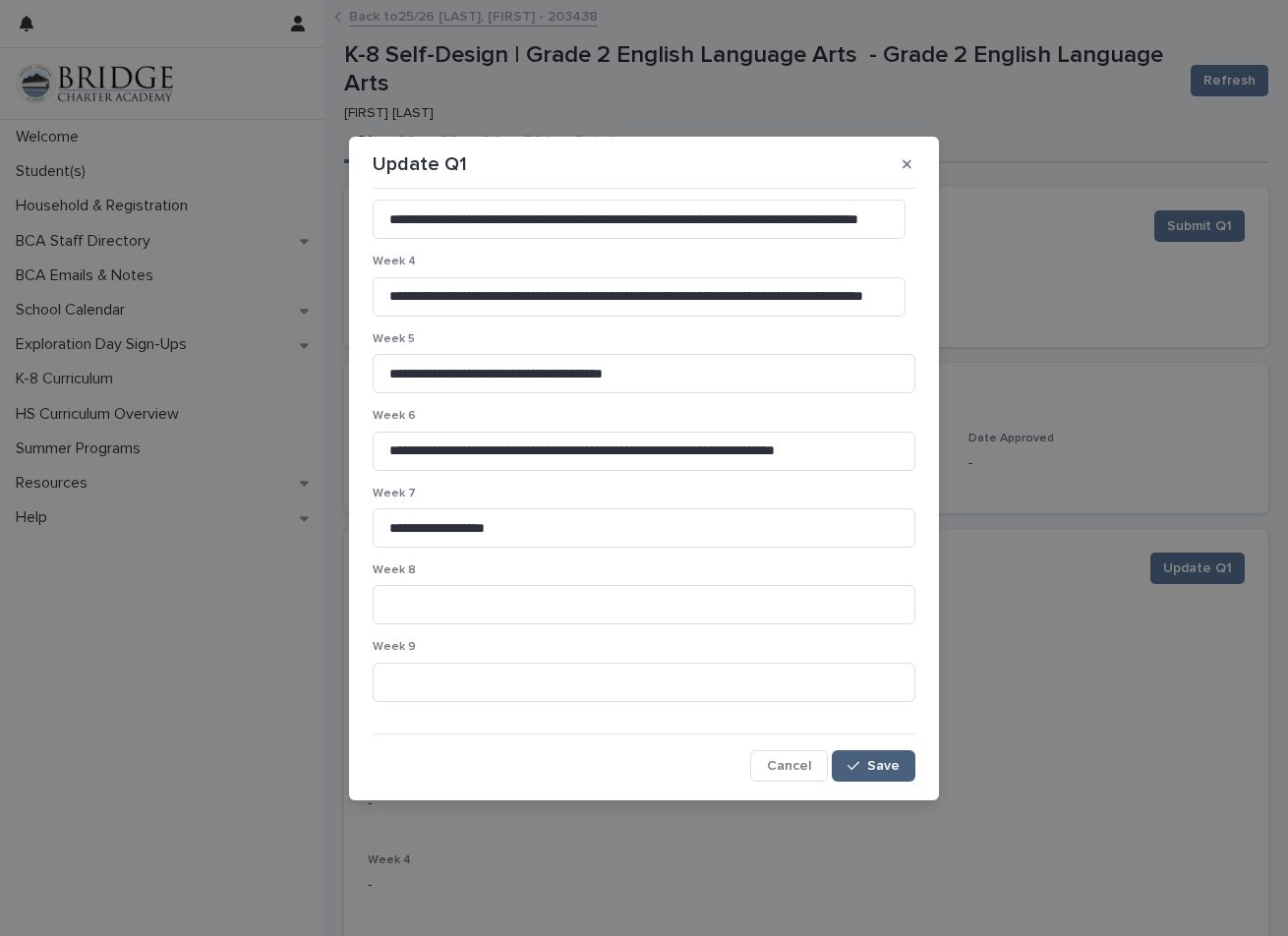 click on "Save" at bounding box center [873, 766] 